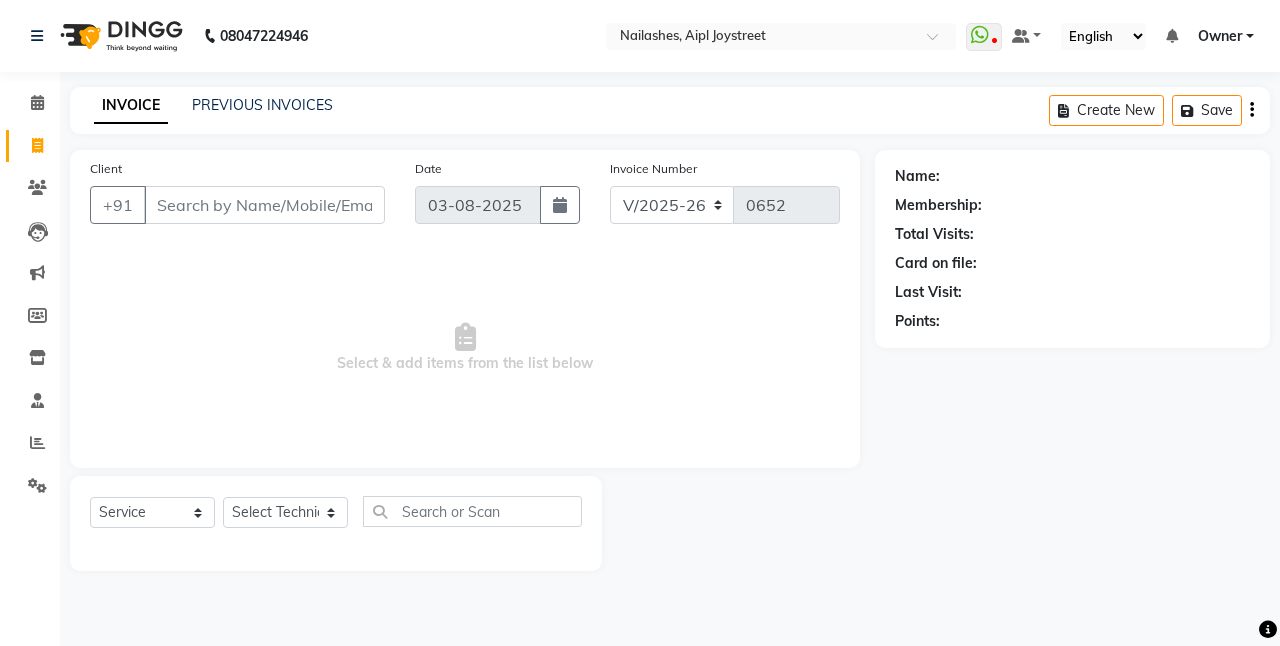 select on "5749" 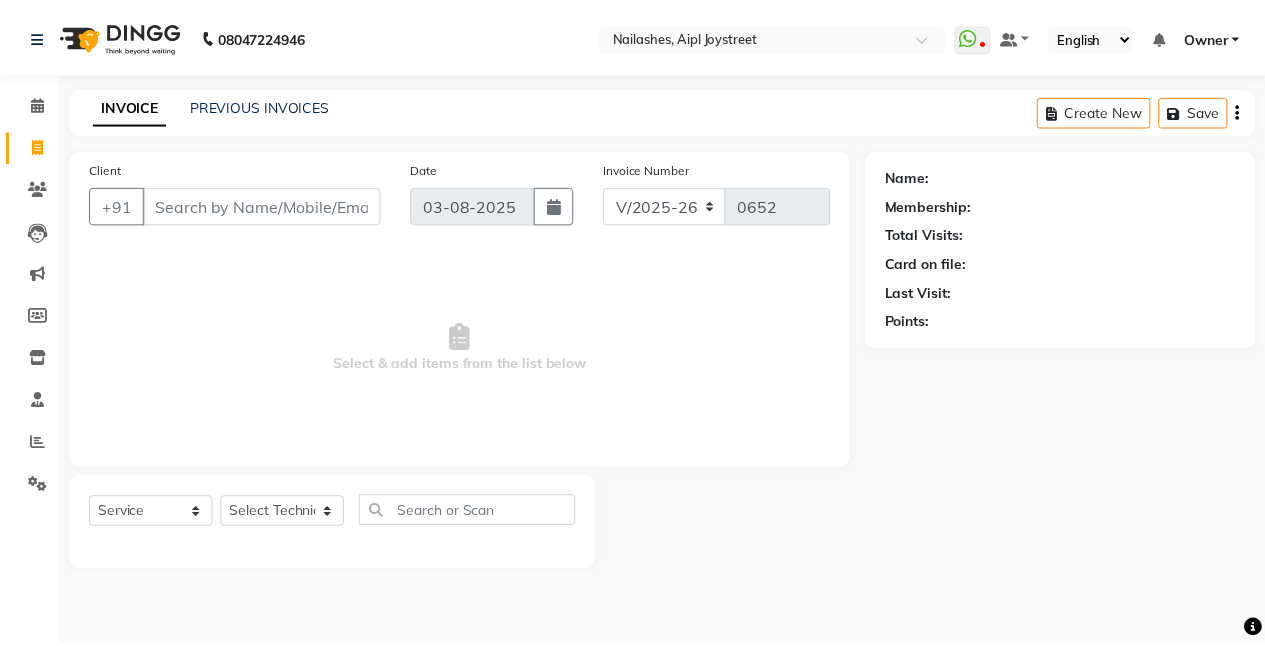 scroll, scrollTop: 0, scrollLeft: 0, axis: both 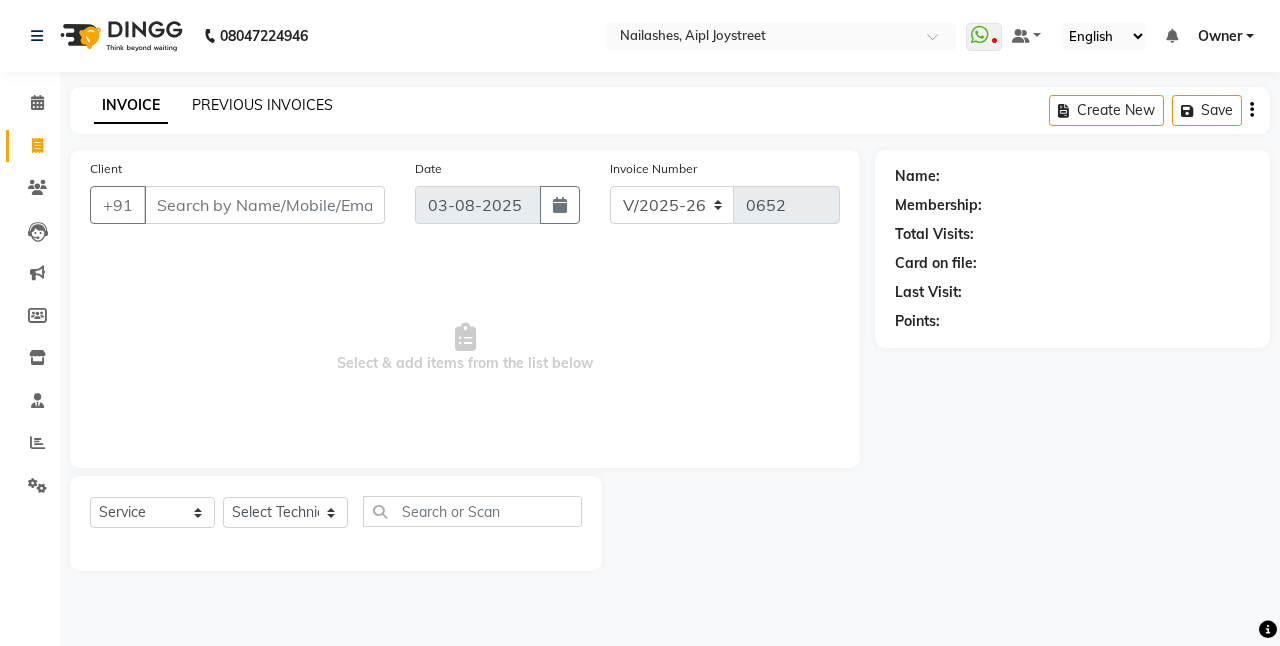 click on "PREVIOUS INVOICES" 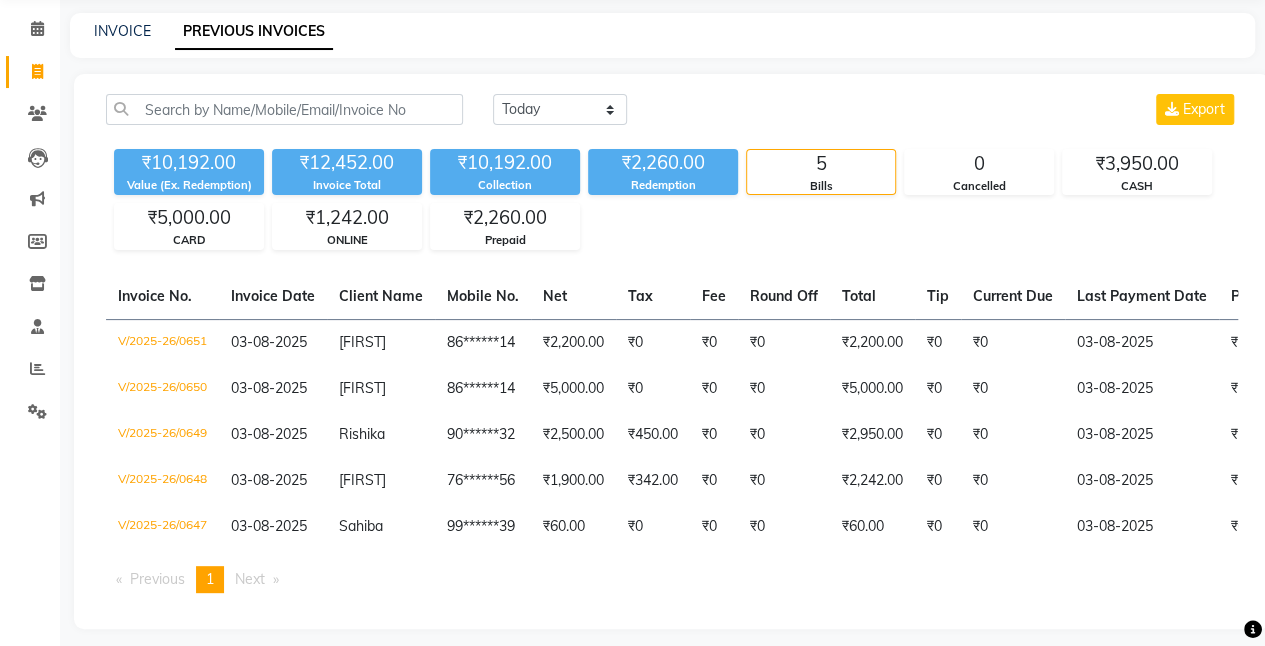 scroll, scrollTop: 72, scrollLeft: 0, axis: vertical 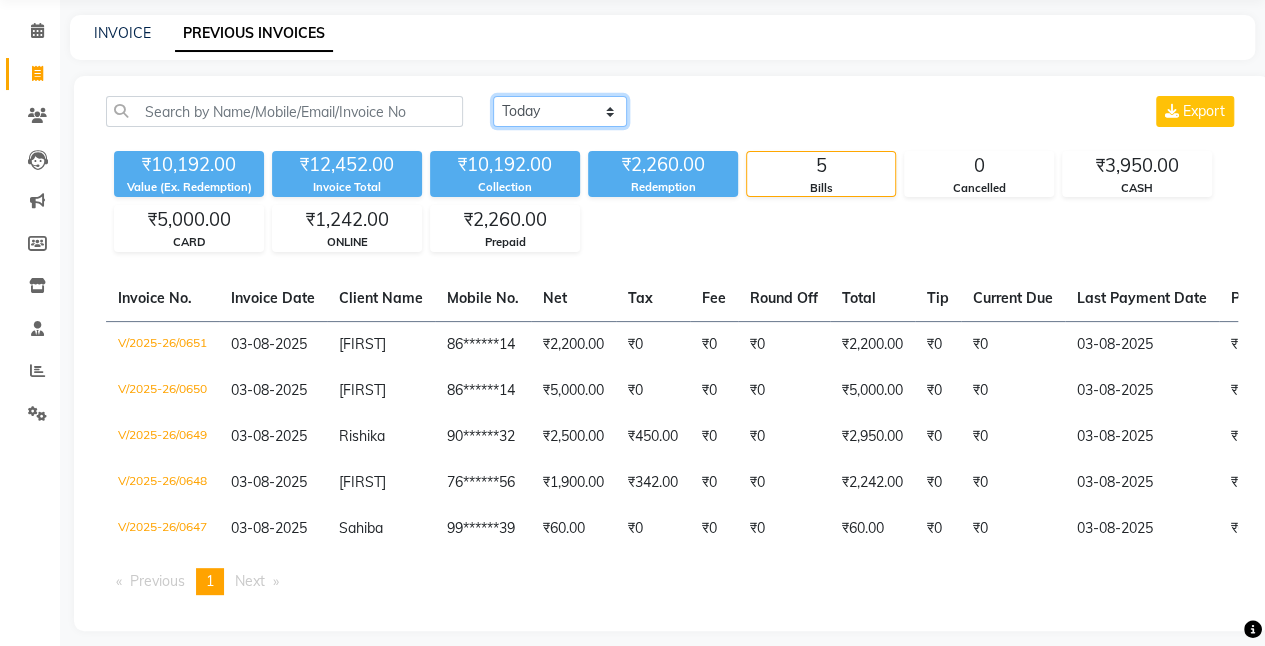 click on "Today Yesterday Custom Range" 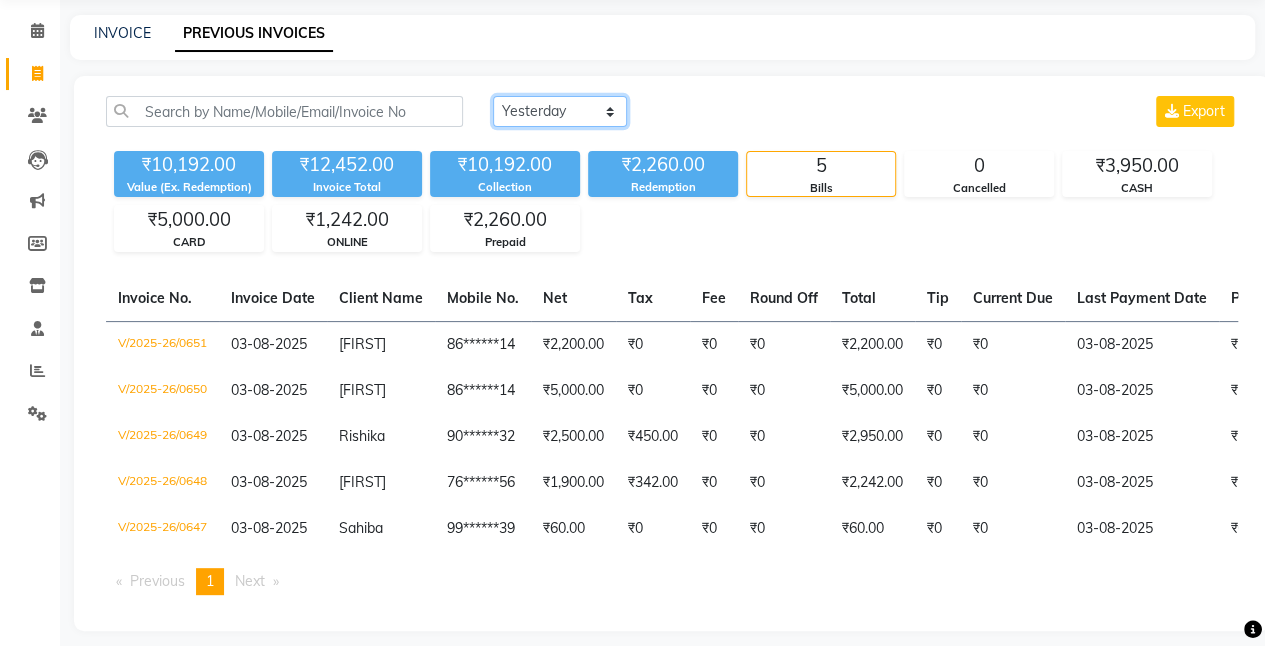 click on "Today Yesterday Custom Range" 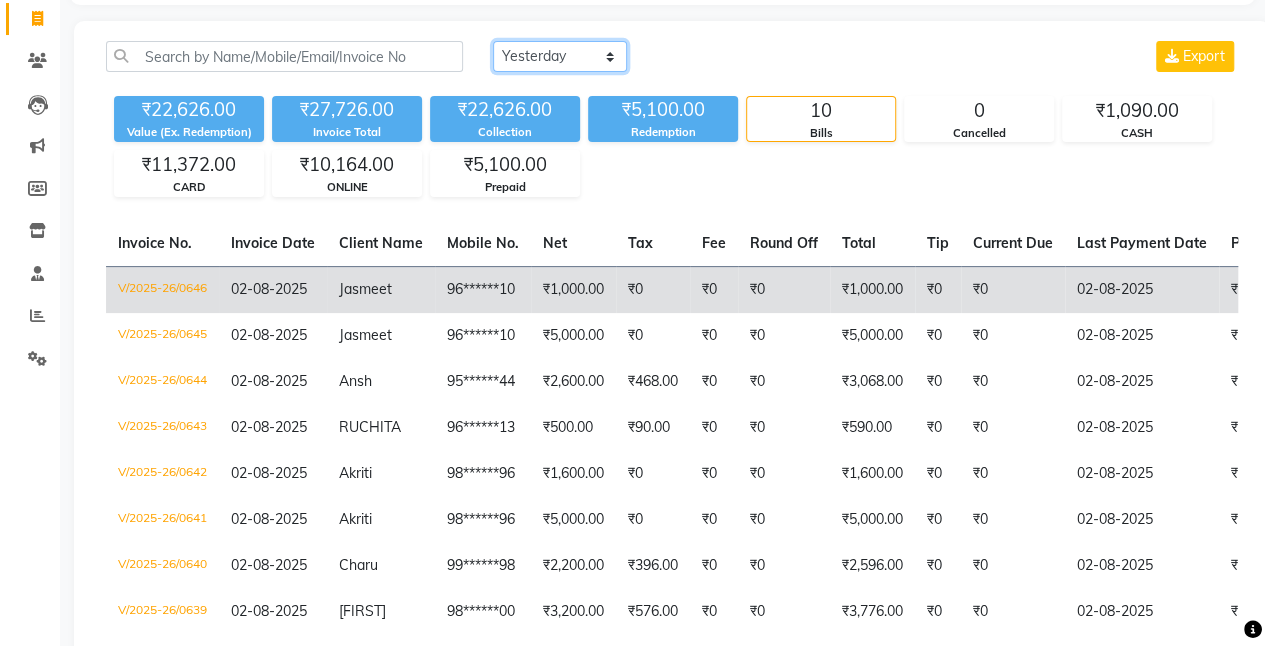 scroll, scrollTop: 0, scrollLeft: 0, axis: both 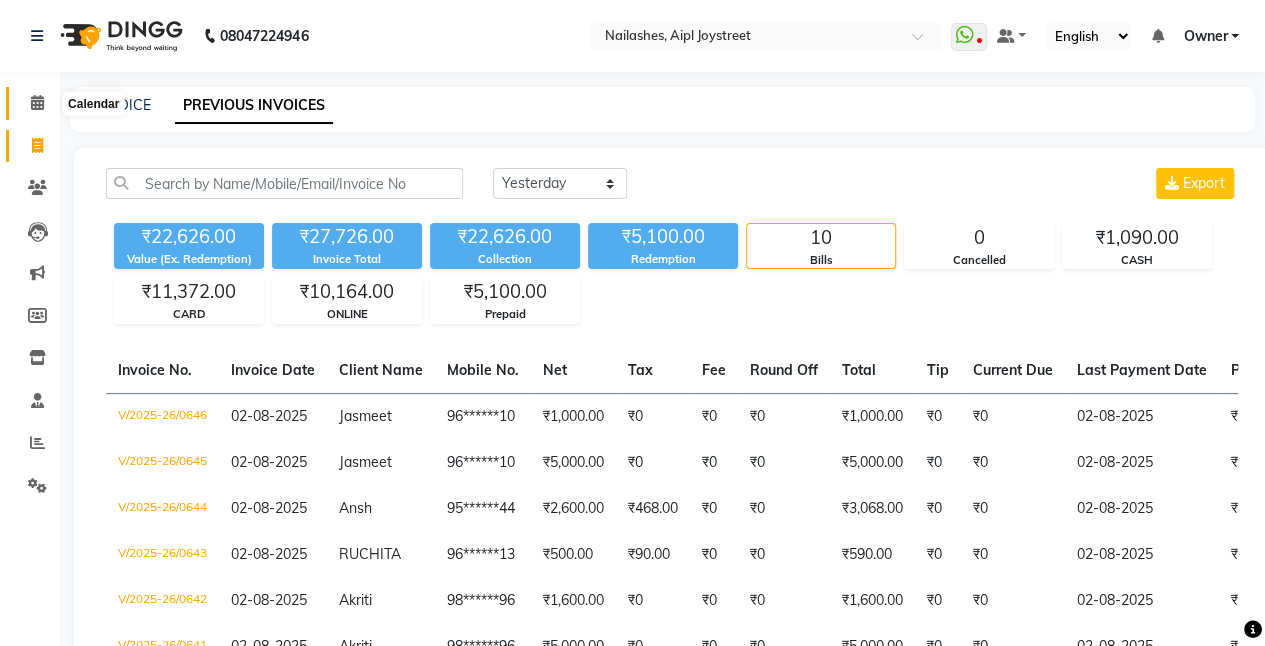 click 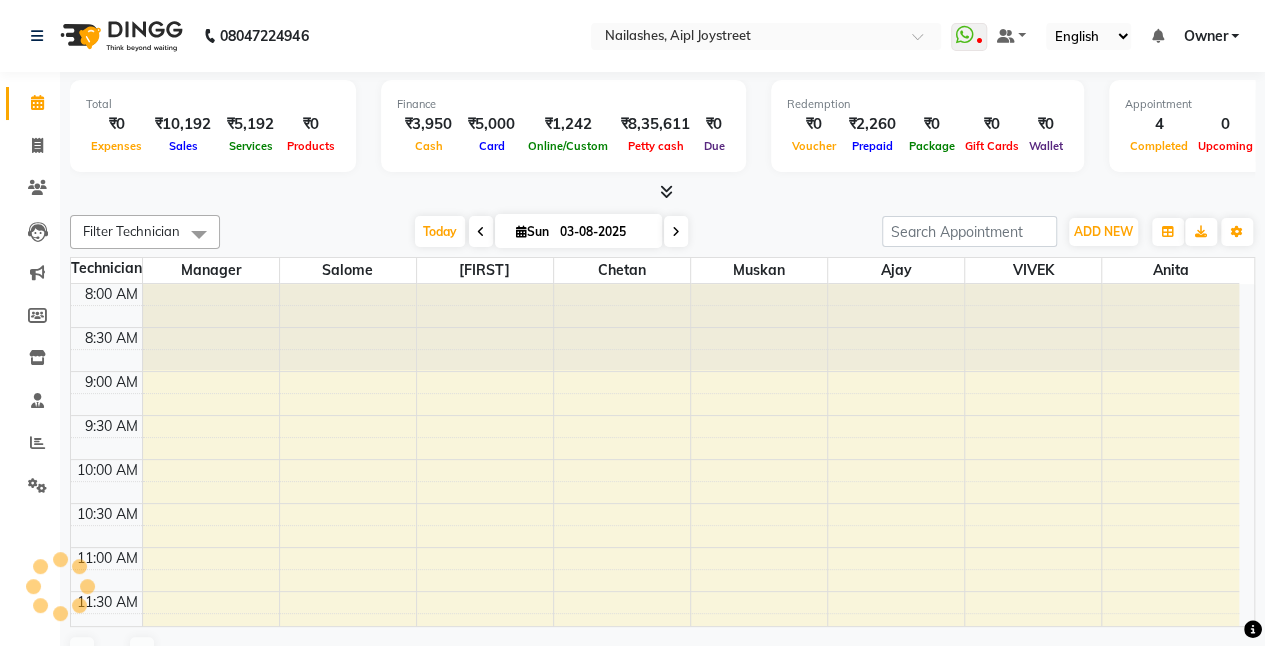 scroll, scrollTop: 782, scrollLeft: 0, axis: vertical 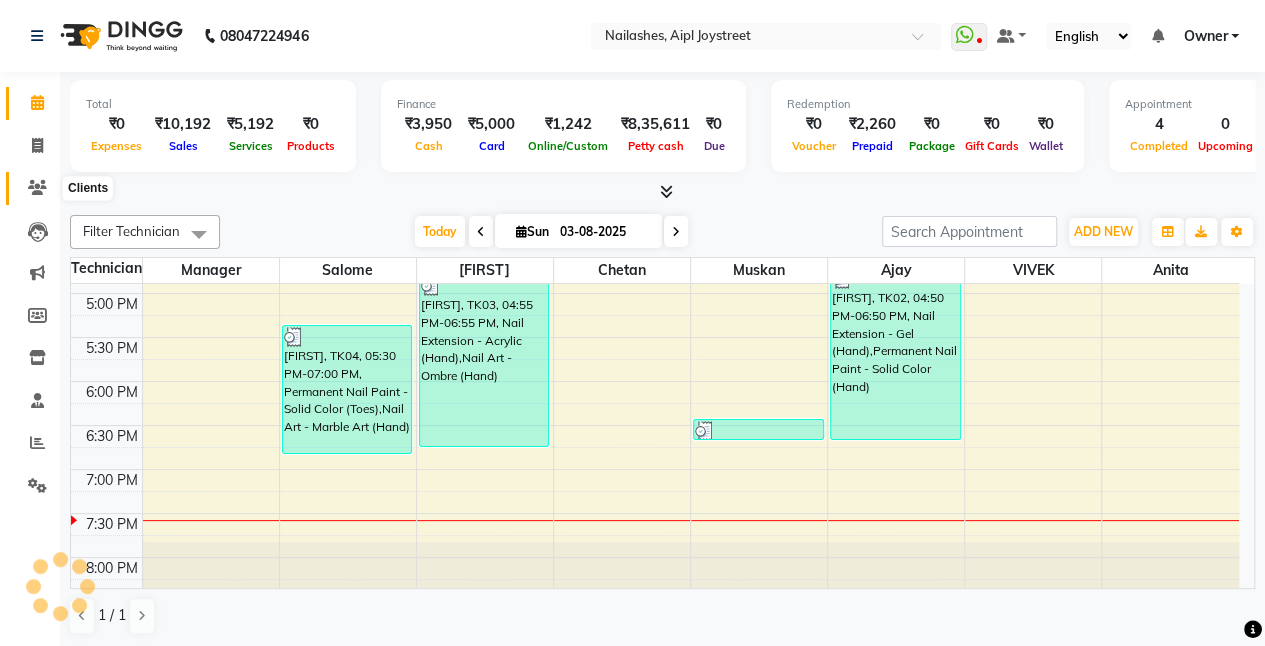 click 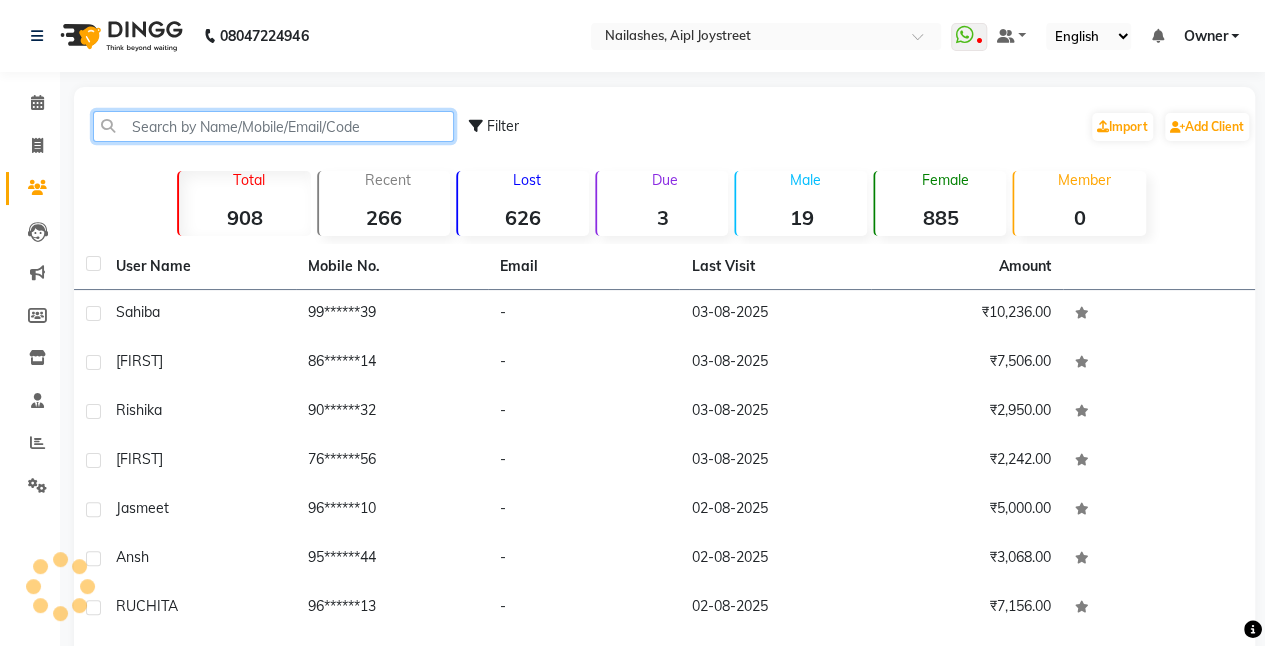 click 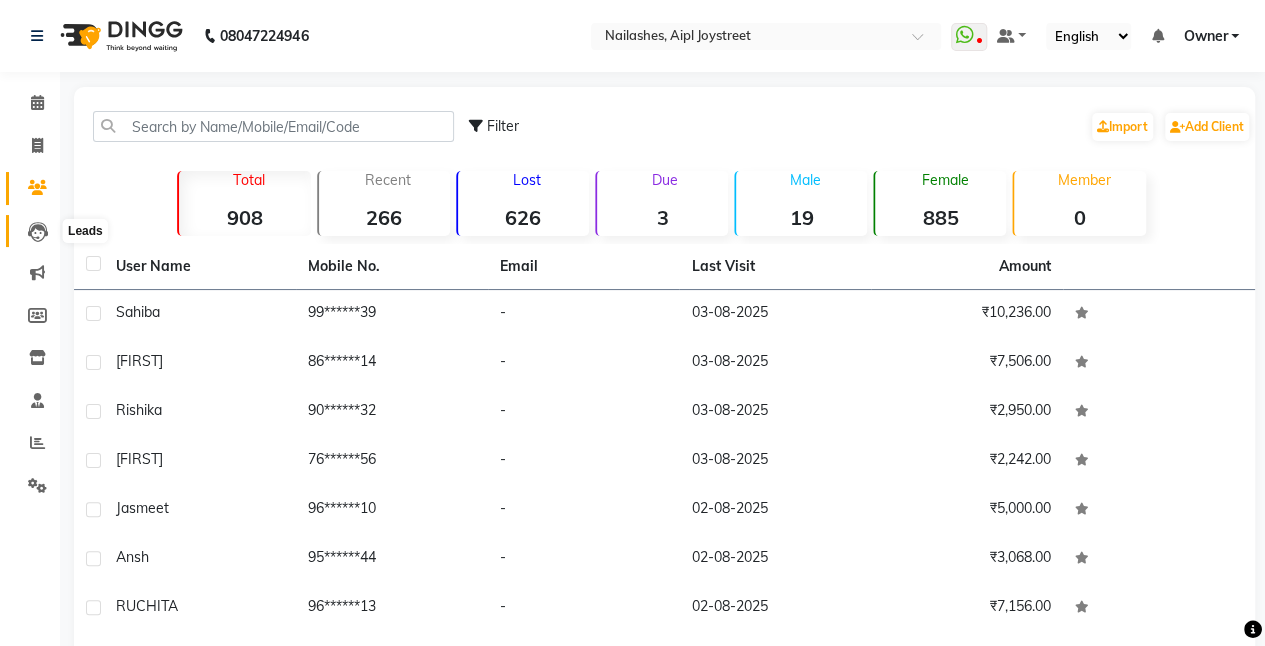 click 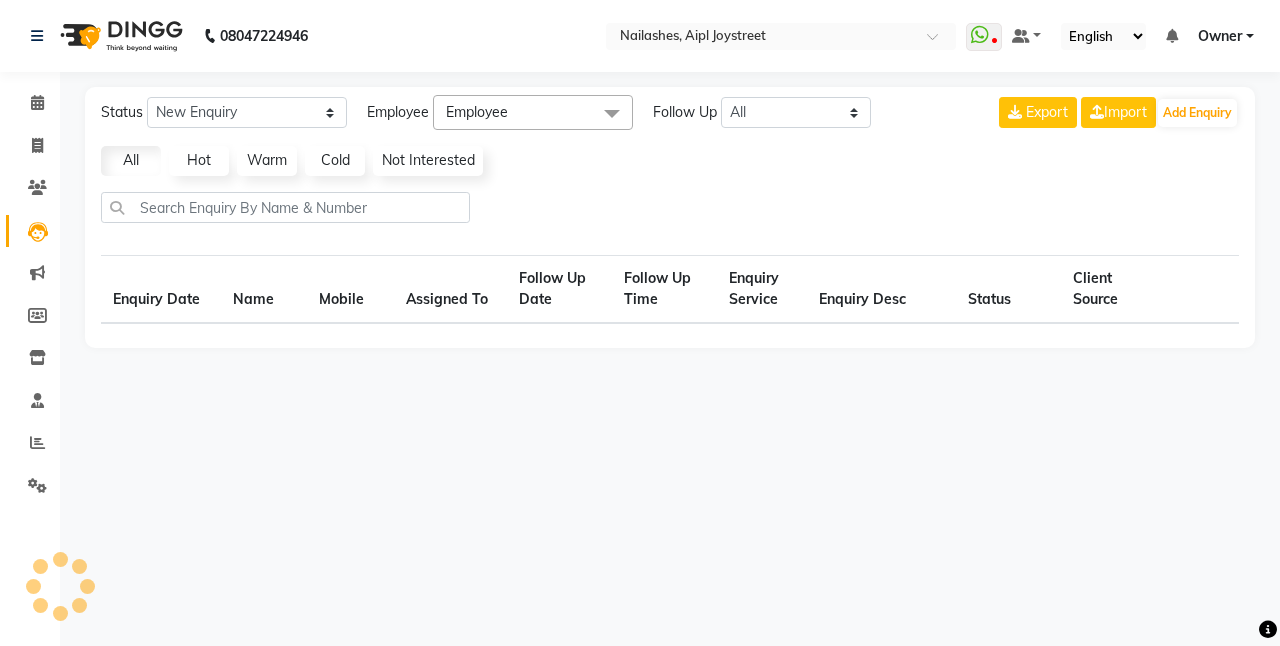 select on "10" 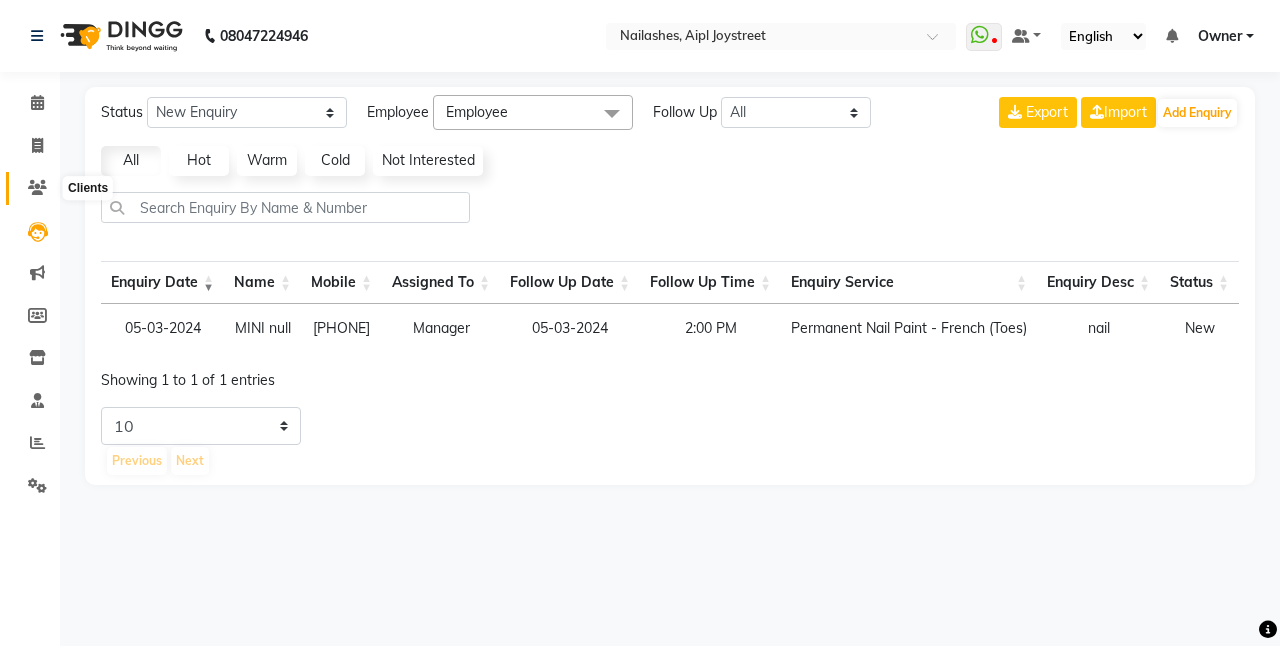 click 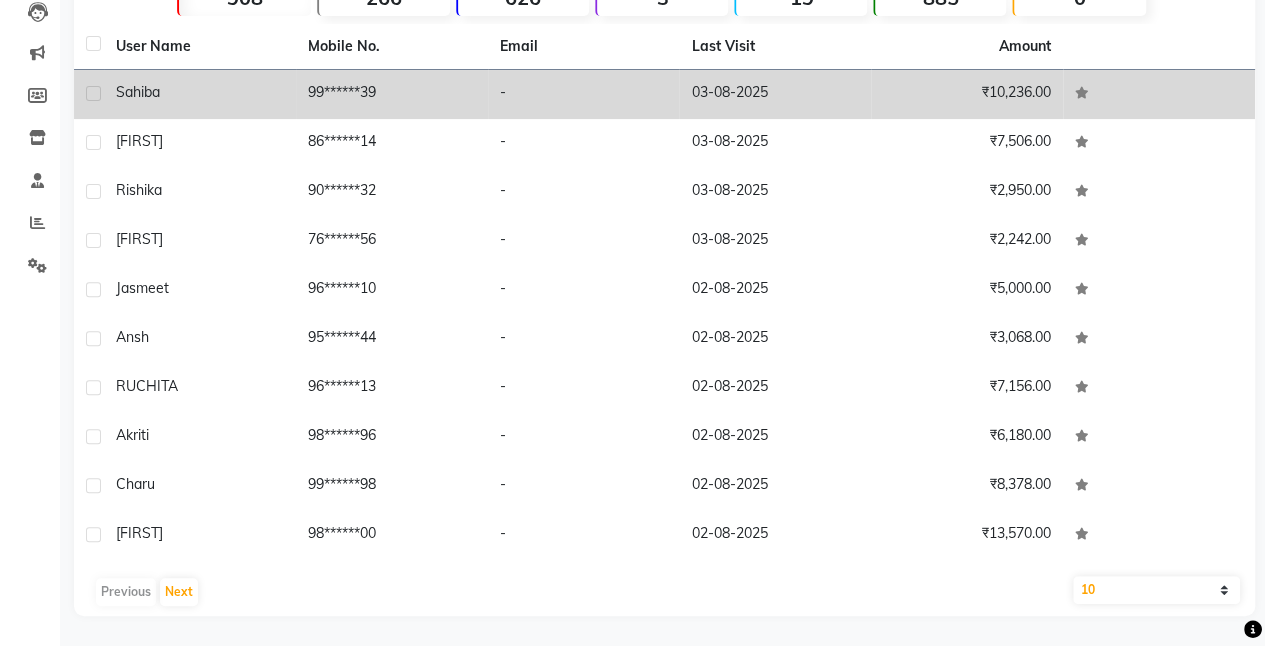 scroll, scrollTop: 0, scrollLeft: 0, axis: both 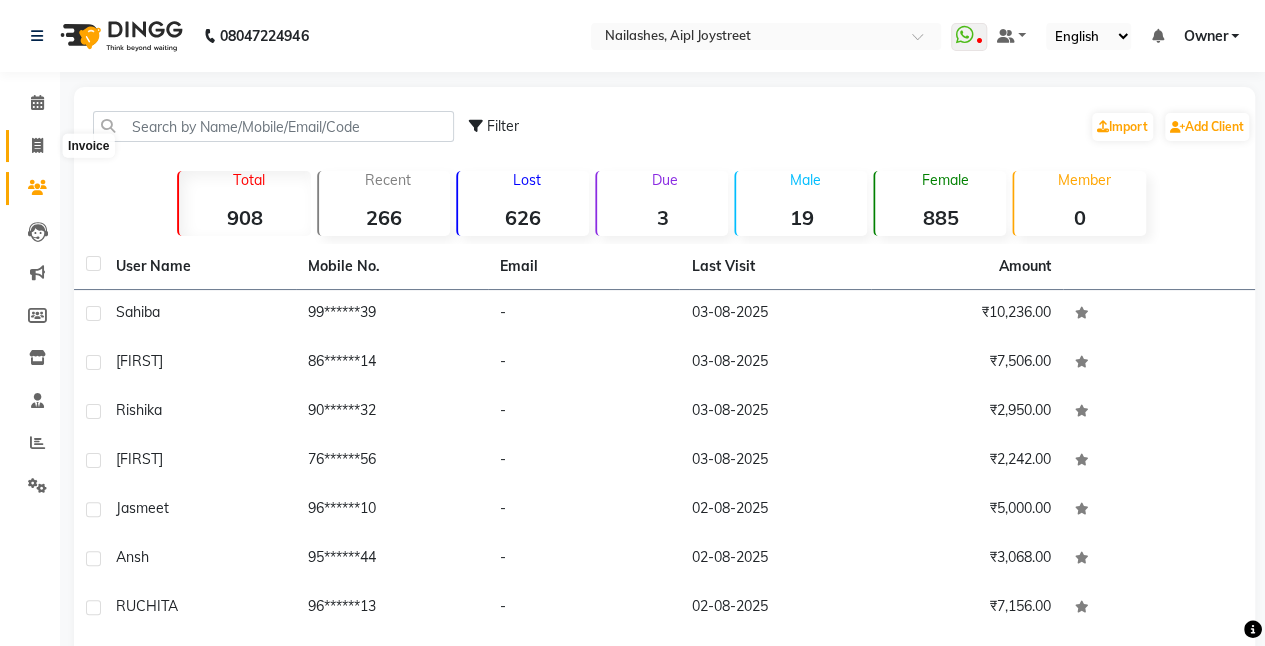 click 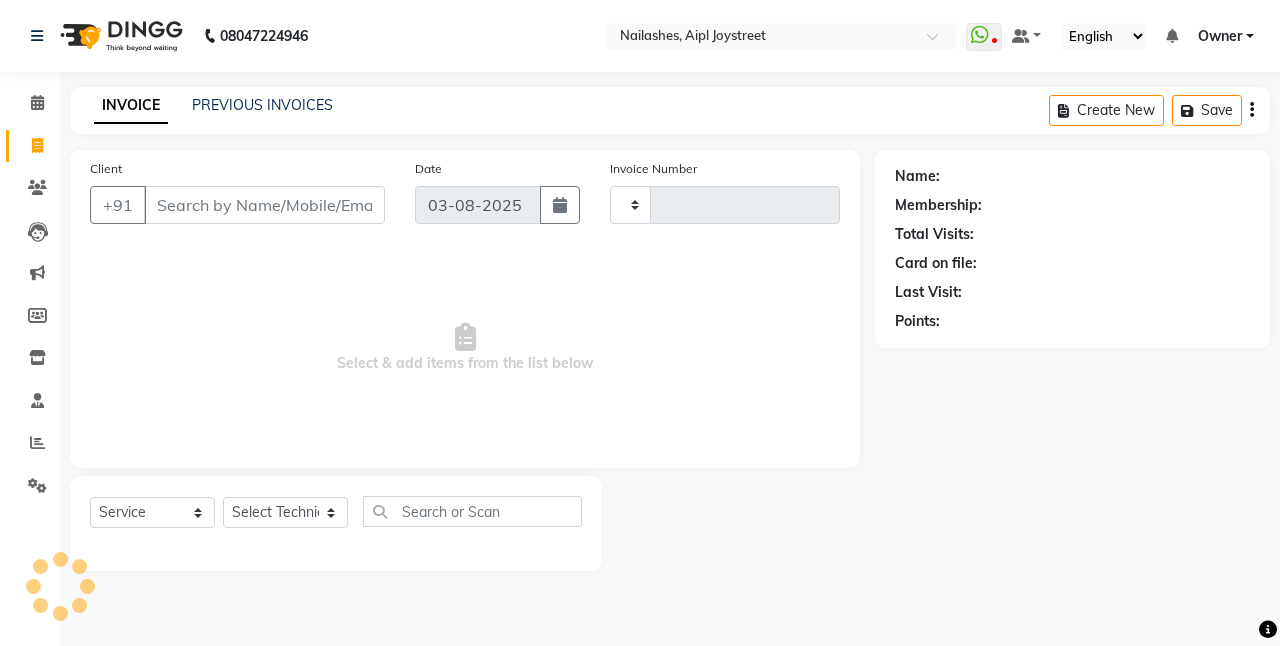 type on "0652" 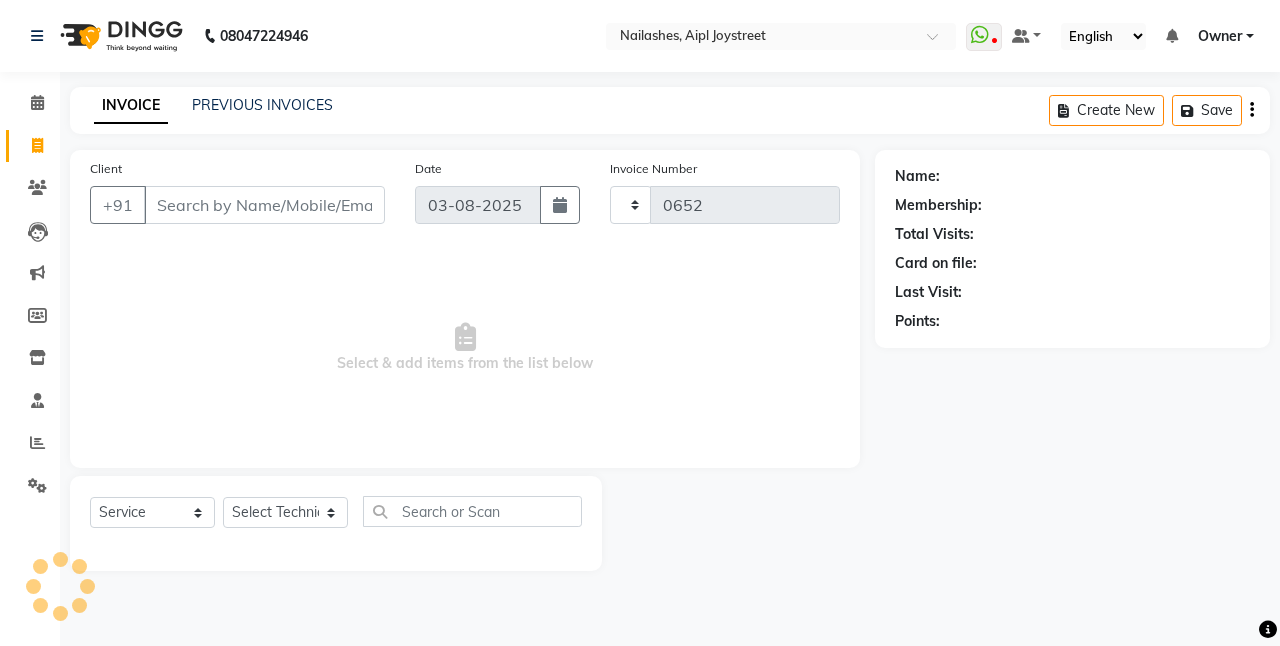 select on "5749" 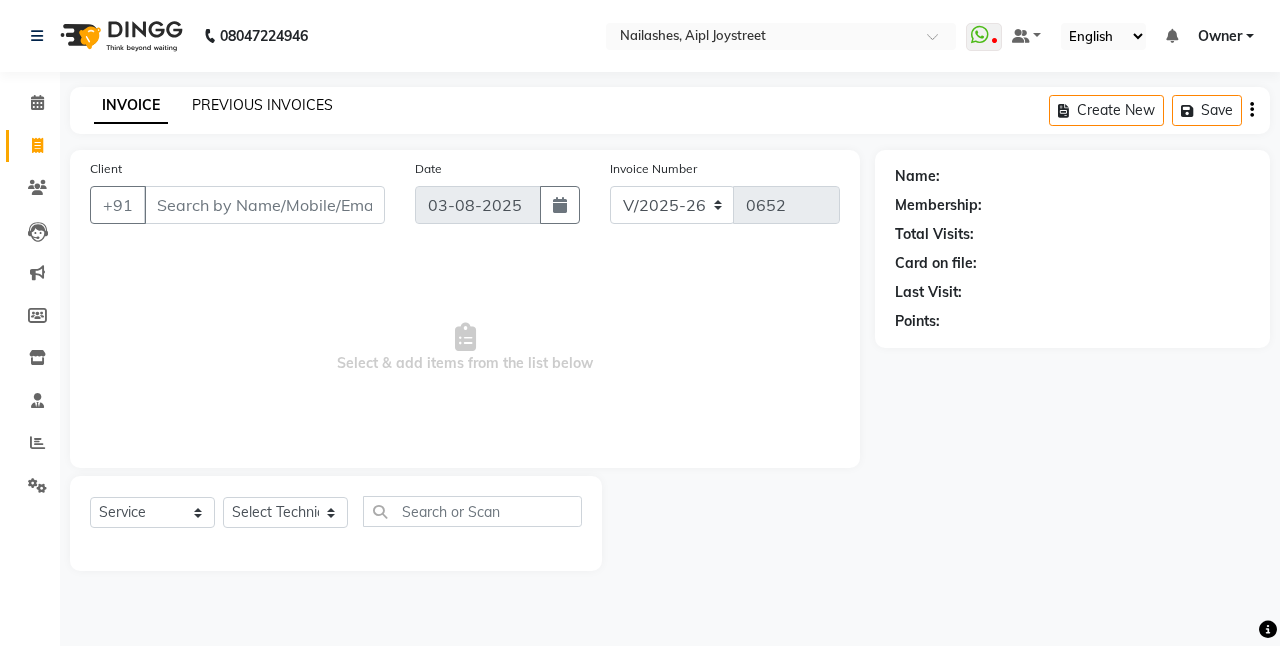click on "PREVIOUS INVOICES" 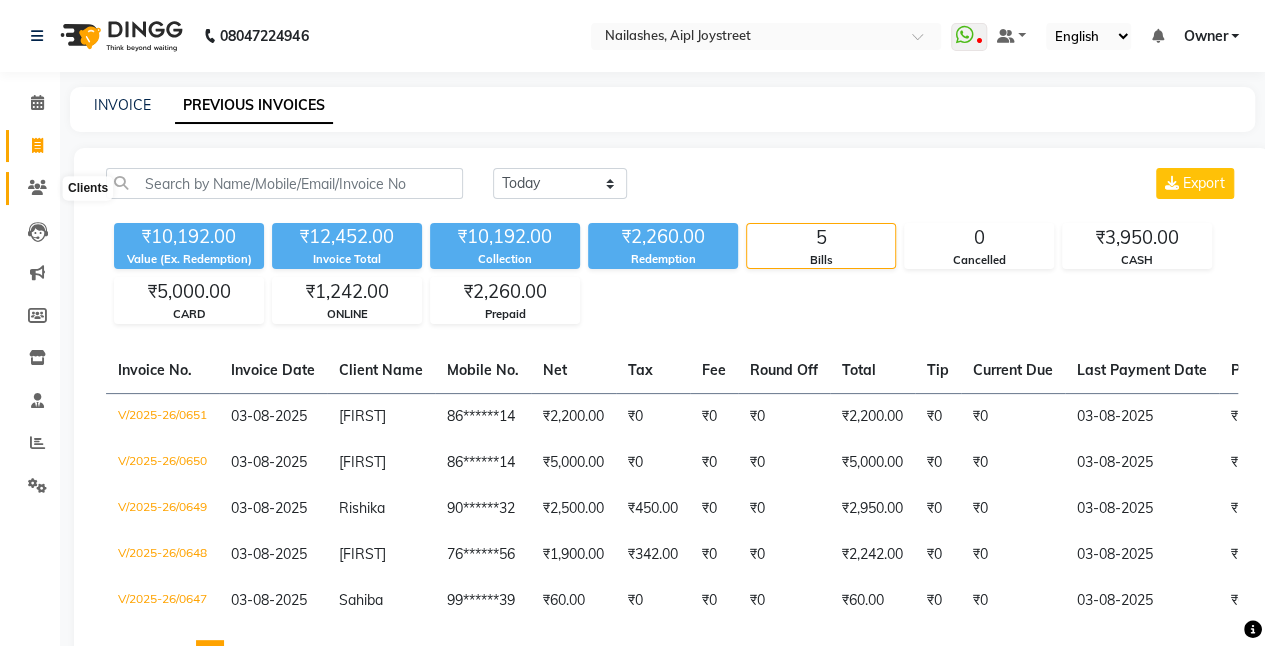 click 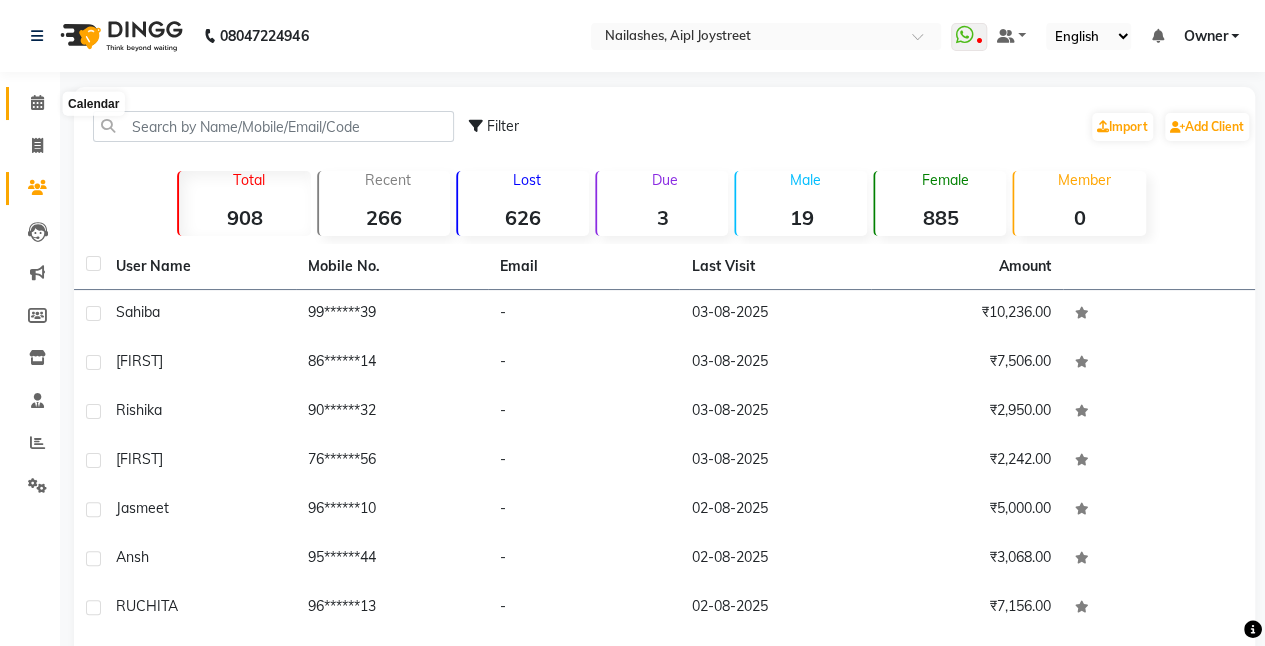 click 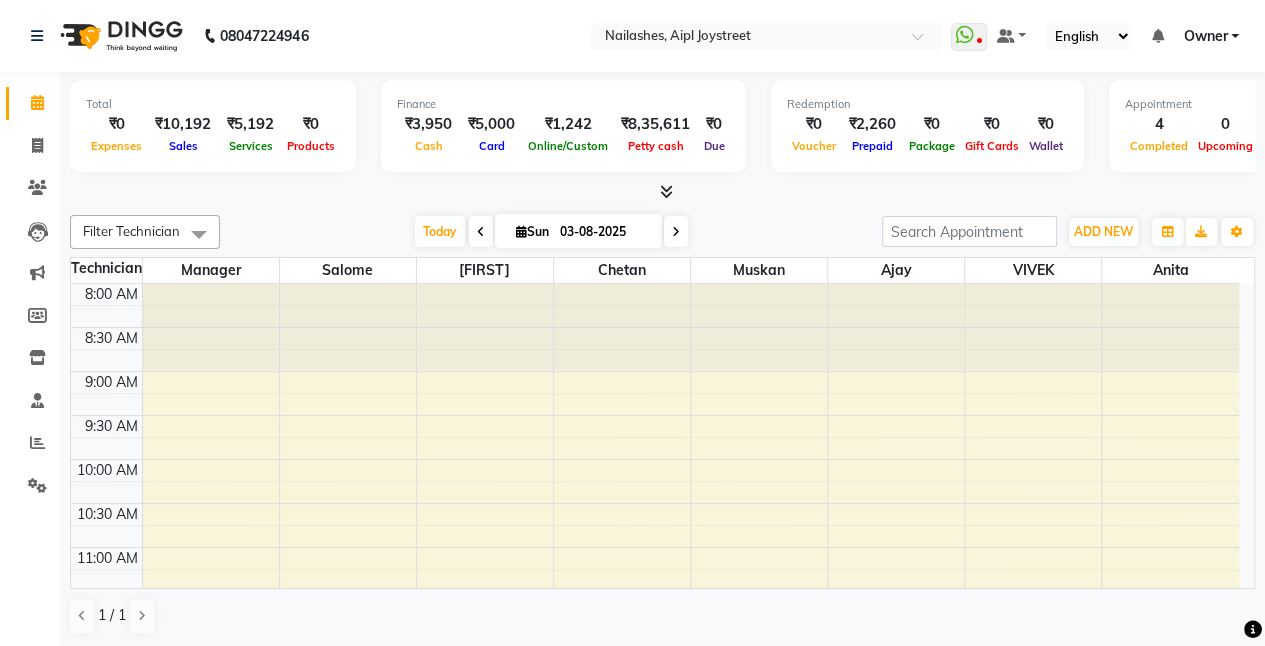 click at bounding box center [485, 327] 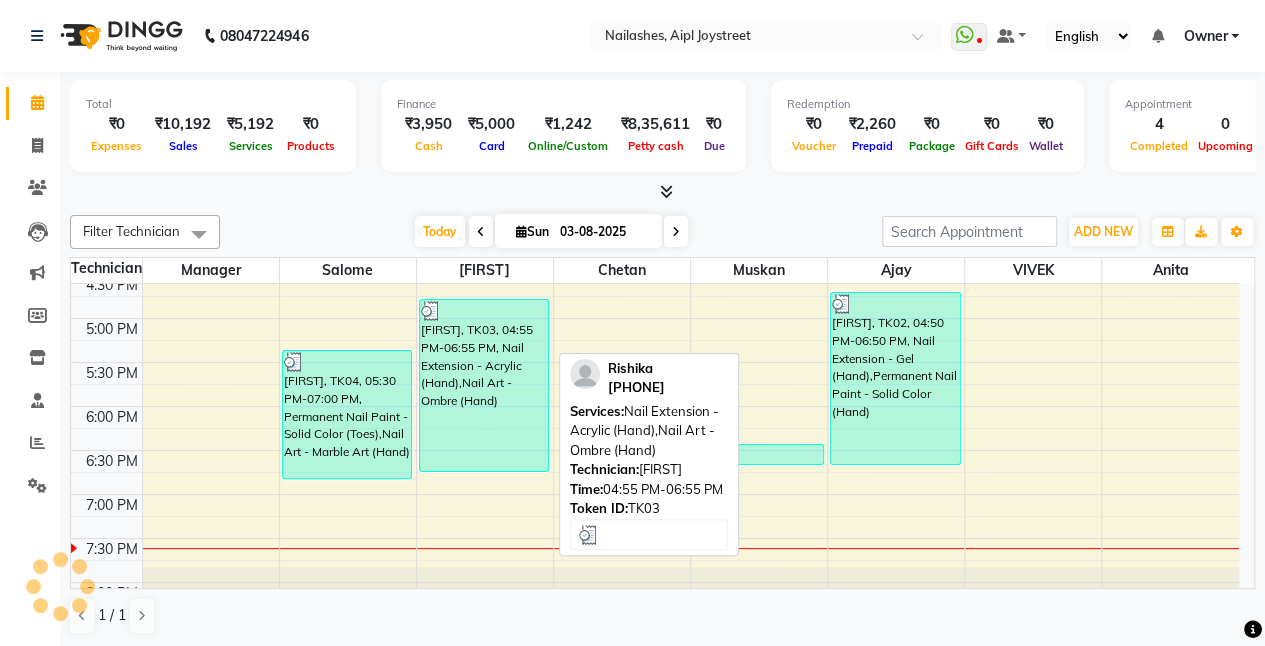scroll, scrollTop: 820, scrollLeft: 0, axis: vertical 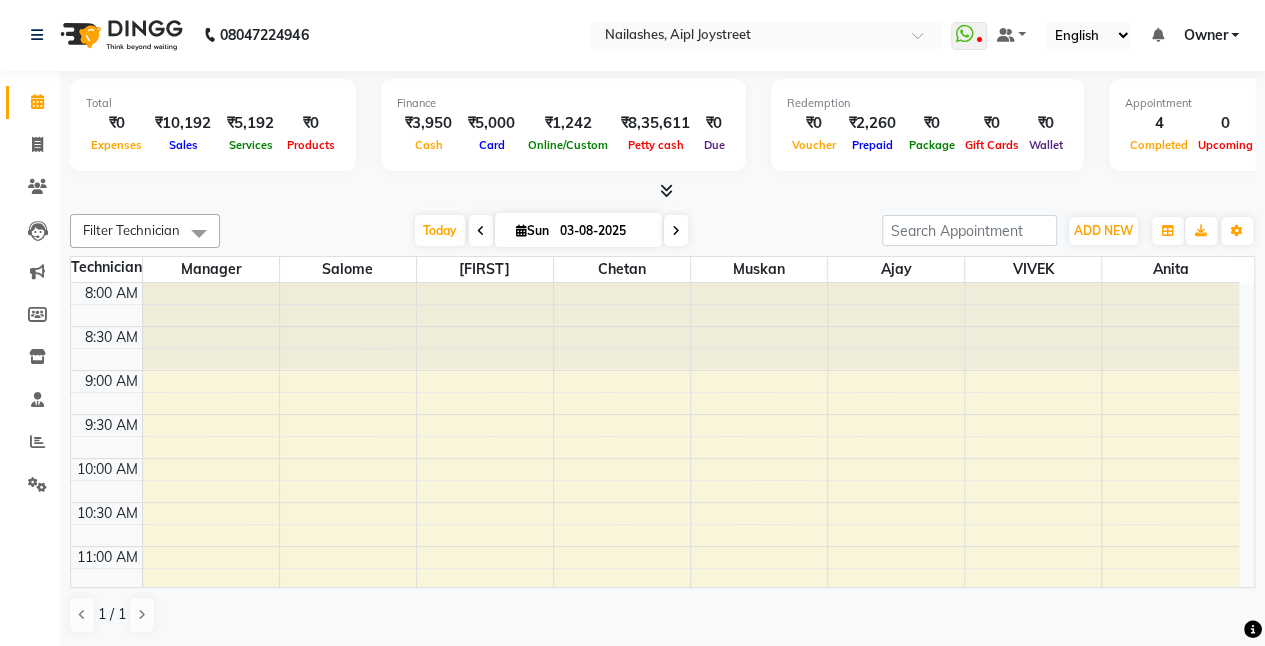 click on "Filter Technician" at bounding box center [145, 231] 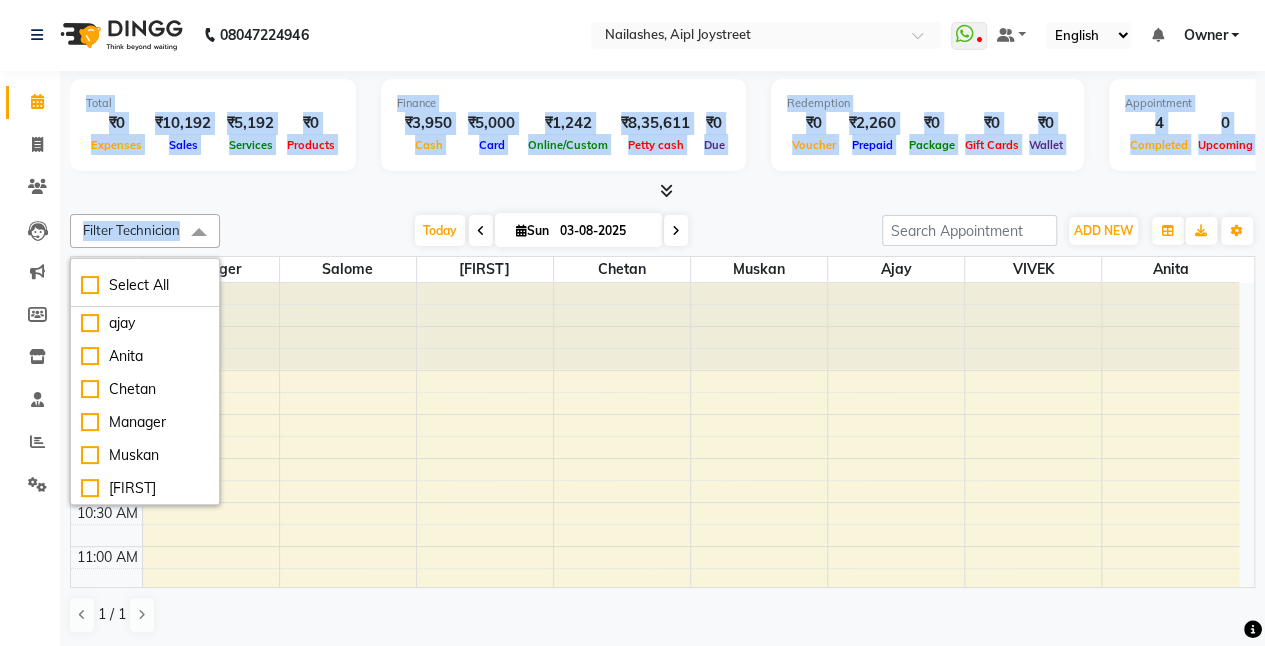 drag, startPoint x: 276, startPoint y: 210, endPoint x: 18, endPoint y: 164, distance: 262.0687 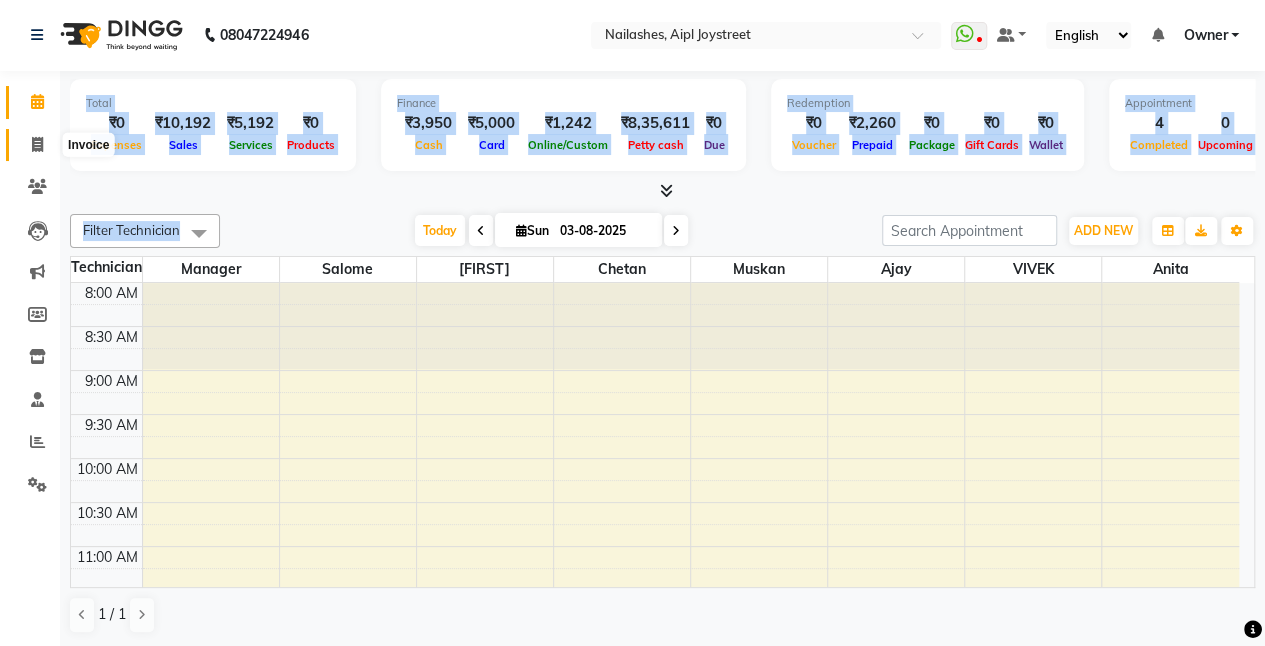 click 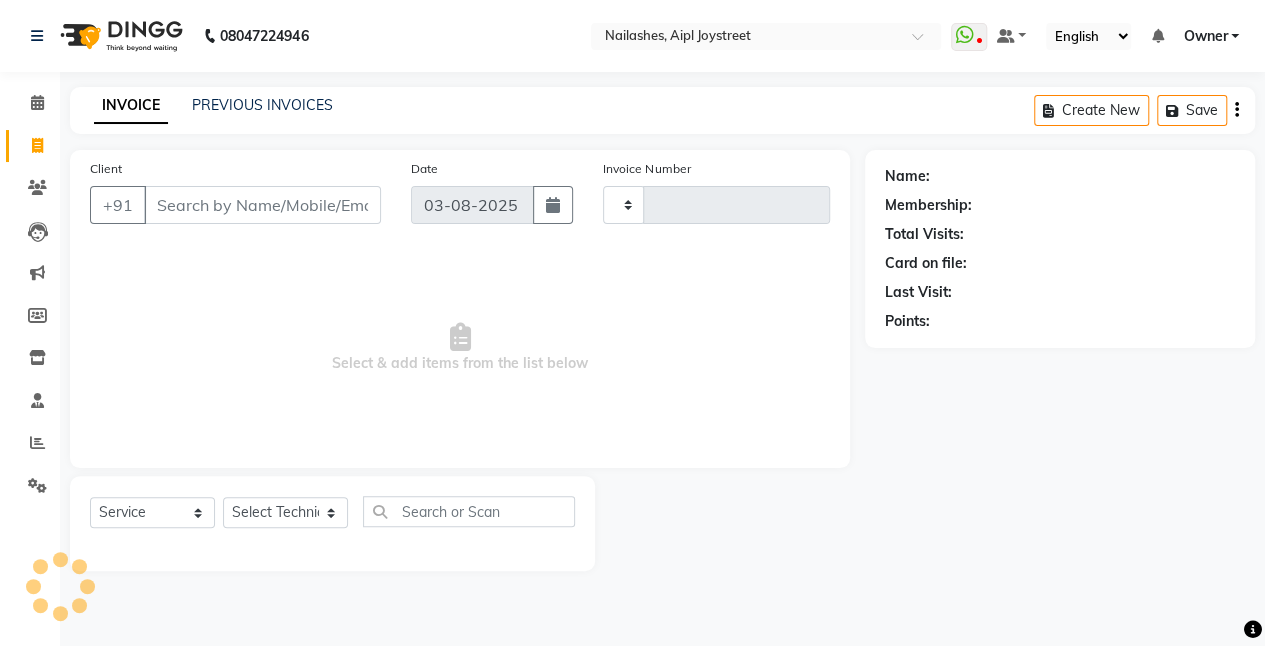 scroll, scrollTop: 0, scrollLeft: 0, axis: both 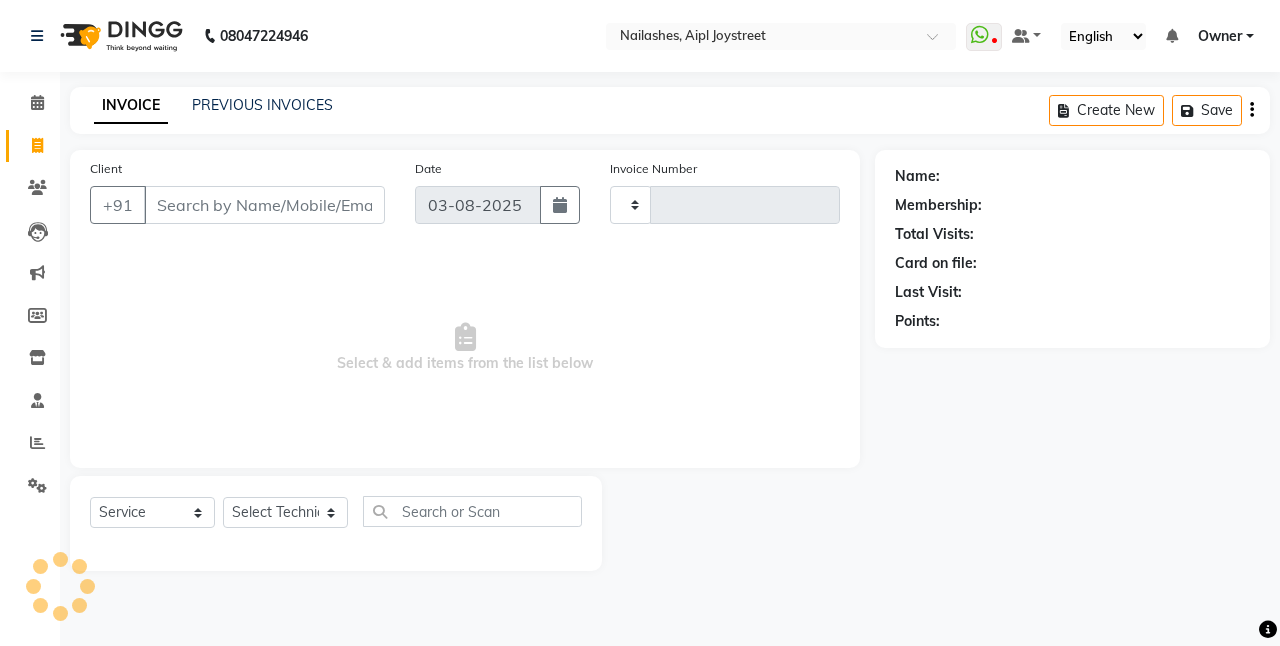 type on "0652" 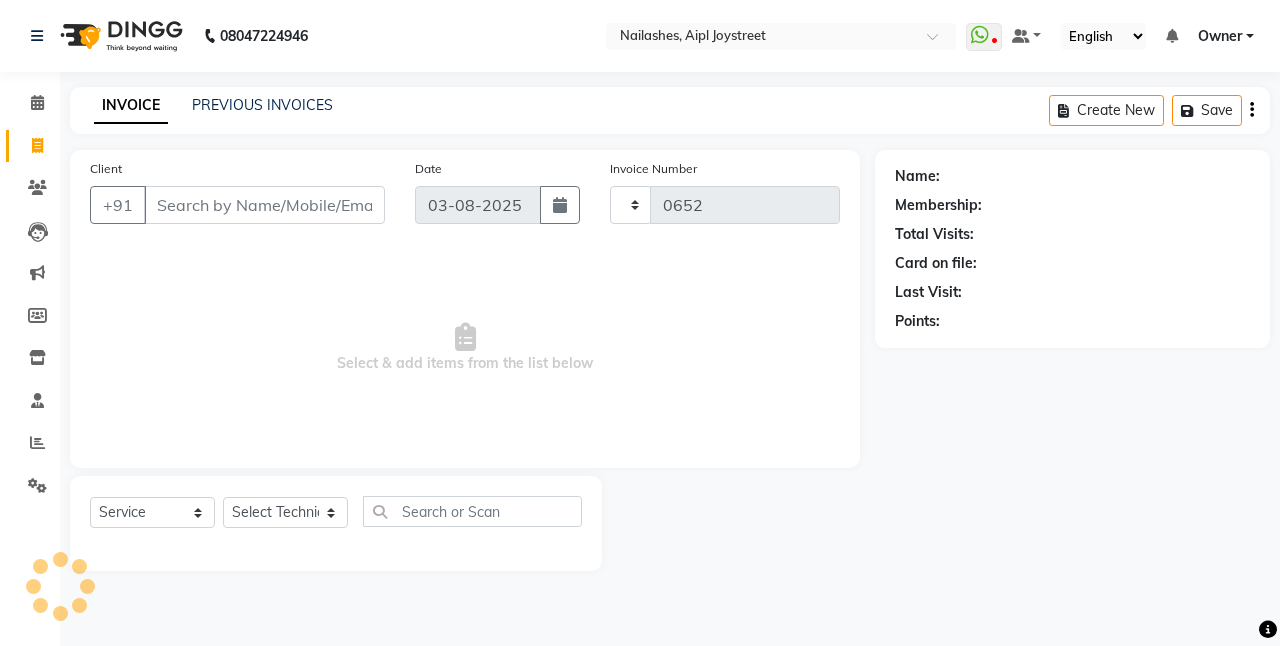 select on "5749" 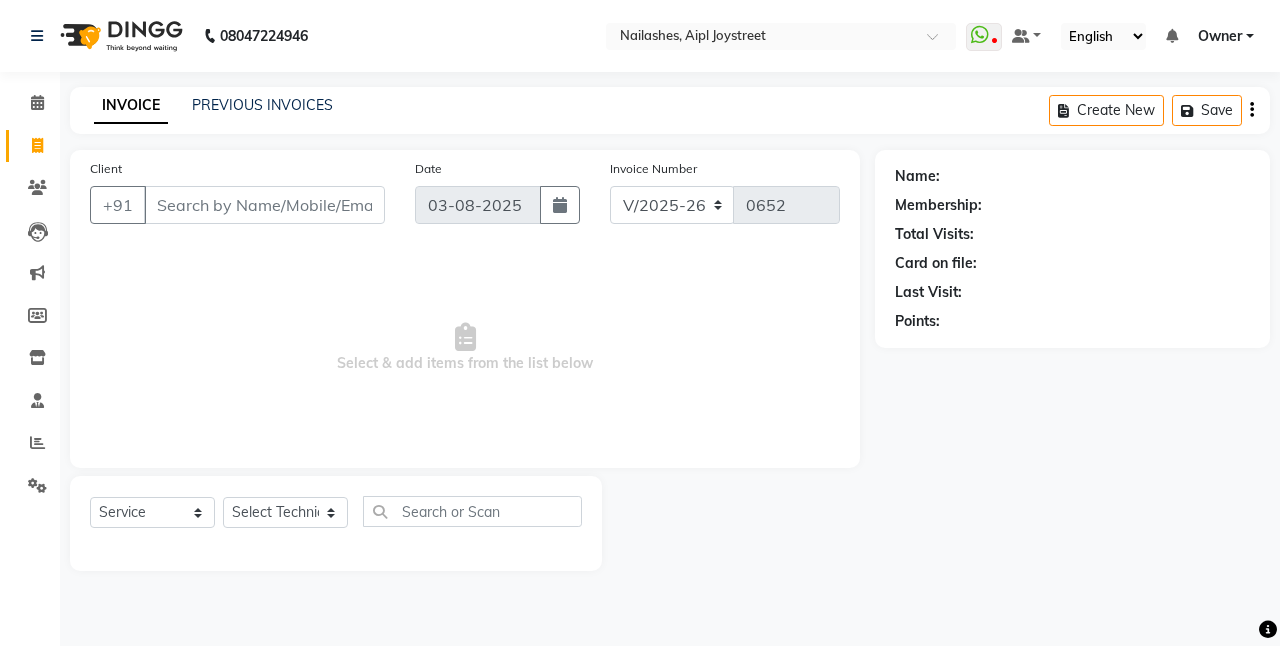 click 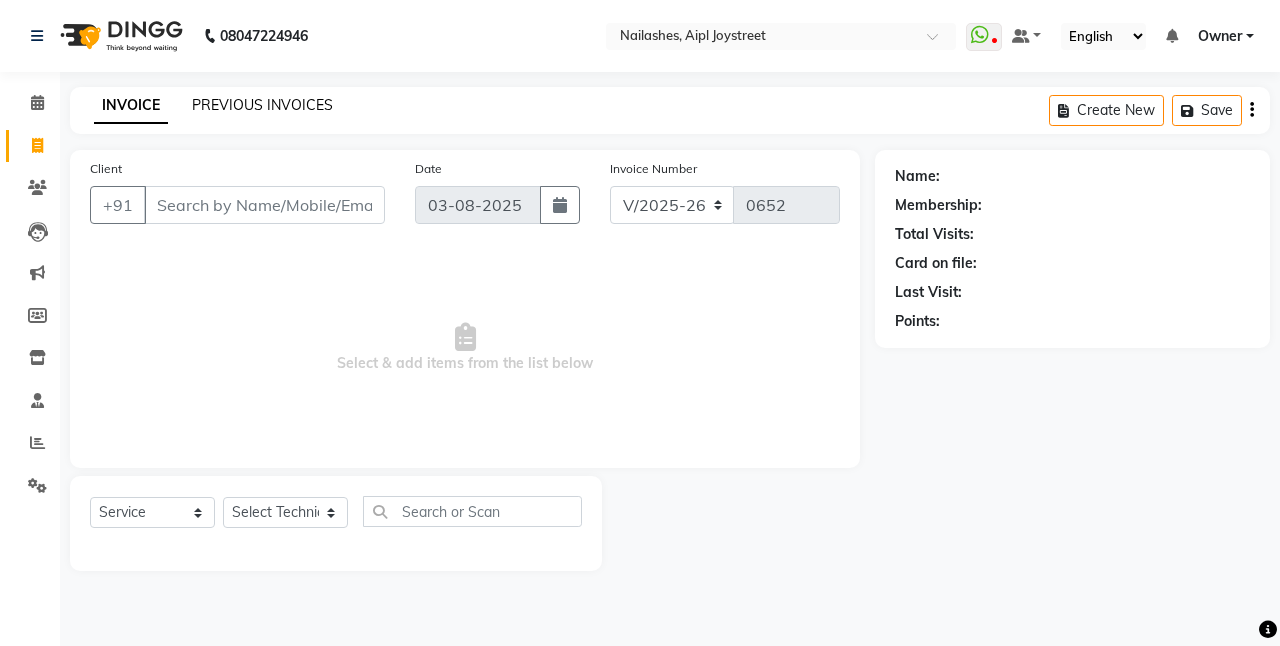 click on "PREVIOUS INVOICES" 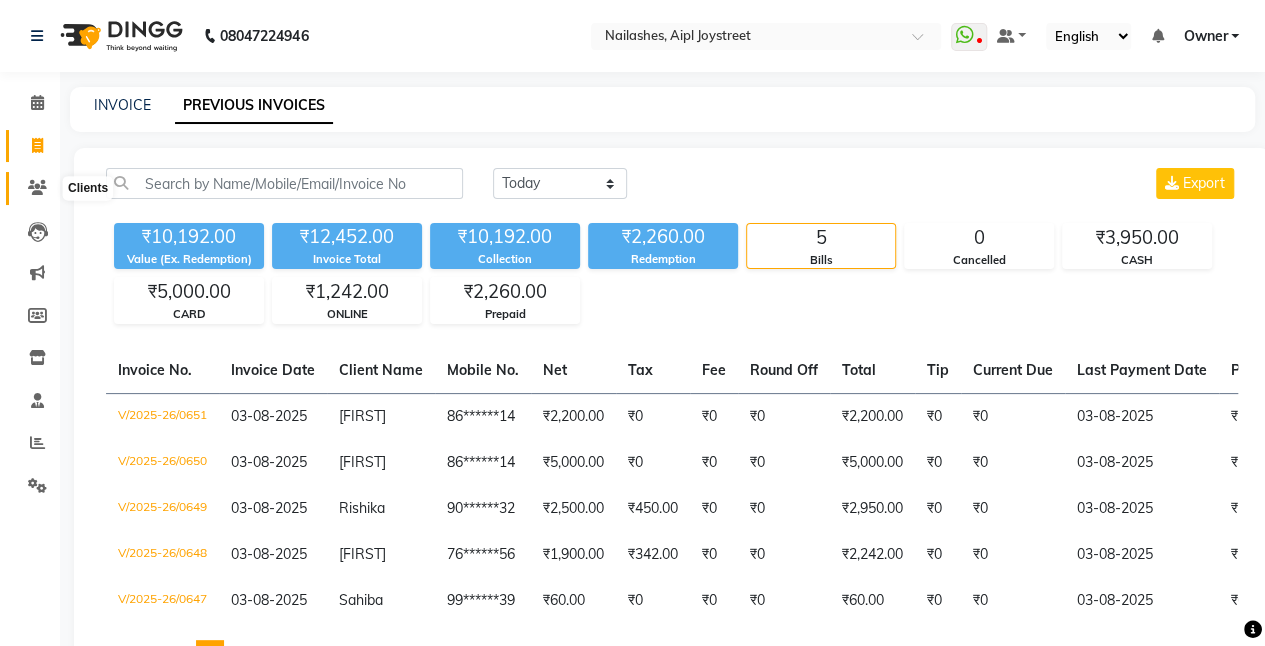 click 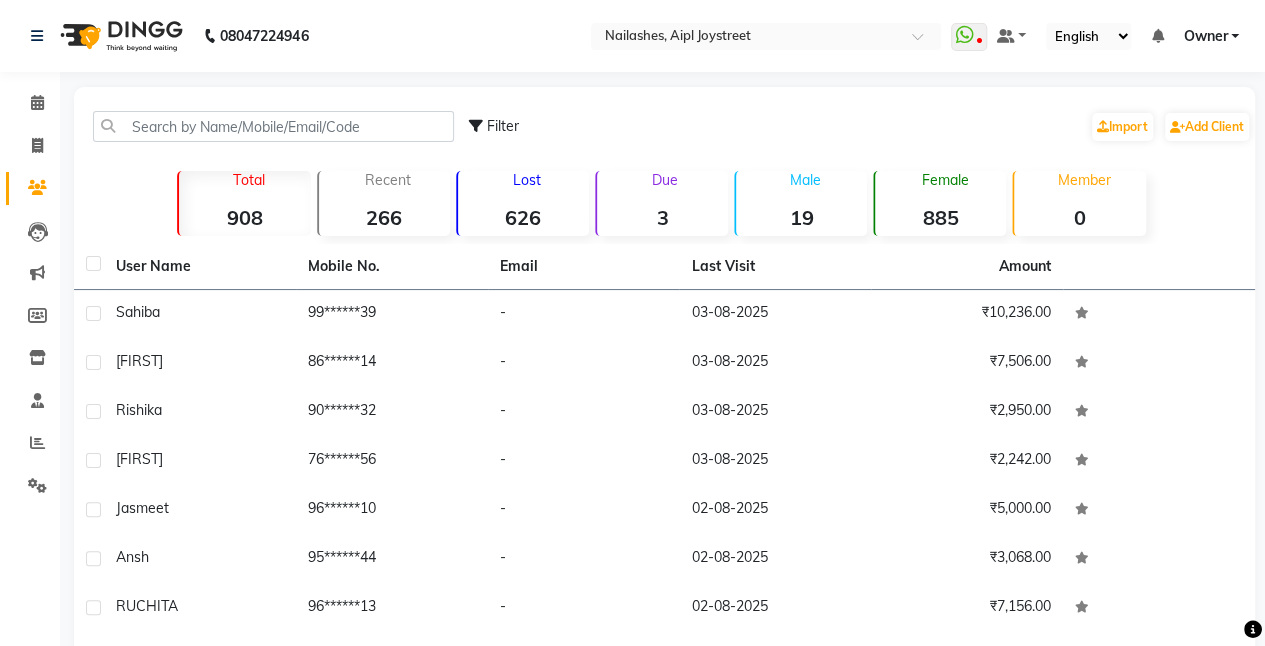 click 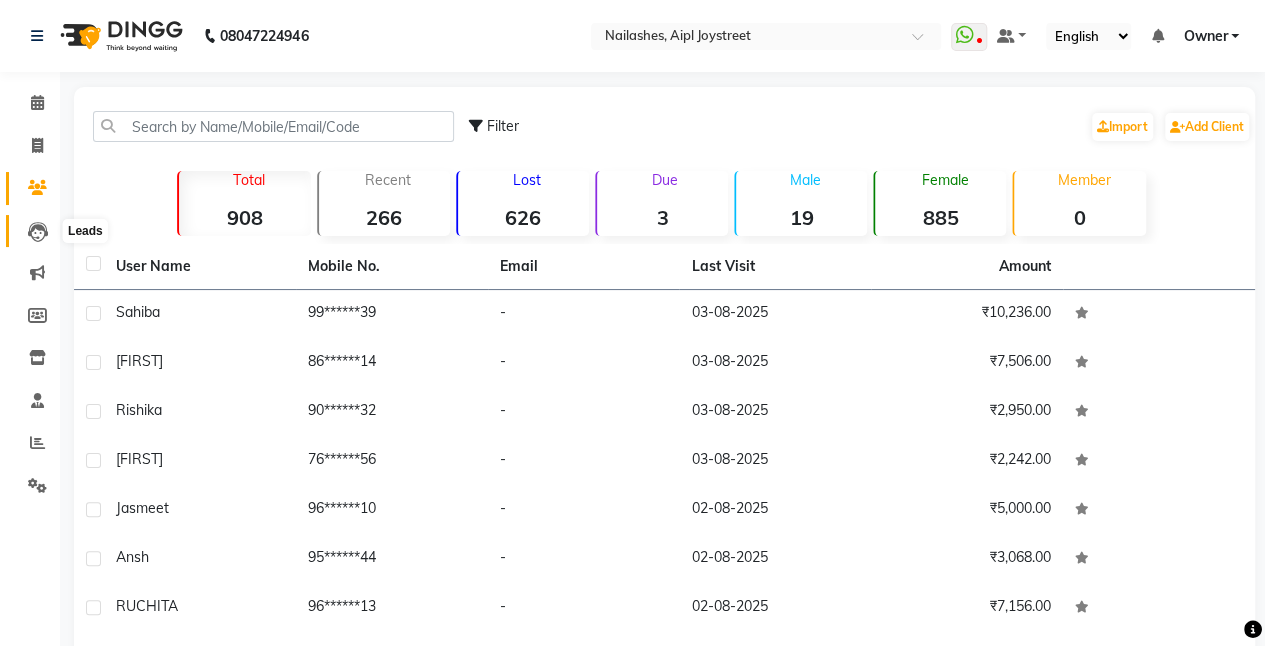 click 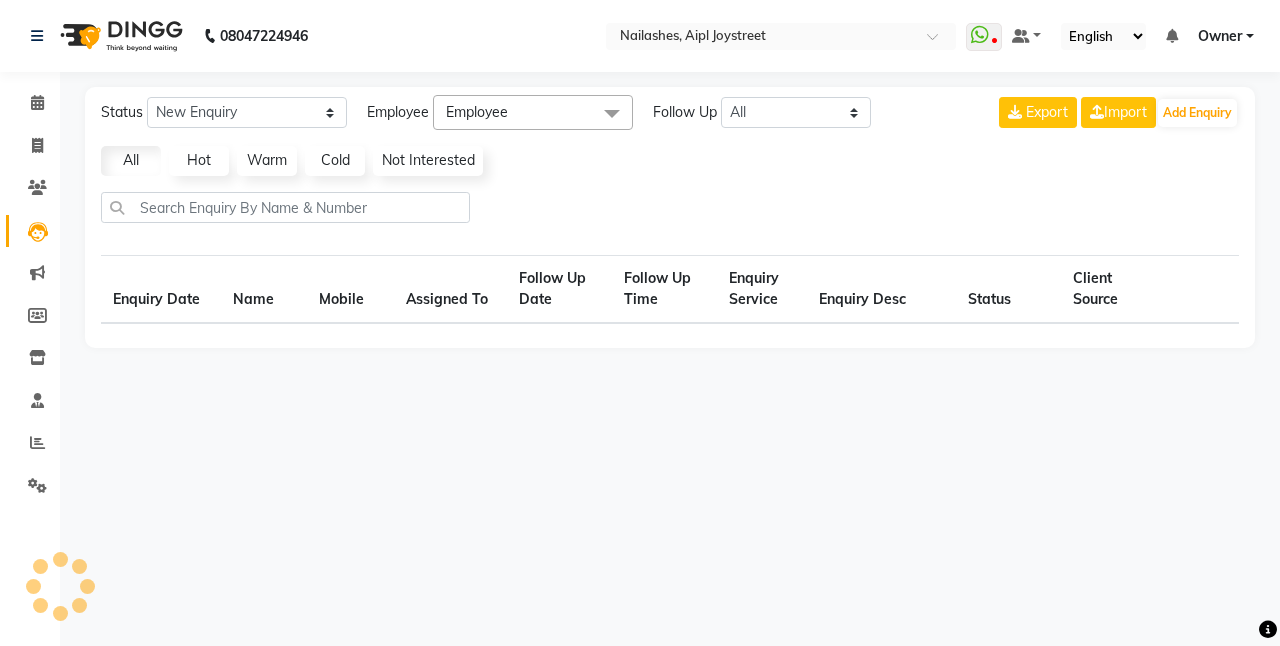 select on "10" 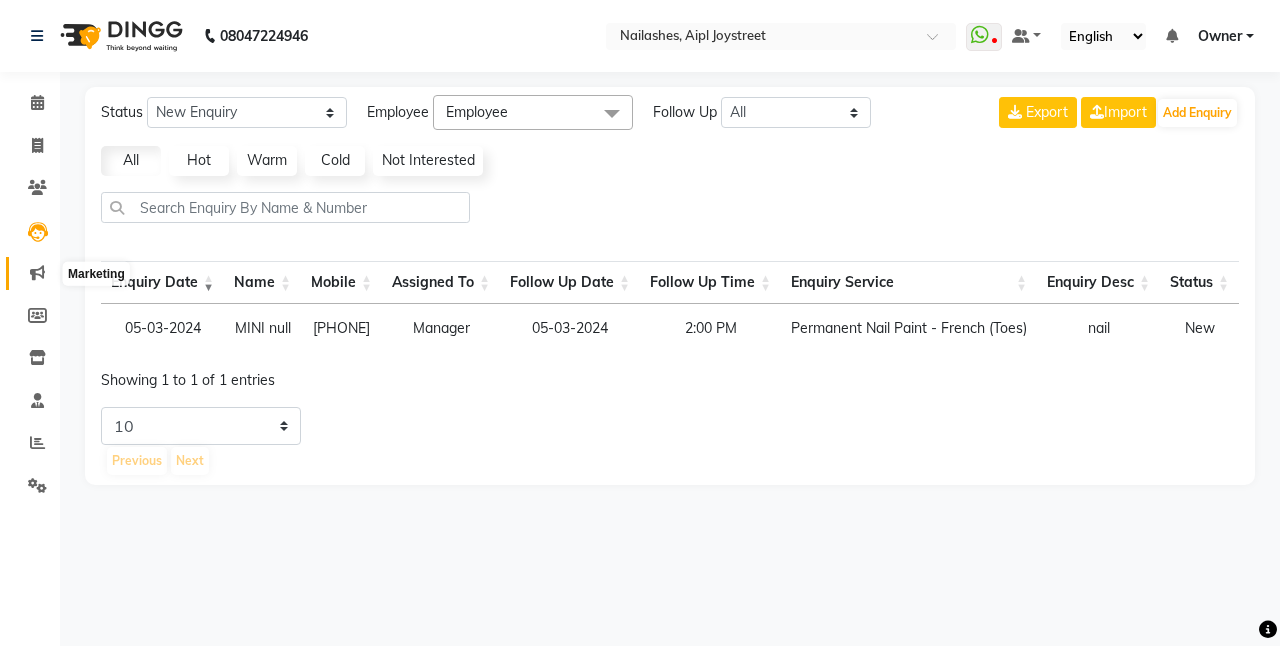 click 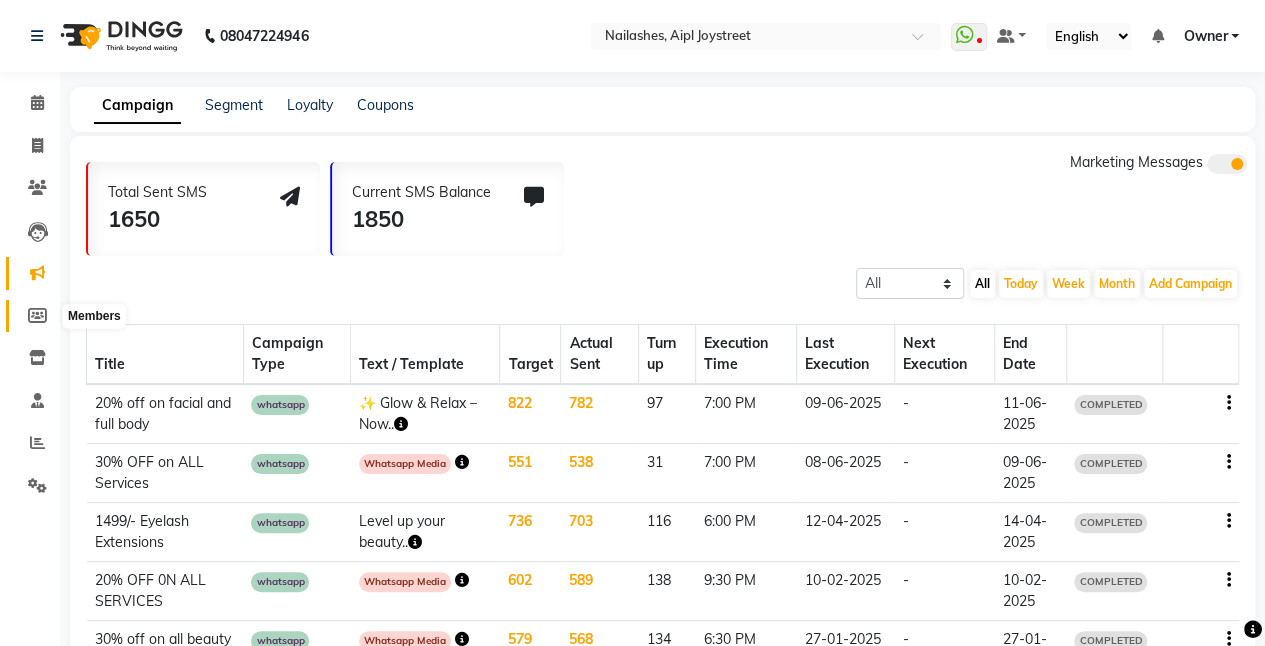 click 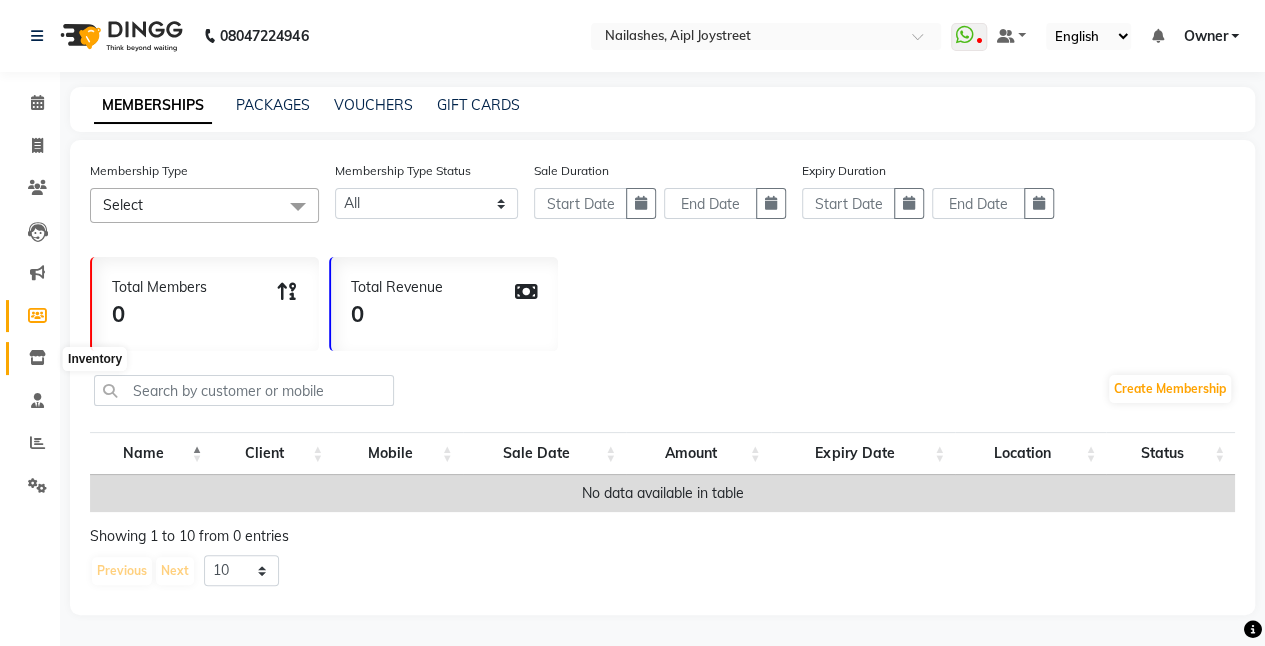 click 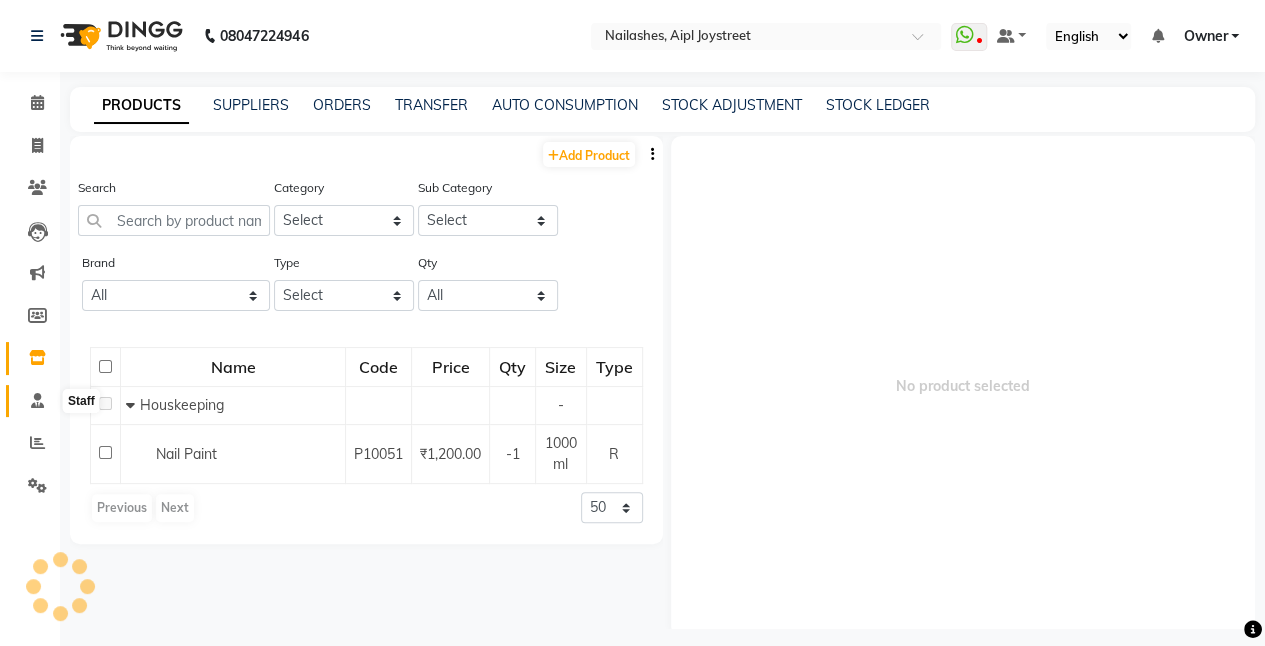 click 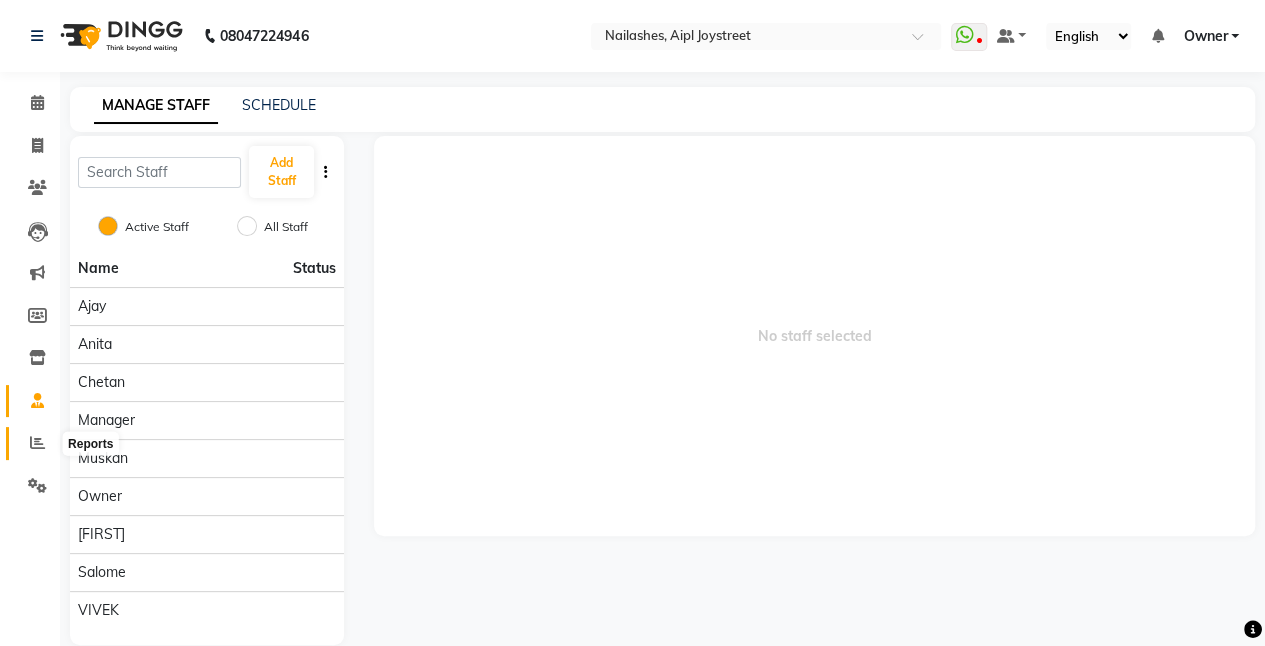 click 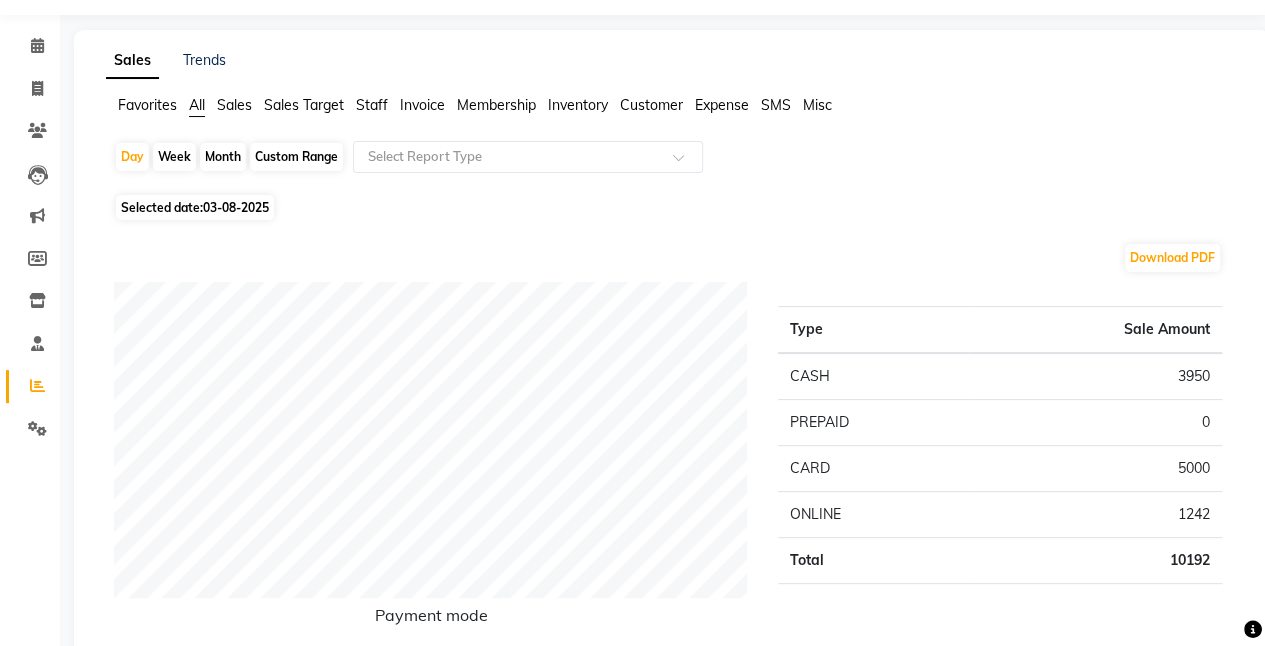 scroll, scrollTop: 0, scrollLeft: 0, axis: both 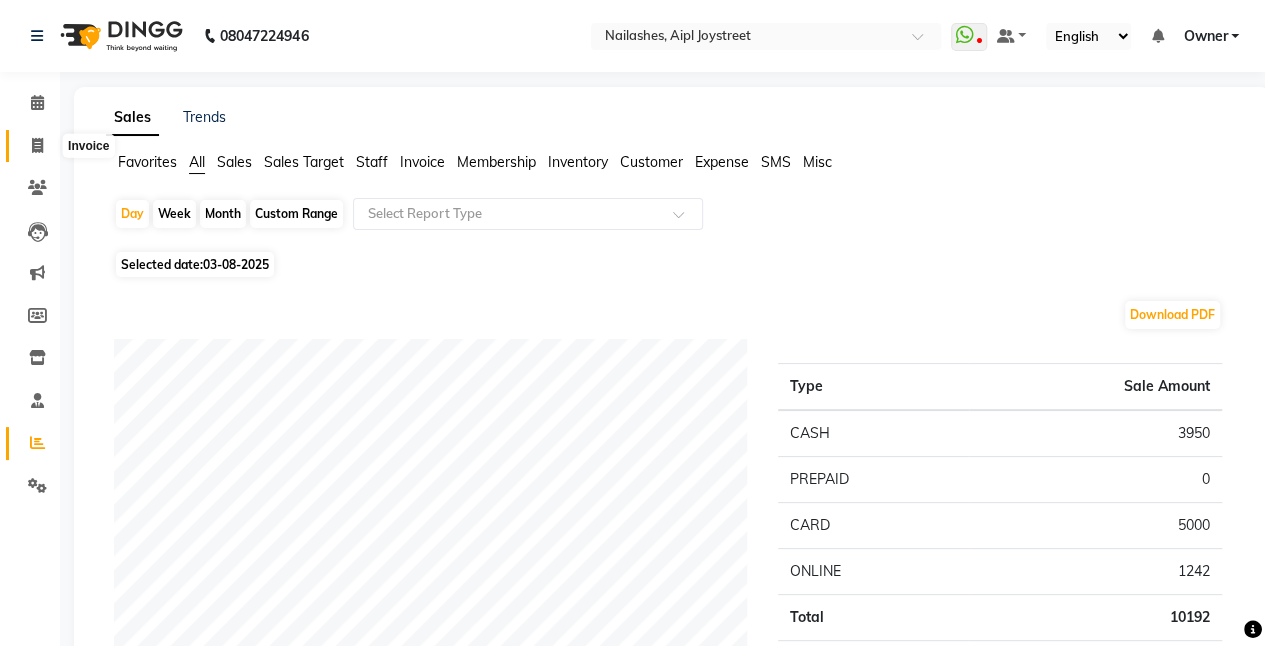 click 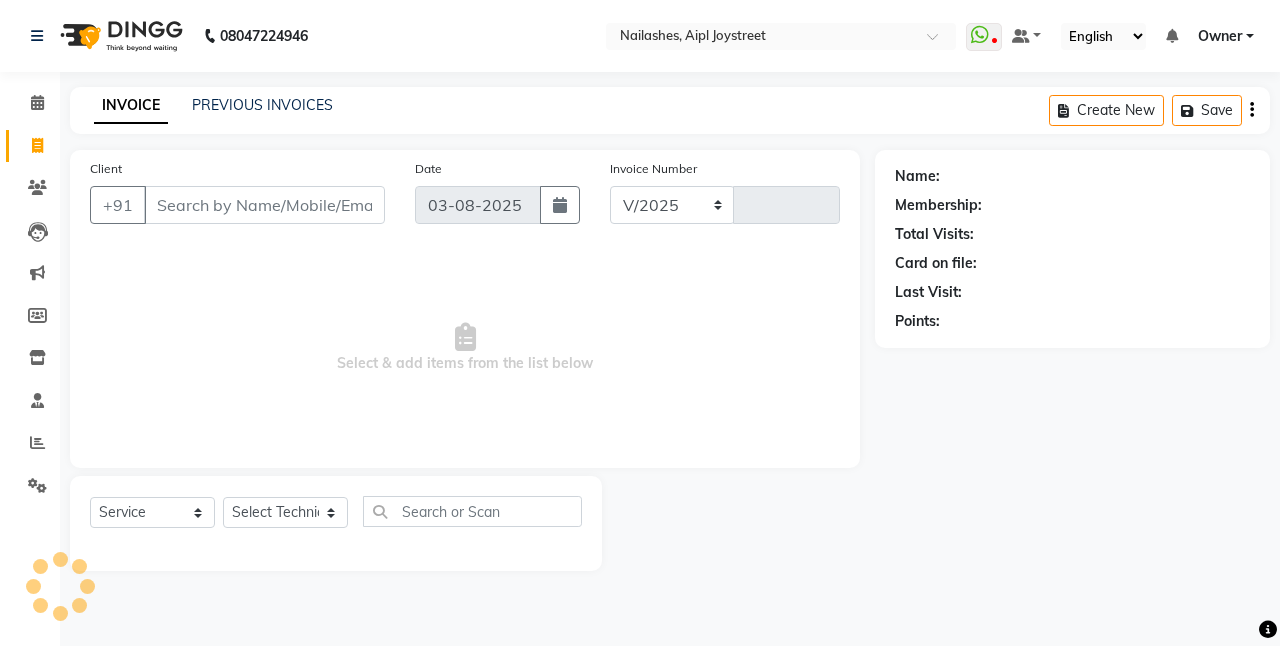 select on "5749" 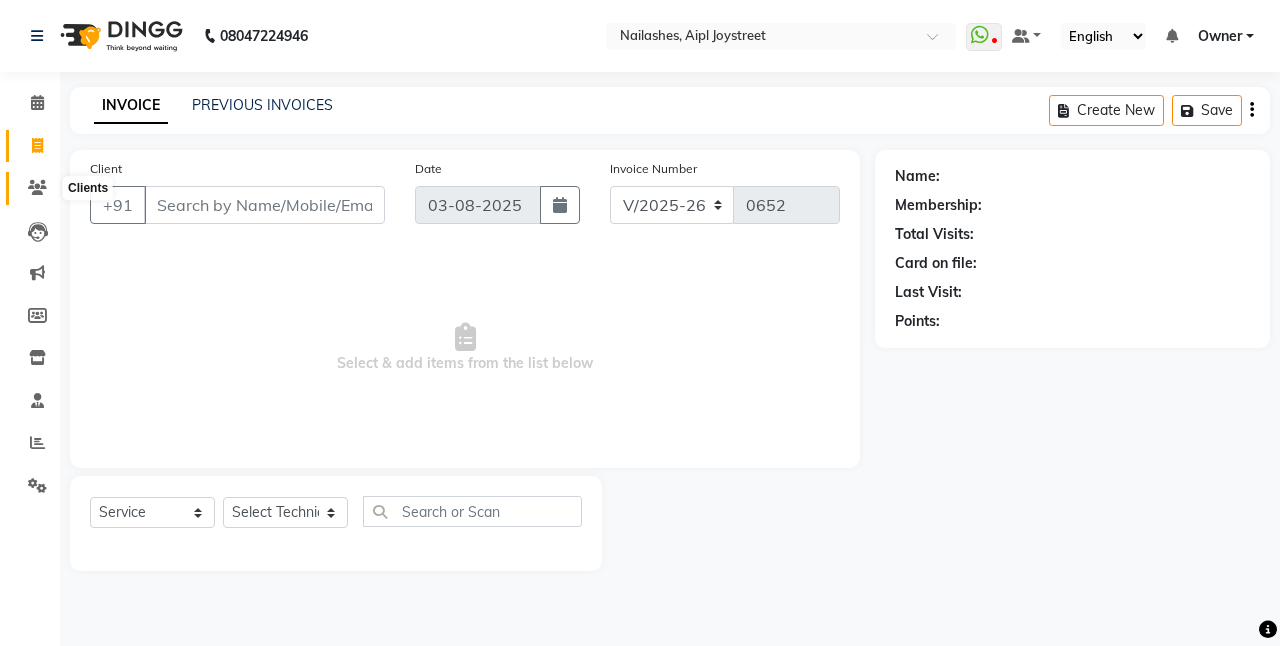 click 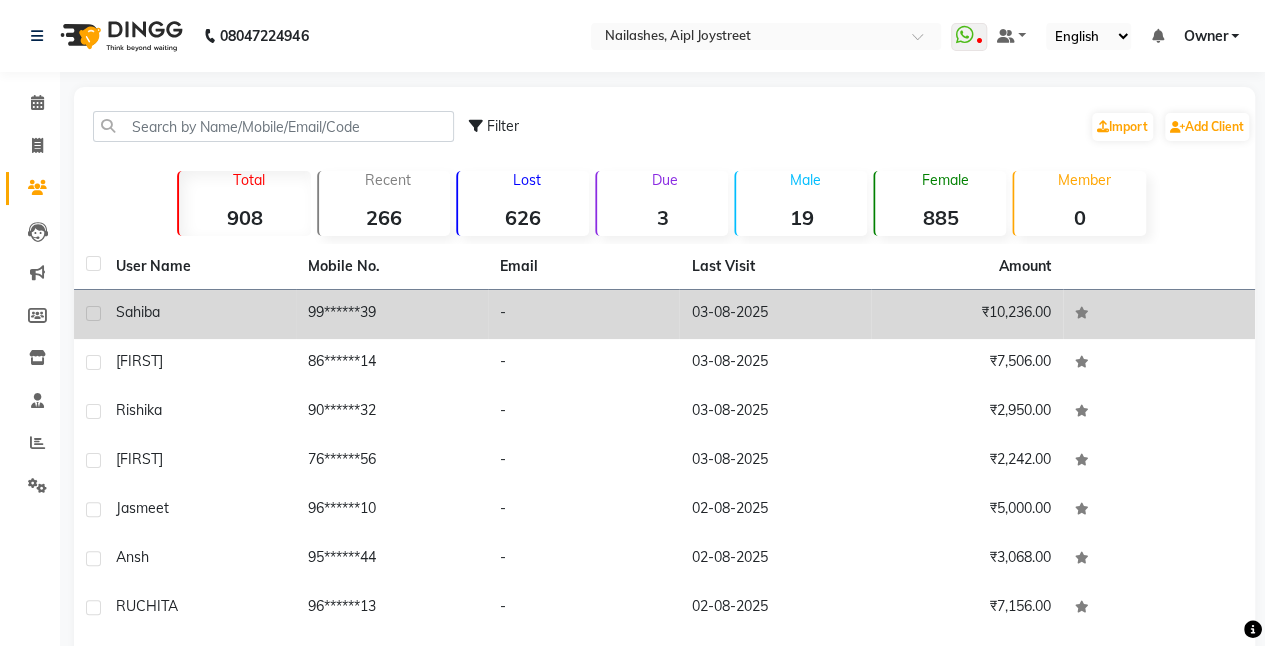 click on "Sahiba" 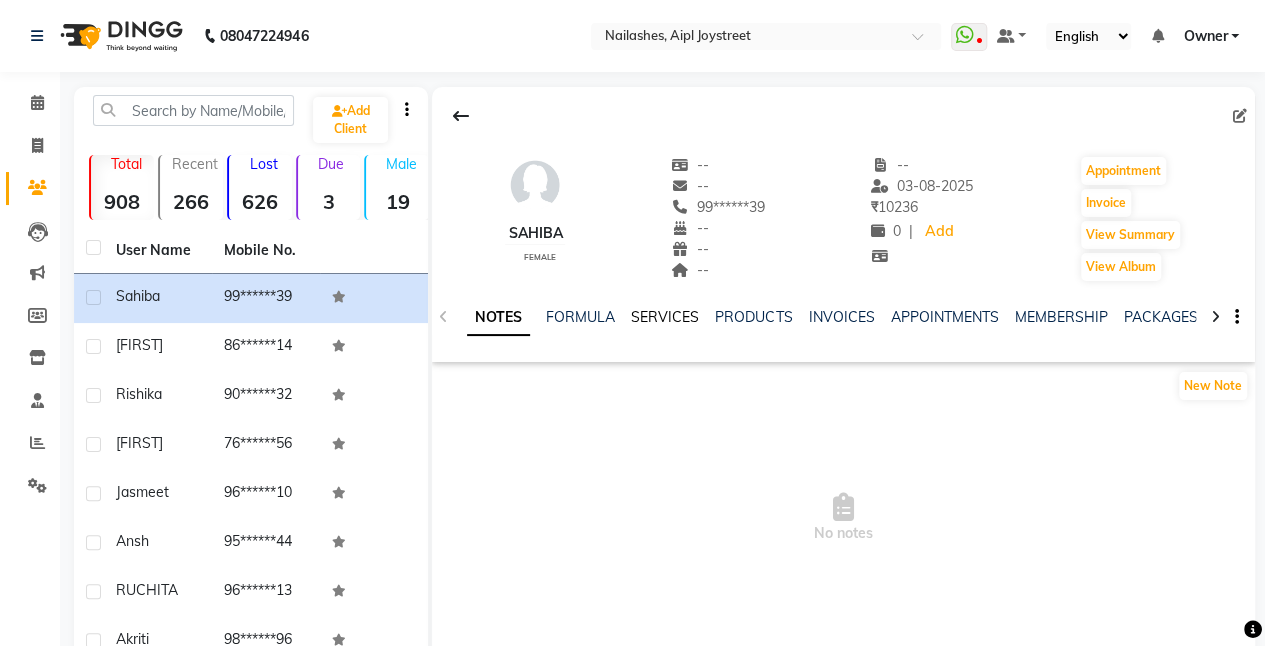 click on "SERVICES" 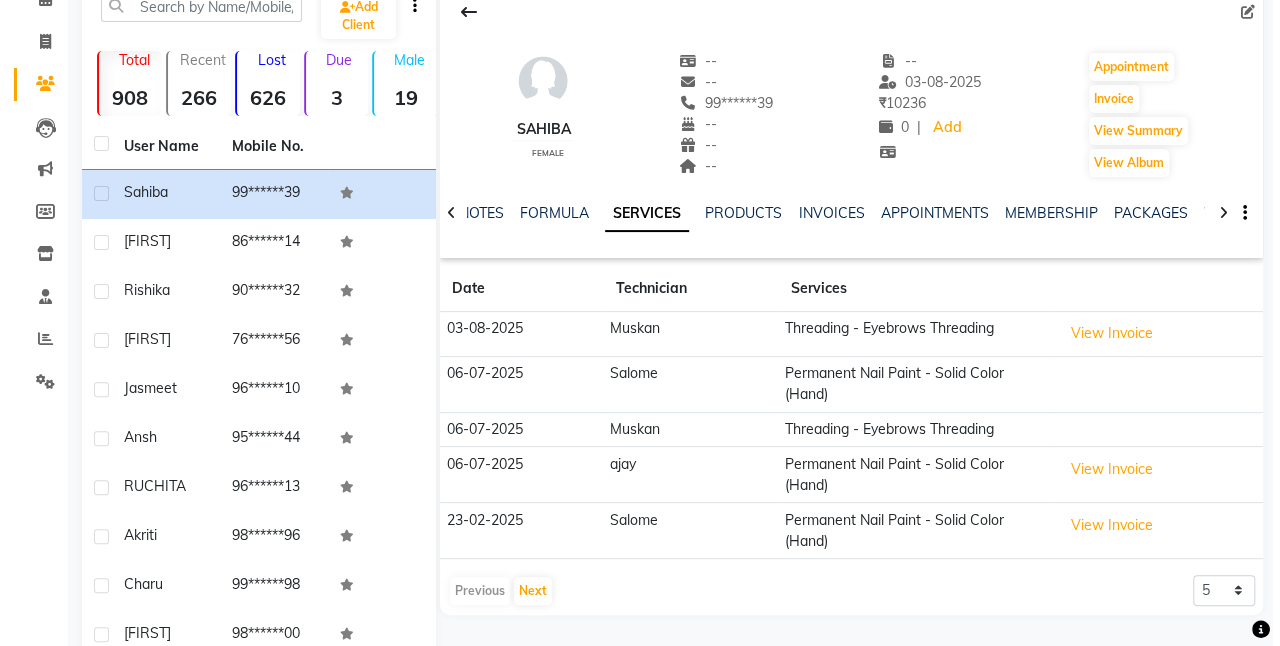 scroll, scrollTop: 0, scrollLeft: 0, axis: both 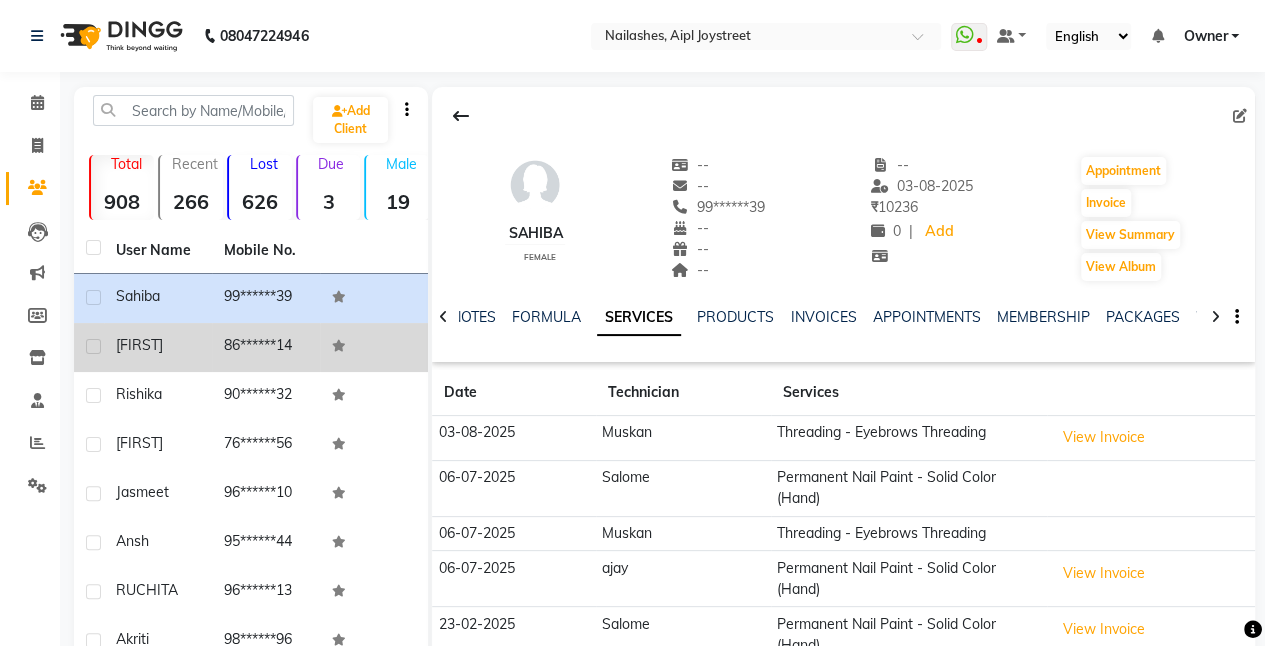 click 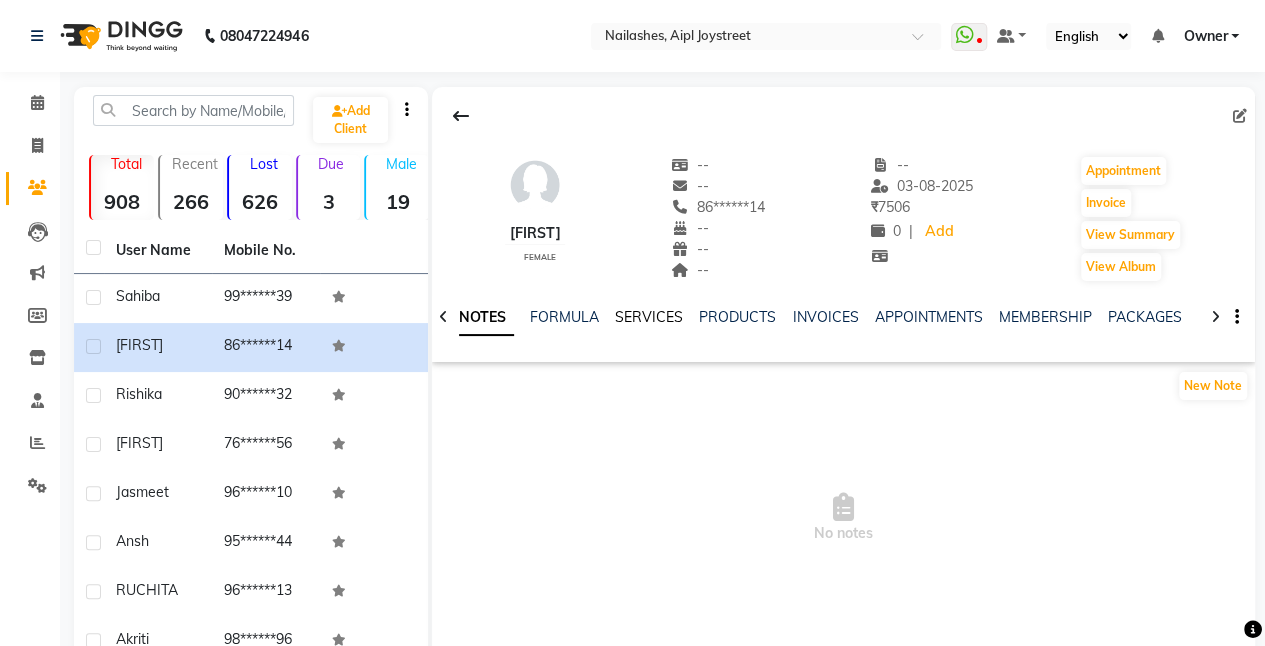 click on "SERVICES" 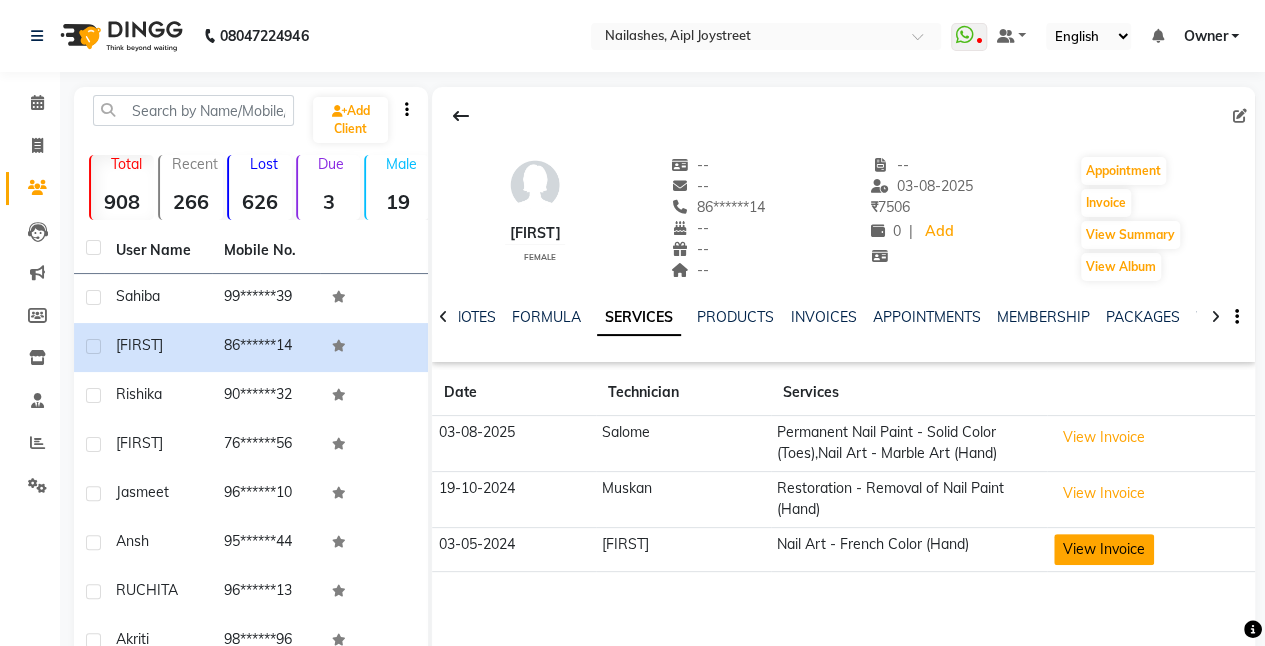 click on "View Invoice" 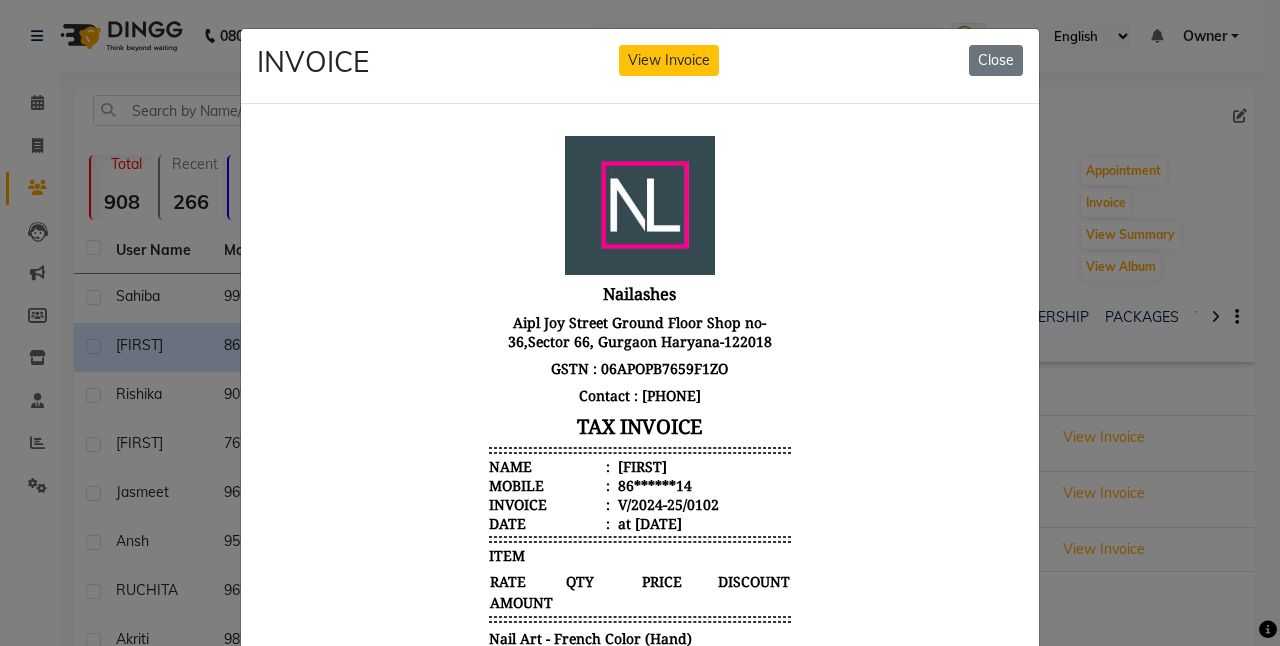 scroll, scrollTop: 16, scrollLeft: 0, axis: vertical 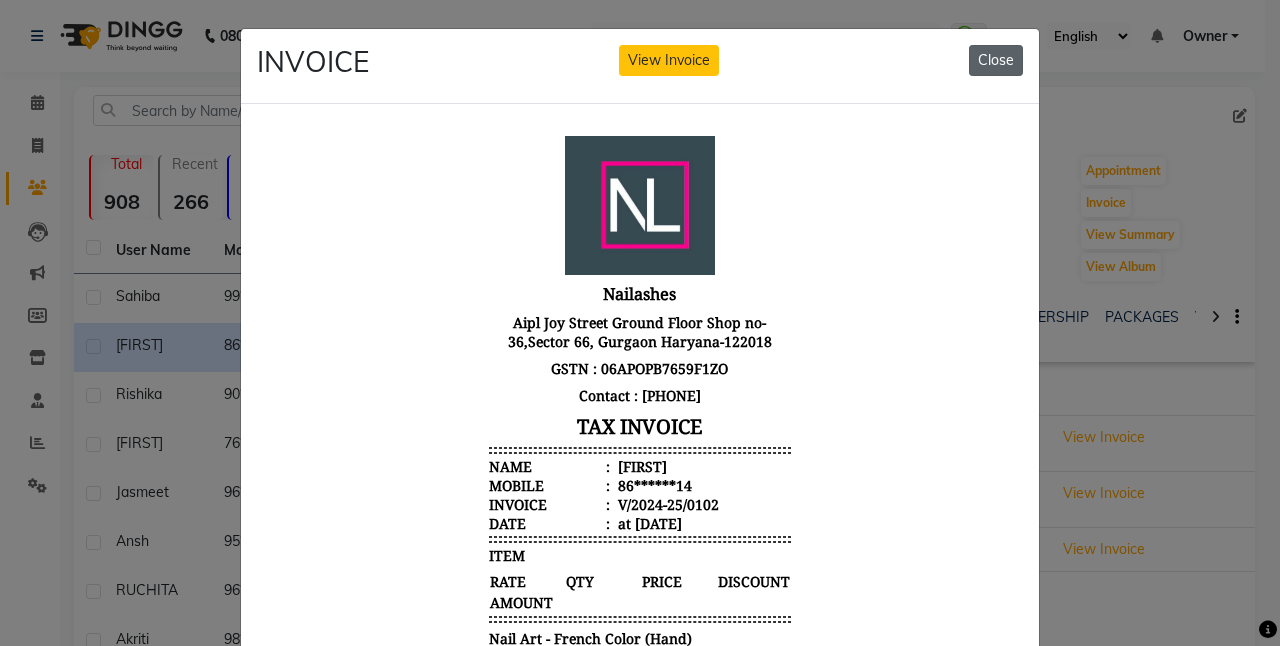 click on "Close" 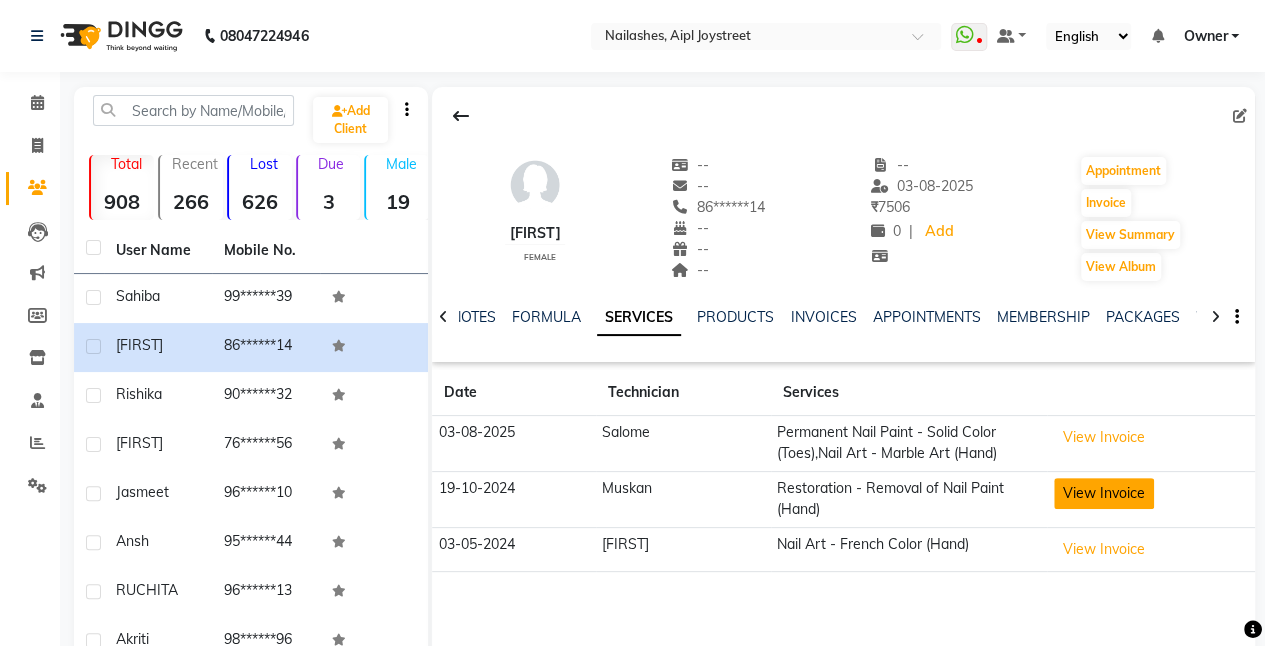 click on "View Invoice" 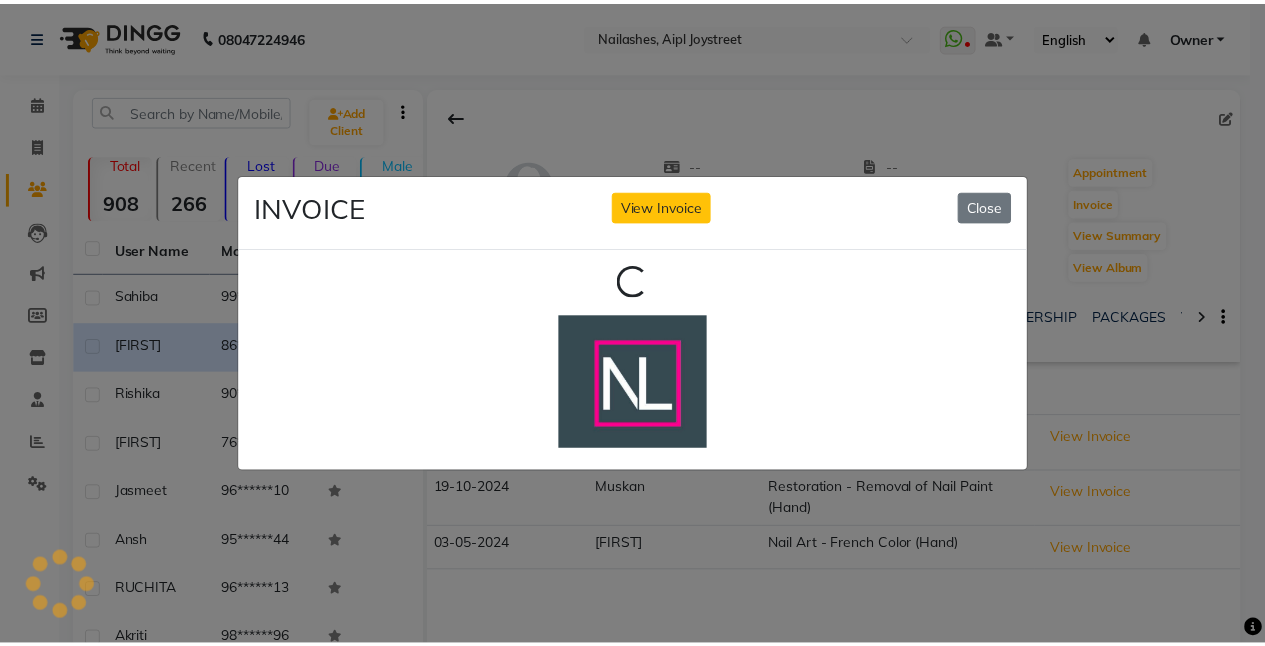 scroll, scrollTop: 0, scrollLeft: 0, axis: both 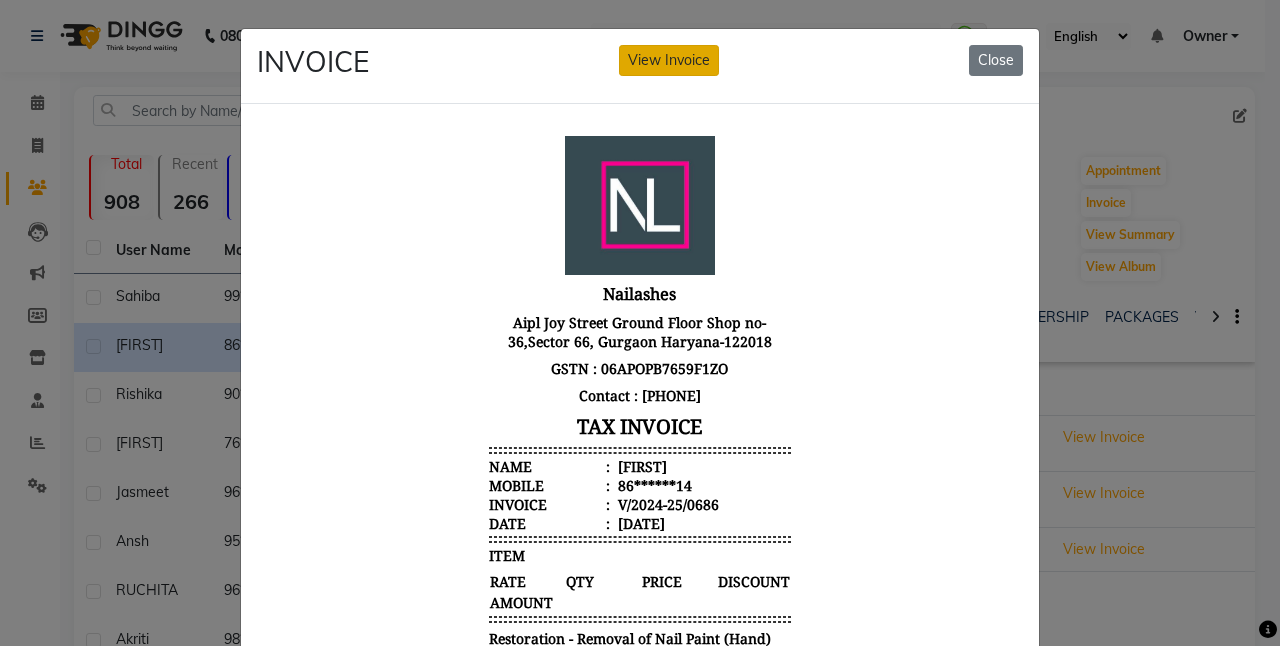 click on "View Invoice" 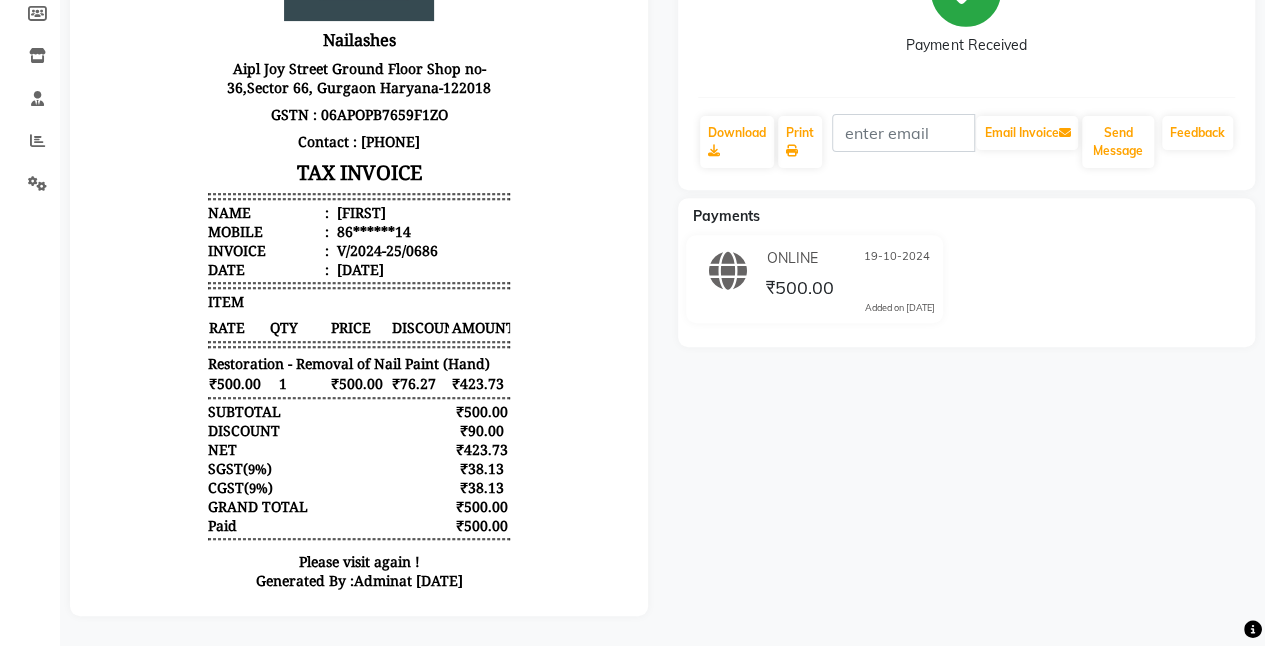 scroll, scrollTop: 0, scrollLeft: 0, axis: both 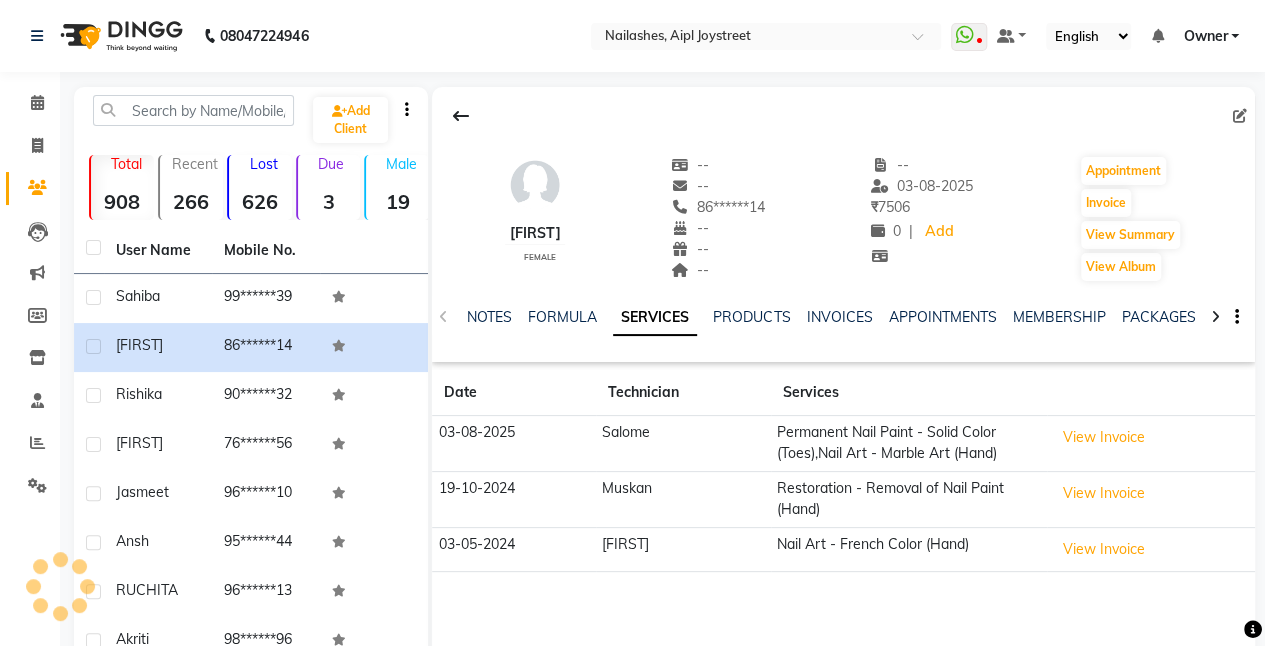 click on "Permanent Nail Paint - Solid Color (Toes),Nail Art - Marble Art (Hand)" 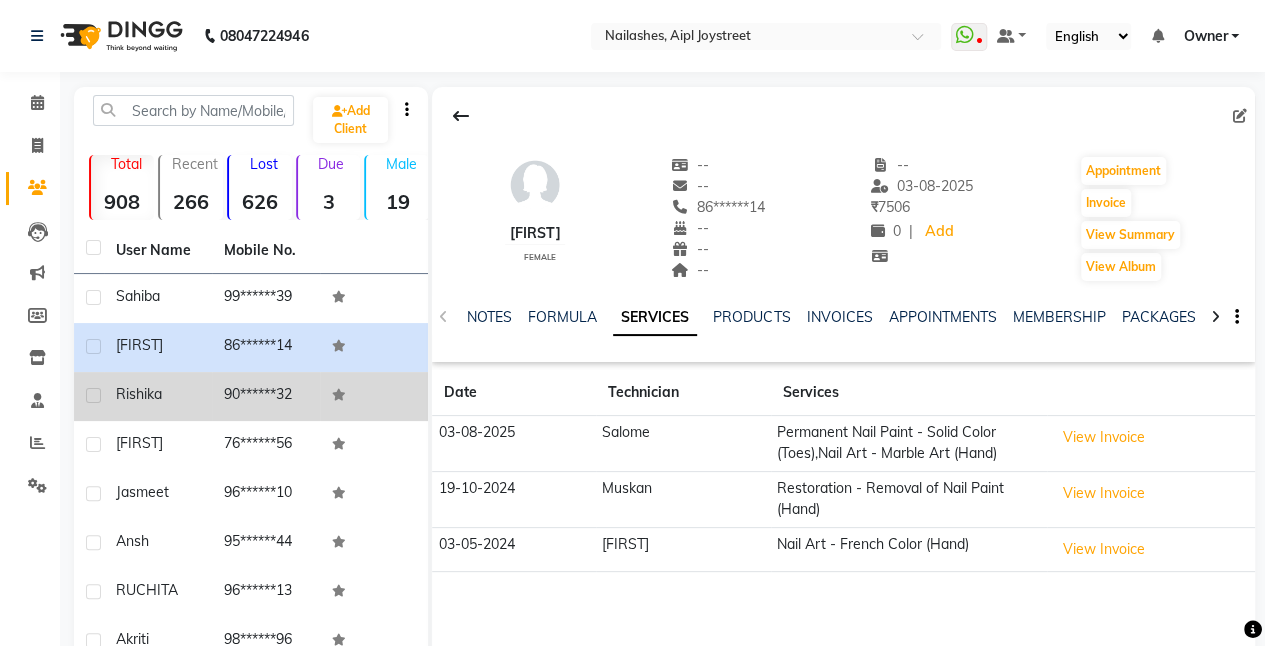 click on "90******32" 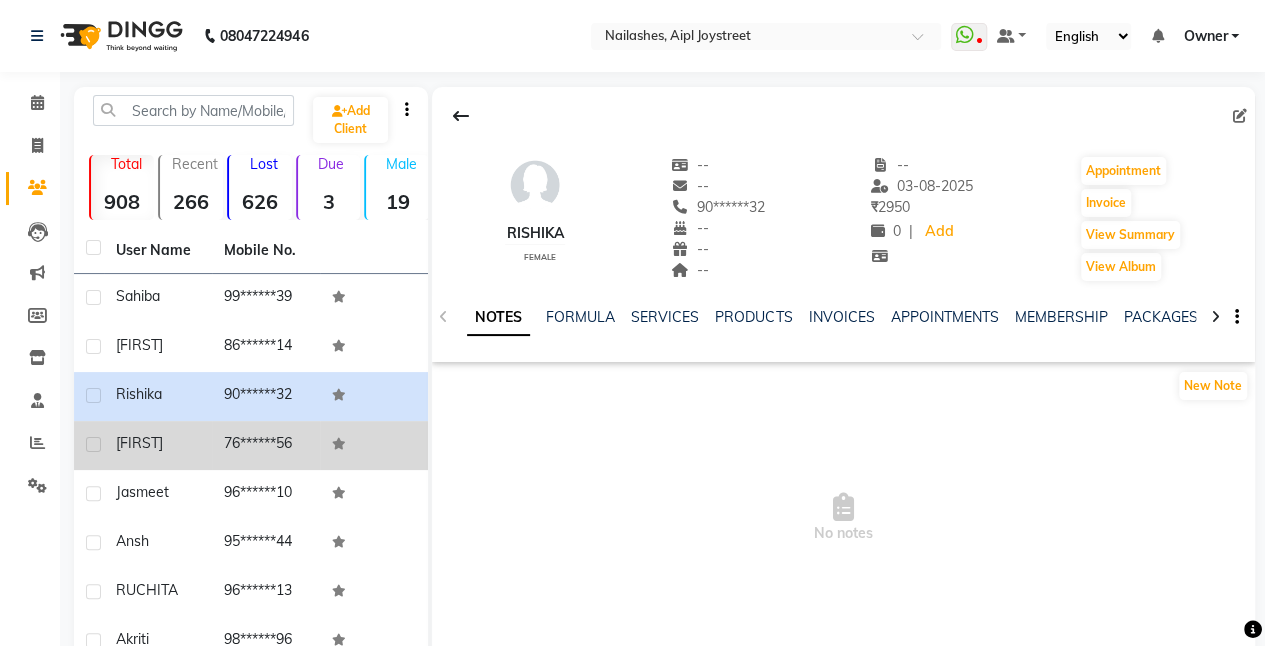 click on "[FIRST]" 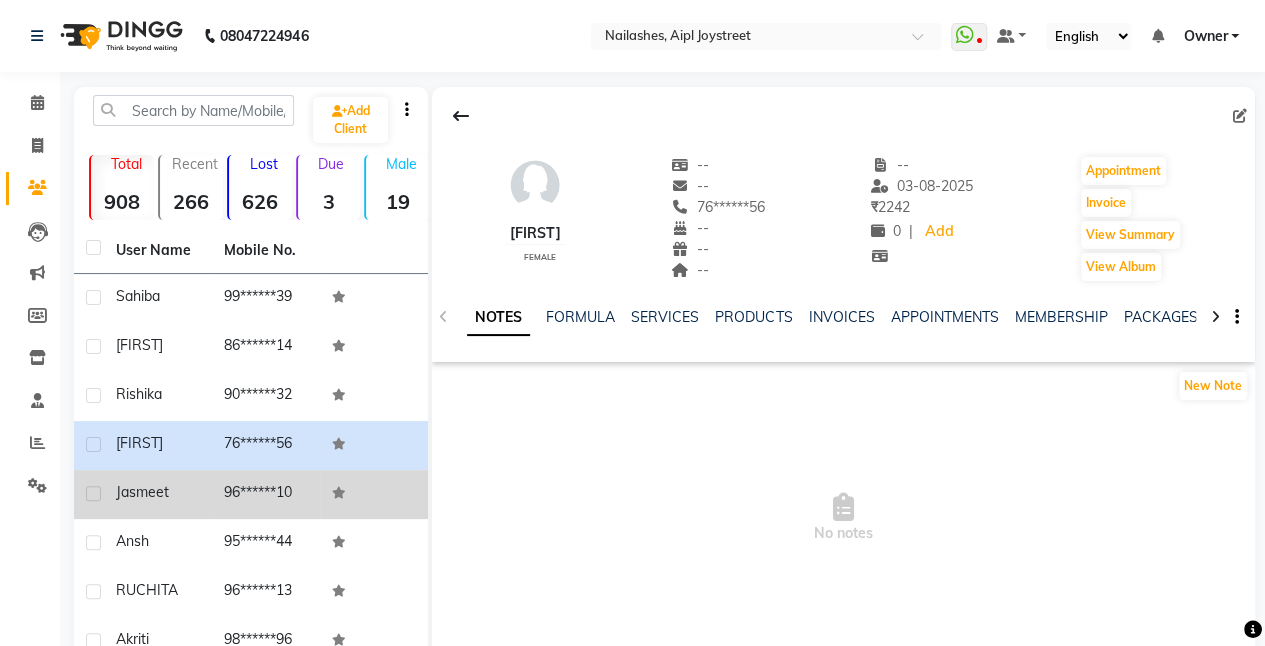 click on "Jasmeet" 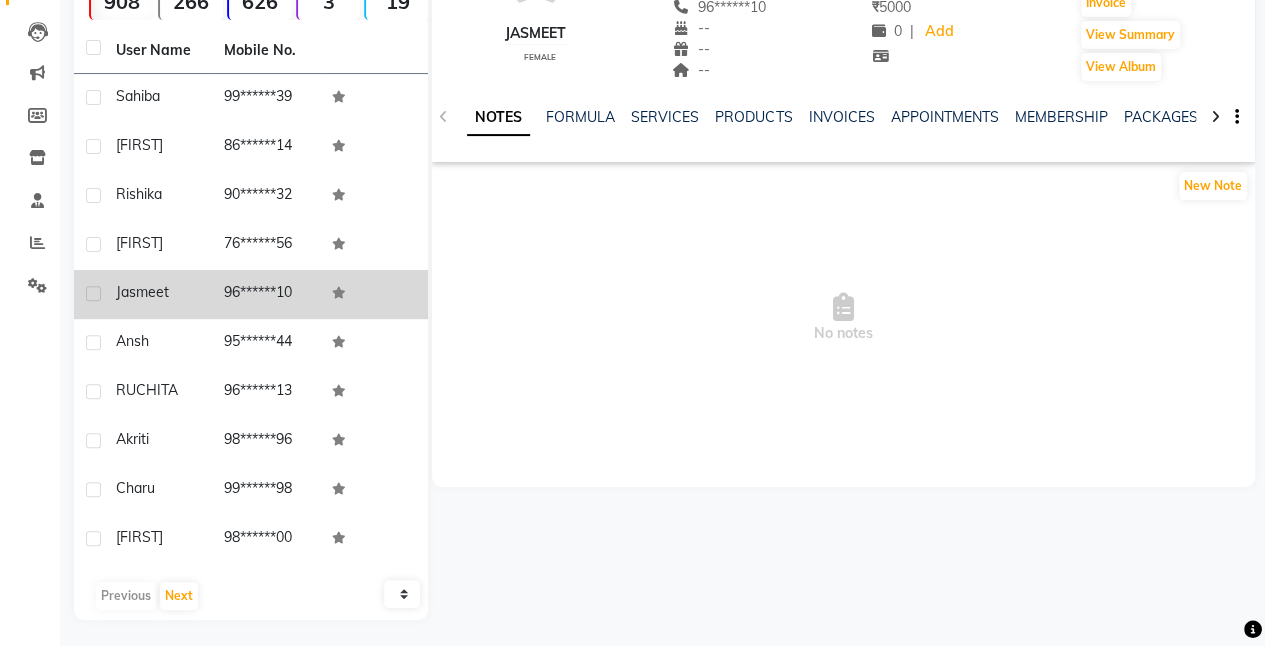 scroll, scrollTop: 204, scrollLeft: 0, axis: vertical 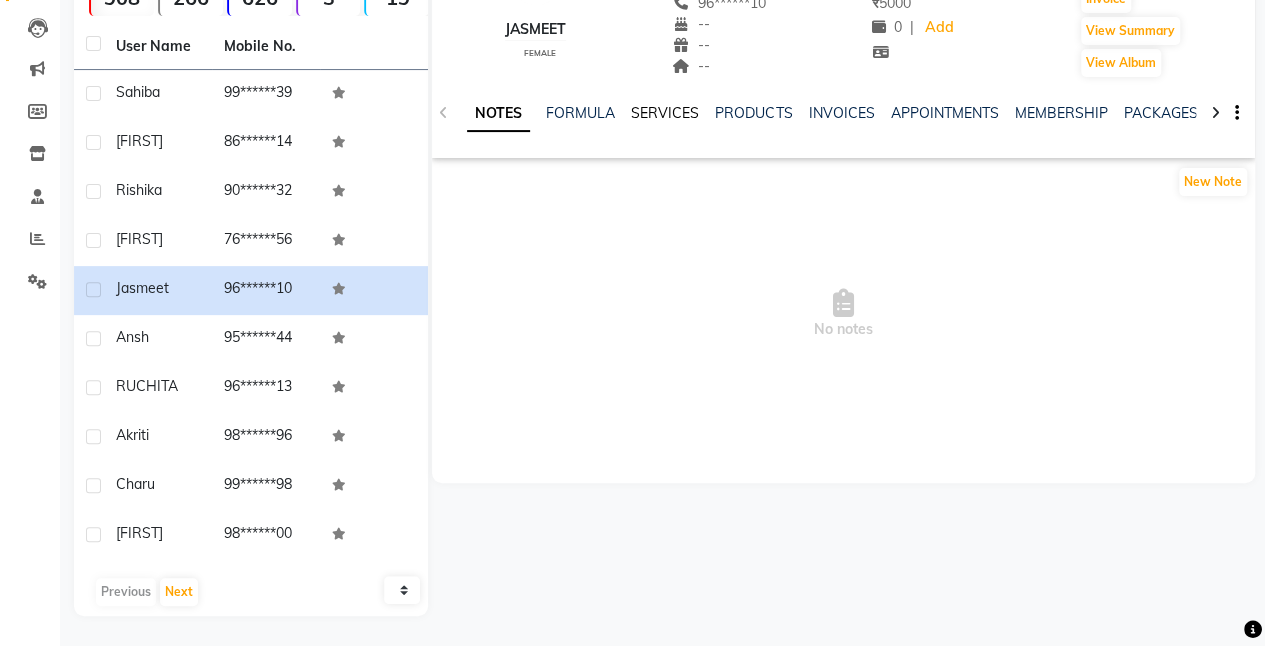 click on "SERVICES" 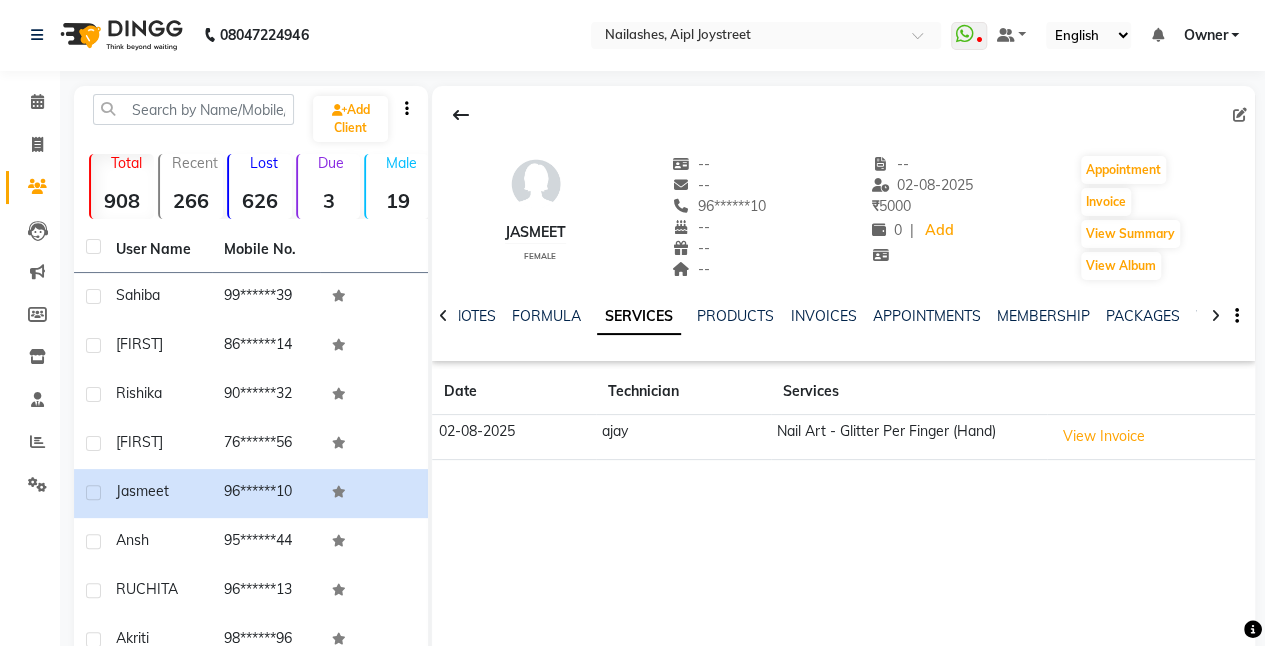 scroll, scrollTop: 0, scrollLeft: 0, axis: both 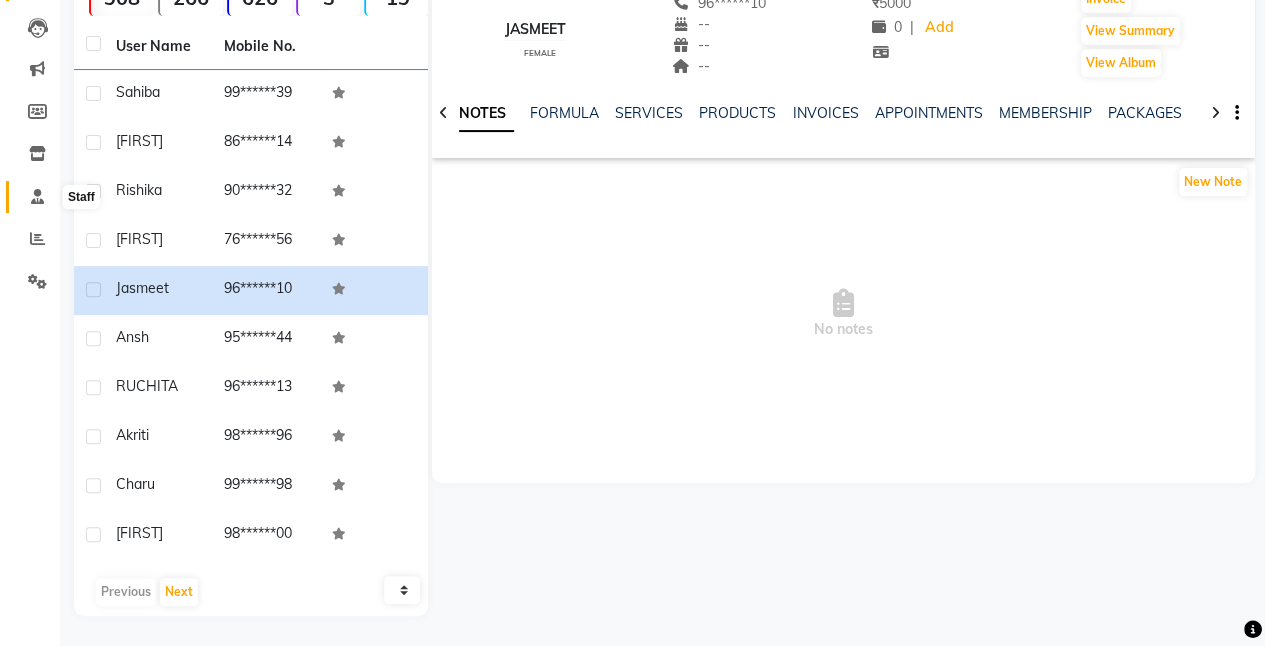click 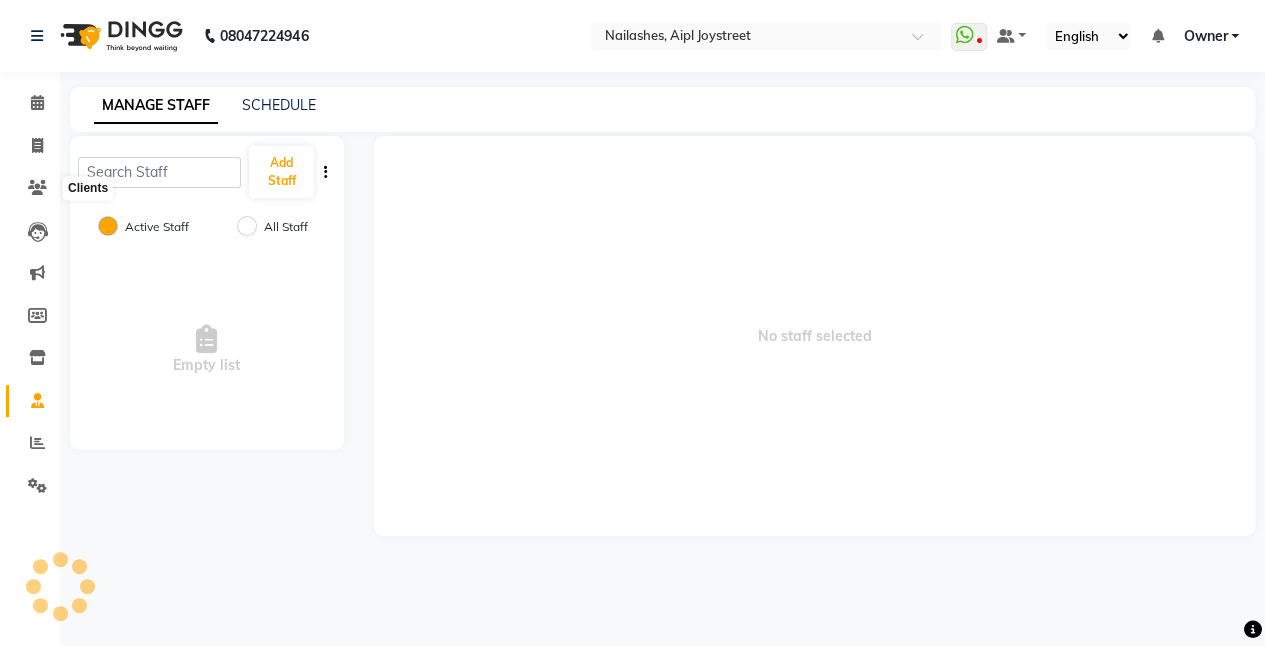 scroll, scrollTop: 0, scrollLeft: 0, axis: both 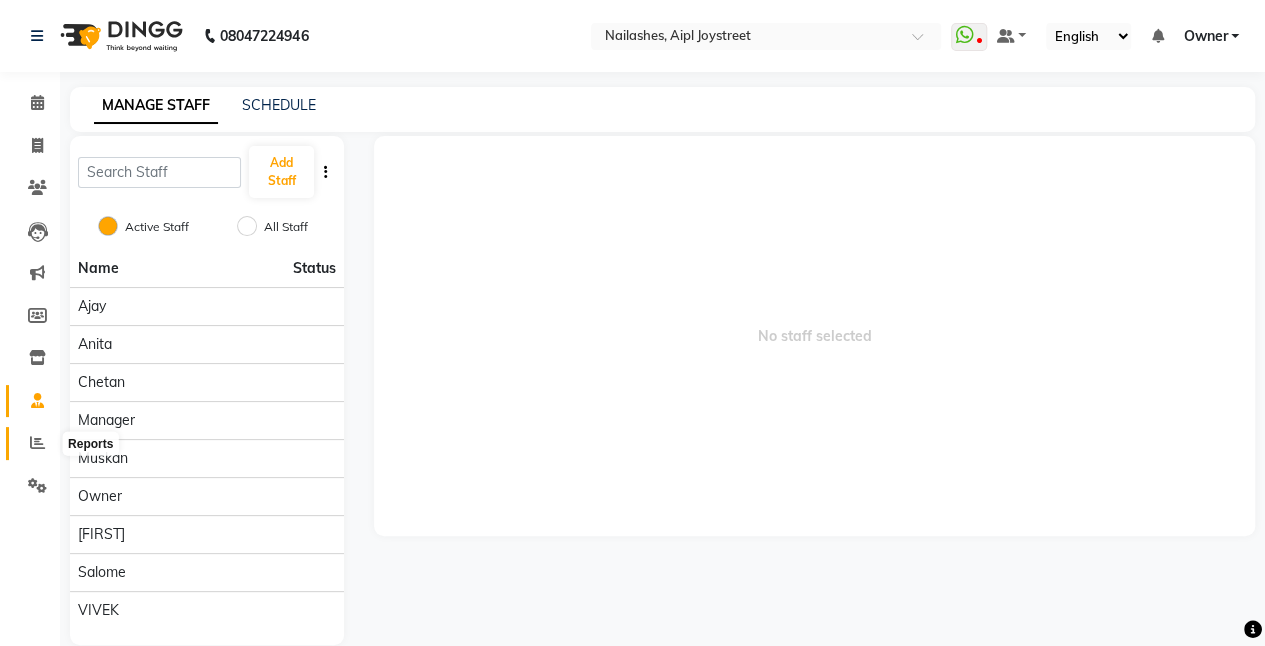click 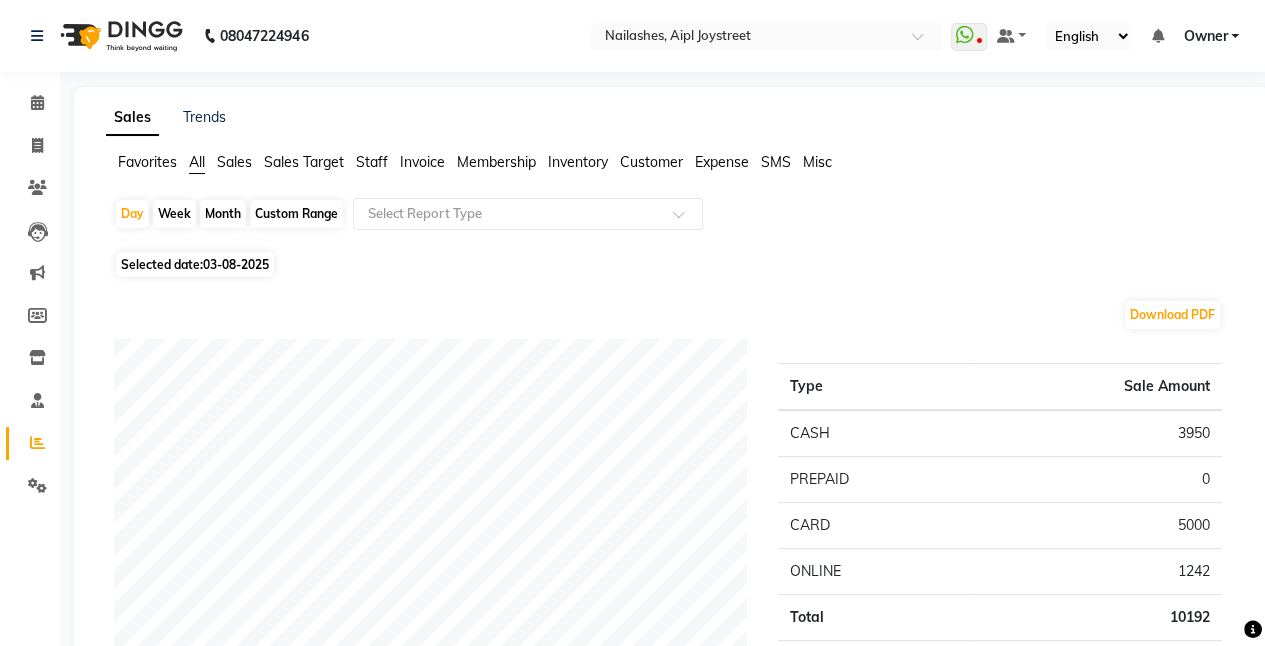 drag, startPoint x: 237, startPoint y: 209, endPoint x: 225, endPoint y: 214, distance: 13 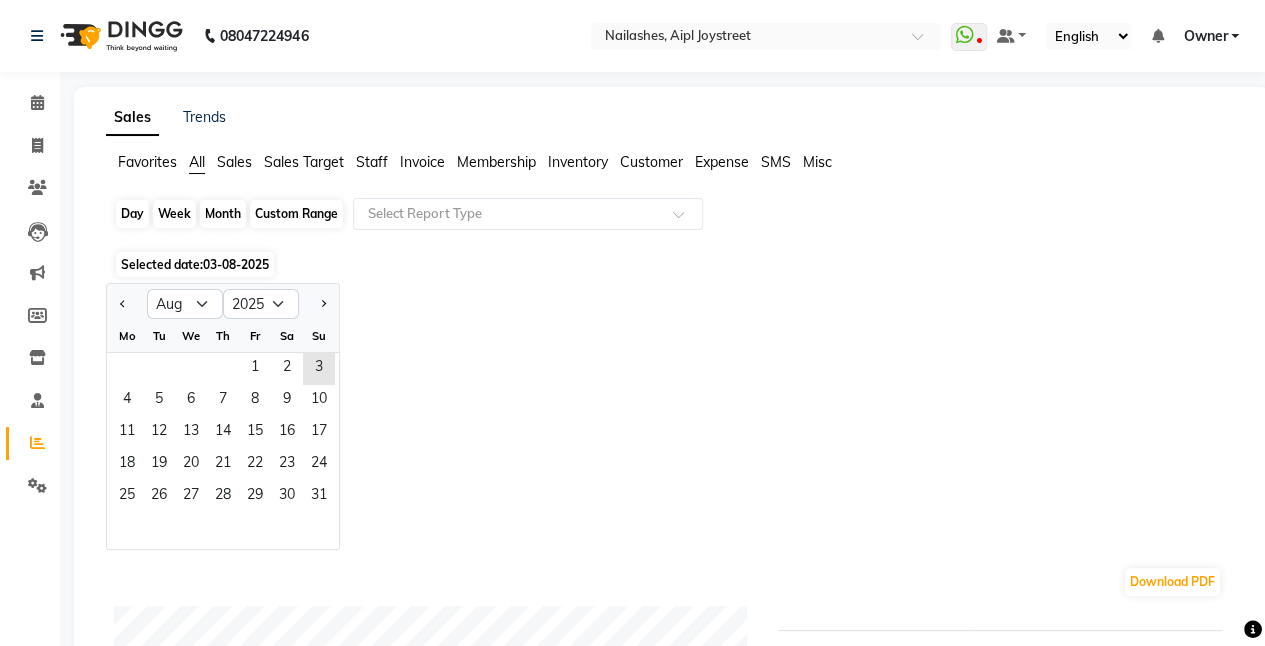 click on "Month" 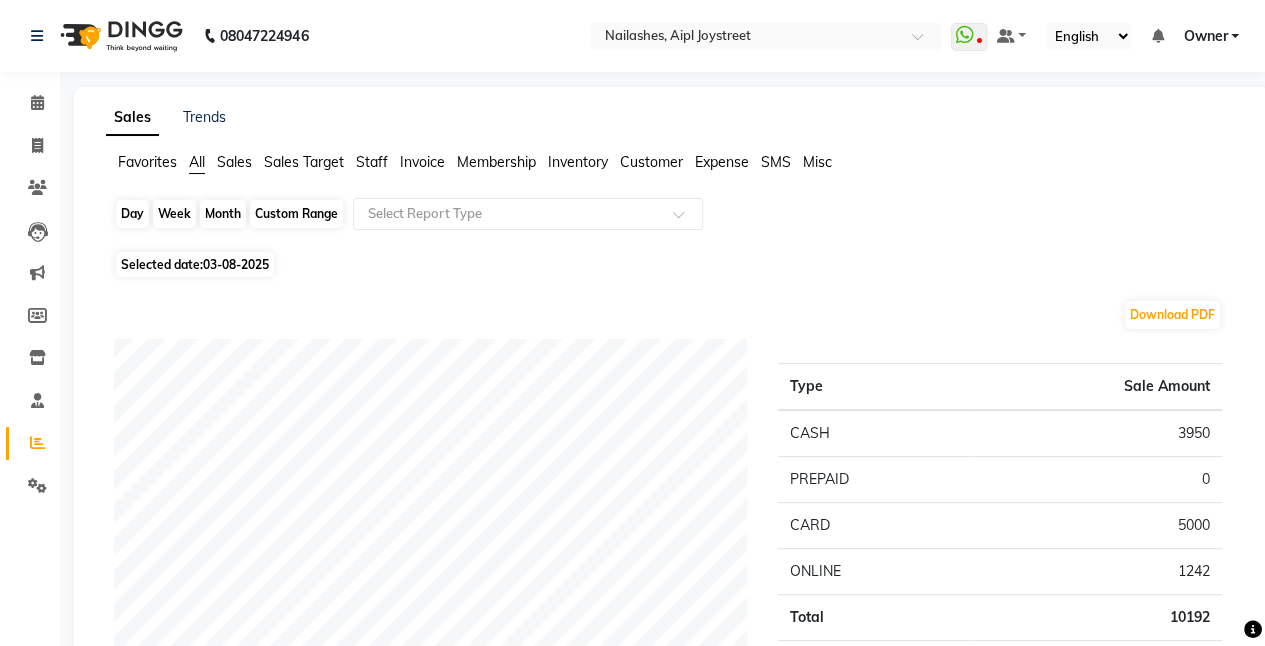 click on "Month" 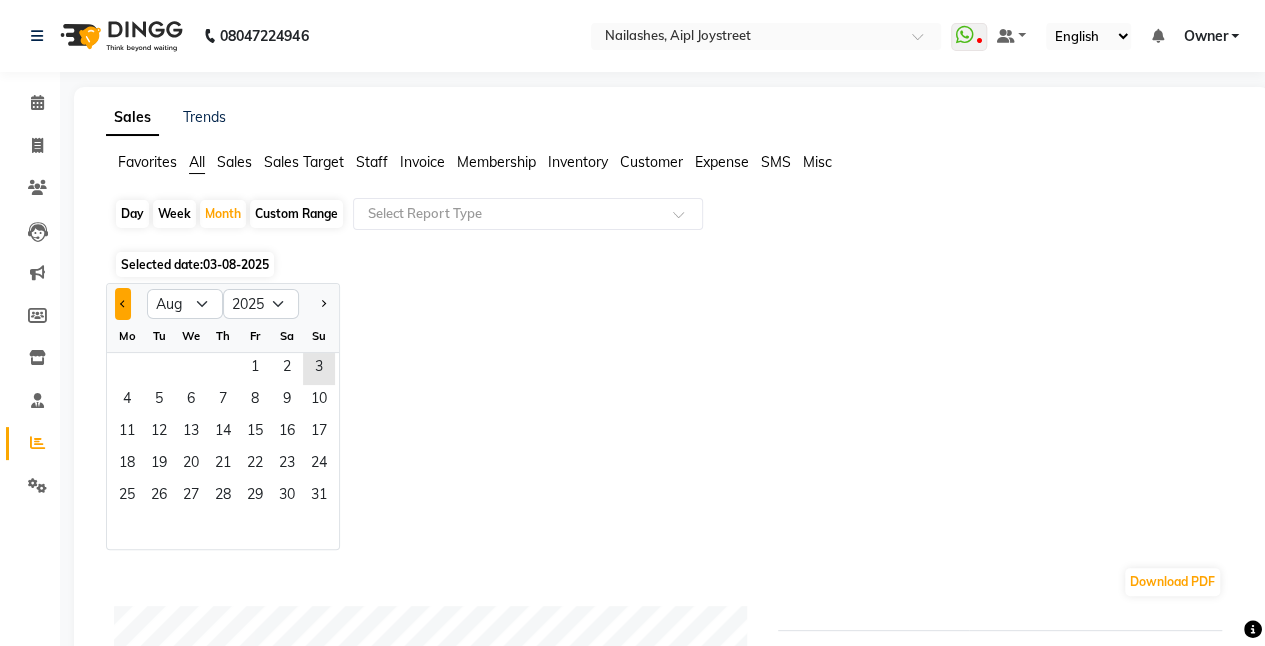 click 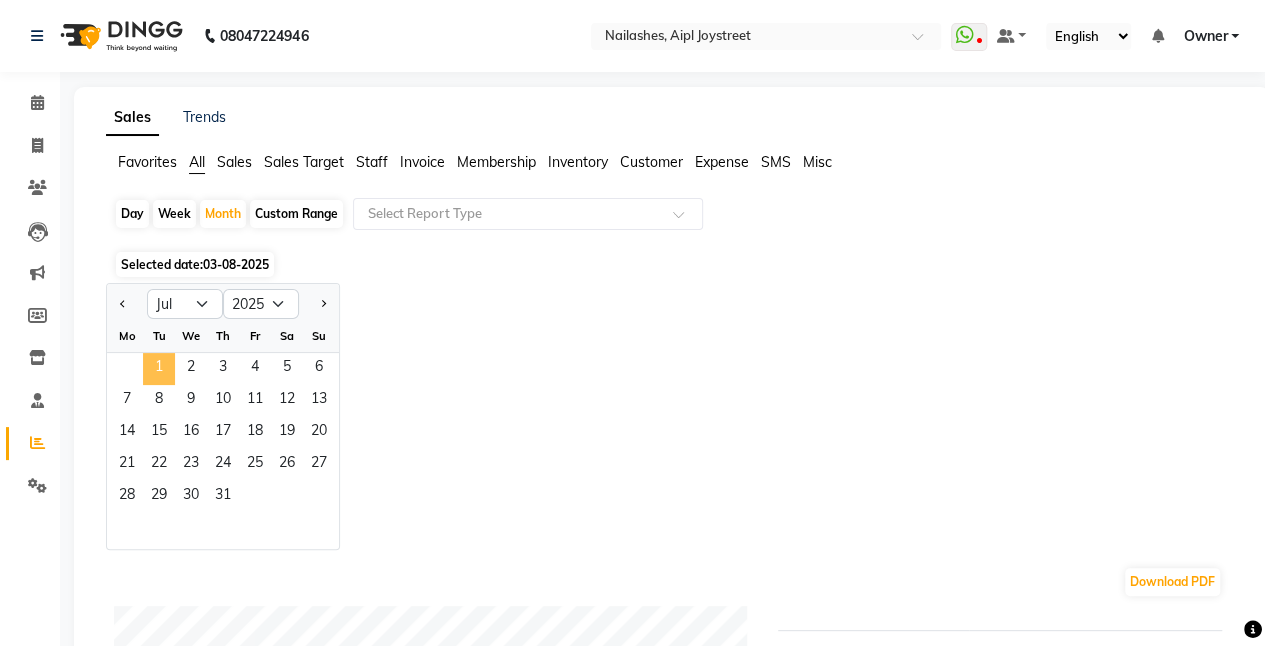 click on "1" 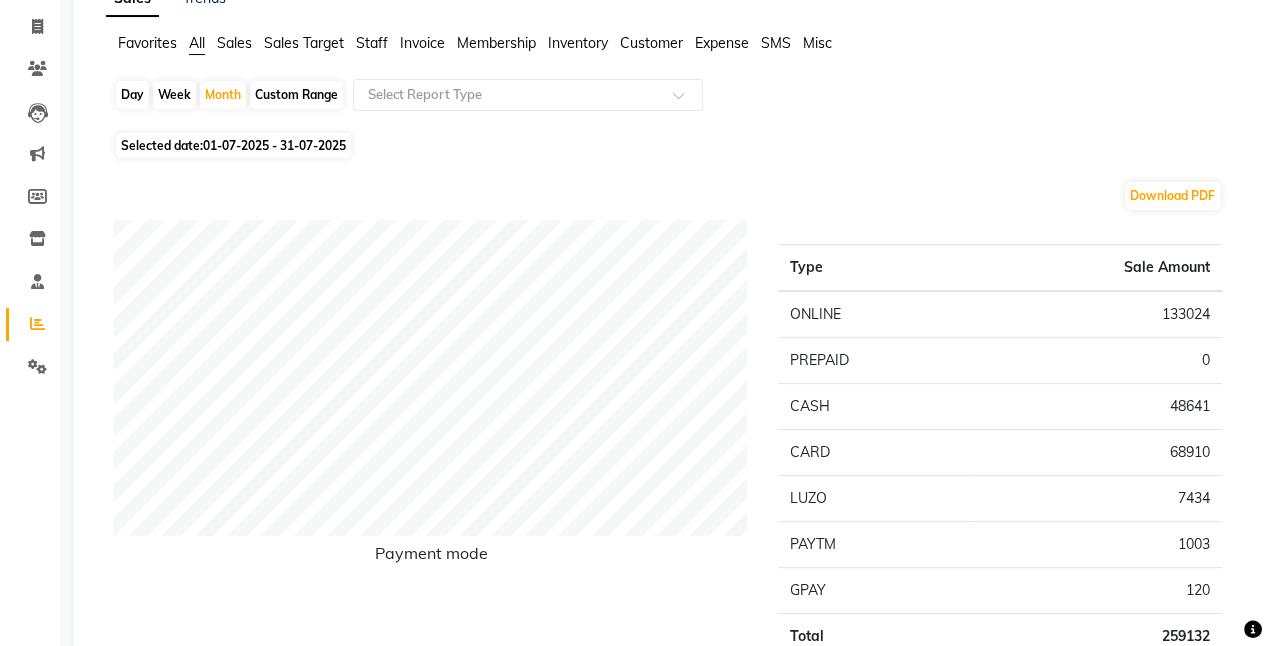 scroll, scrollTop: 0, scrollLeft: 0, axis: both 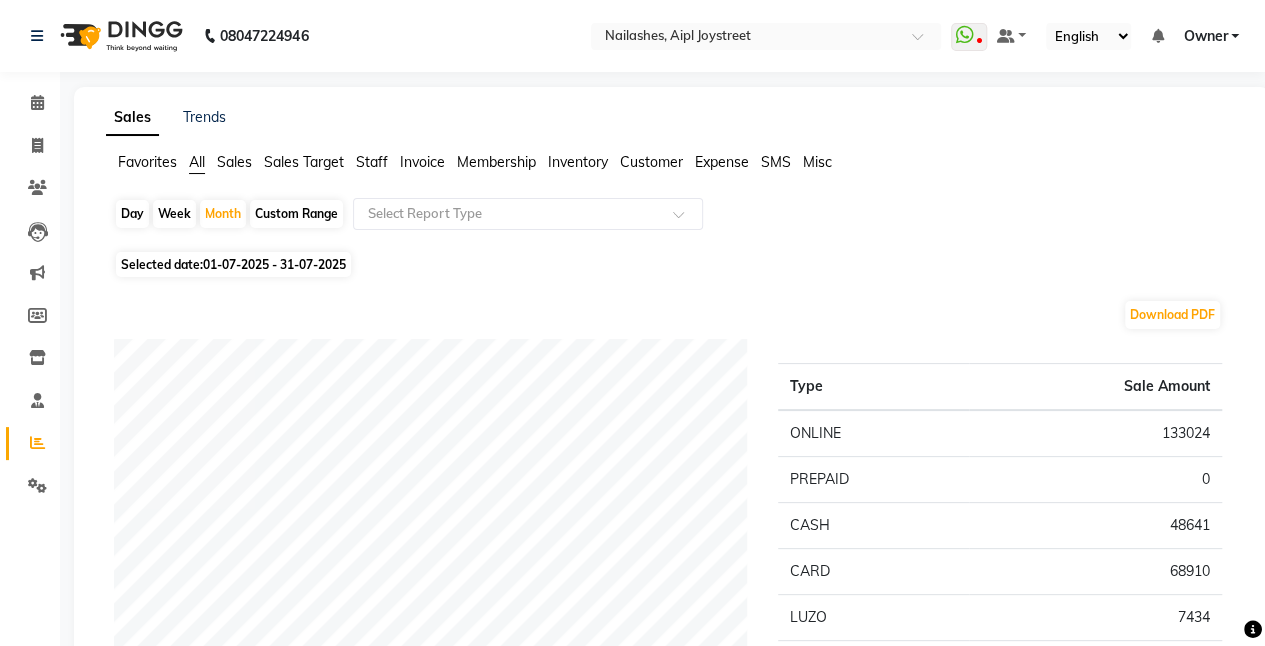 click on "Staff" 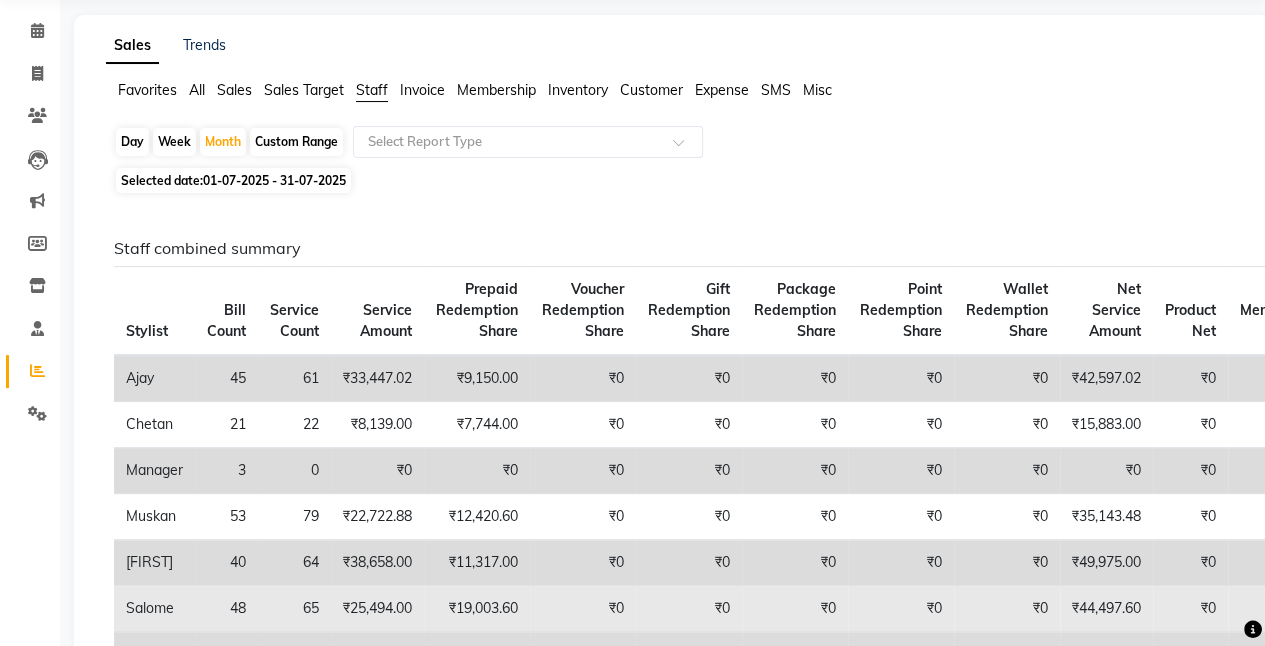 scroll, scrollTop: 0, scrollLeft: 0, axis: both 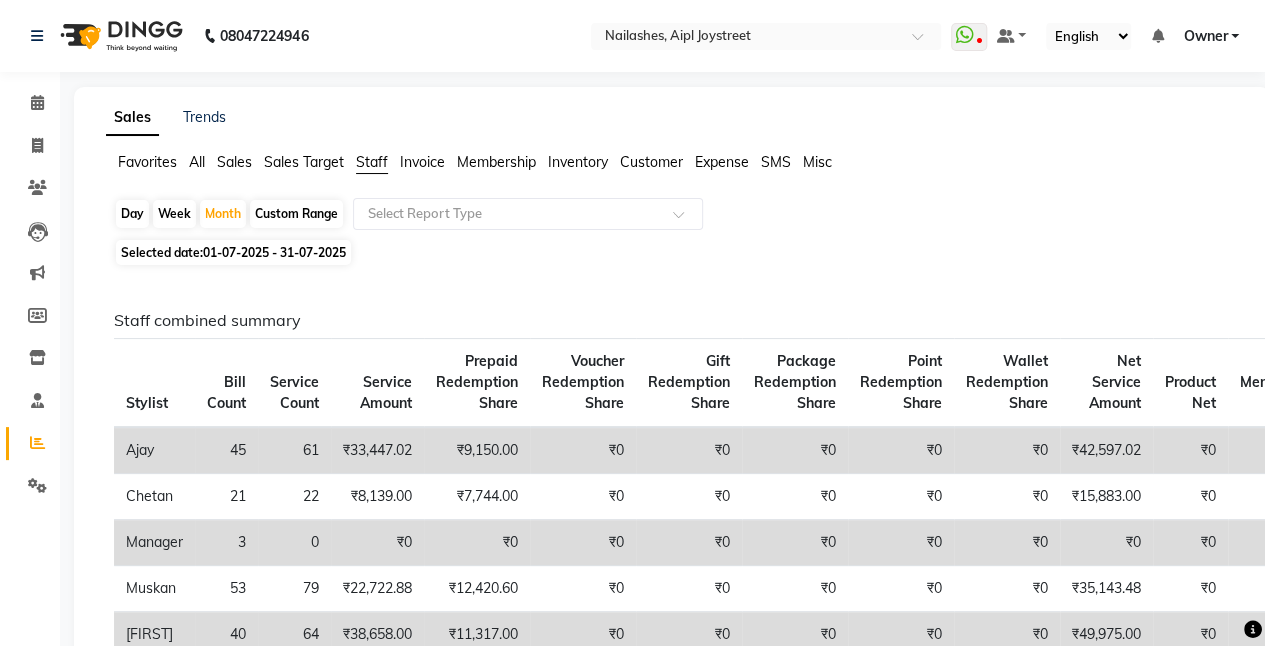click on "All" 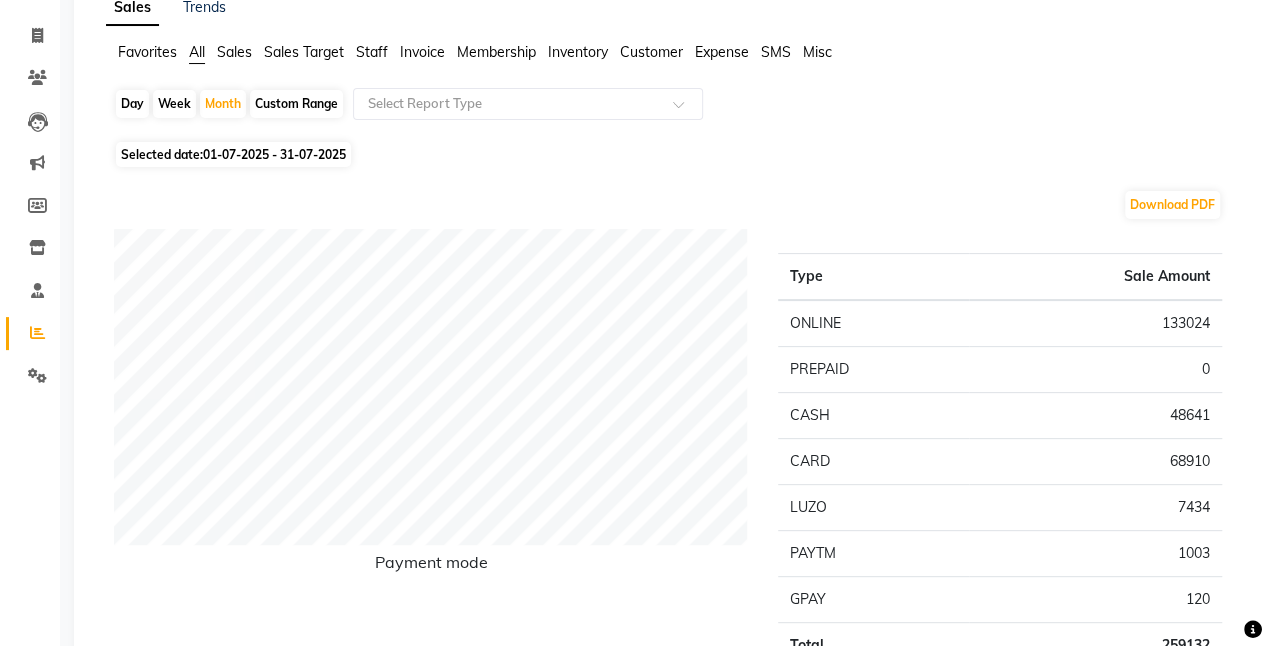scroll, scrollTop: 74, scrollLeft: 0, axis: vertical 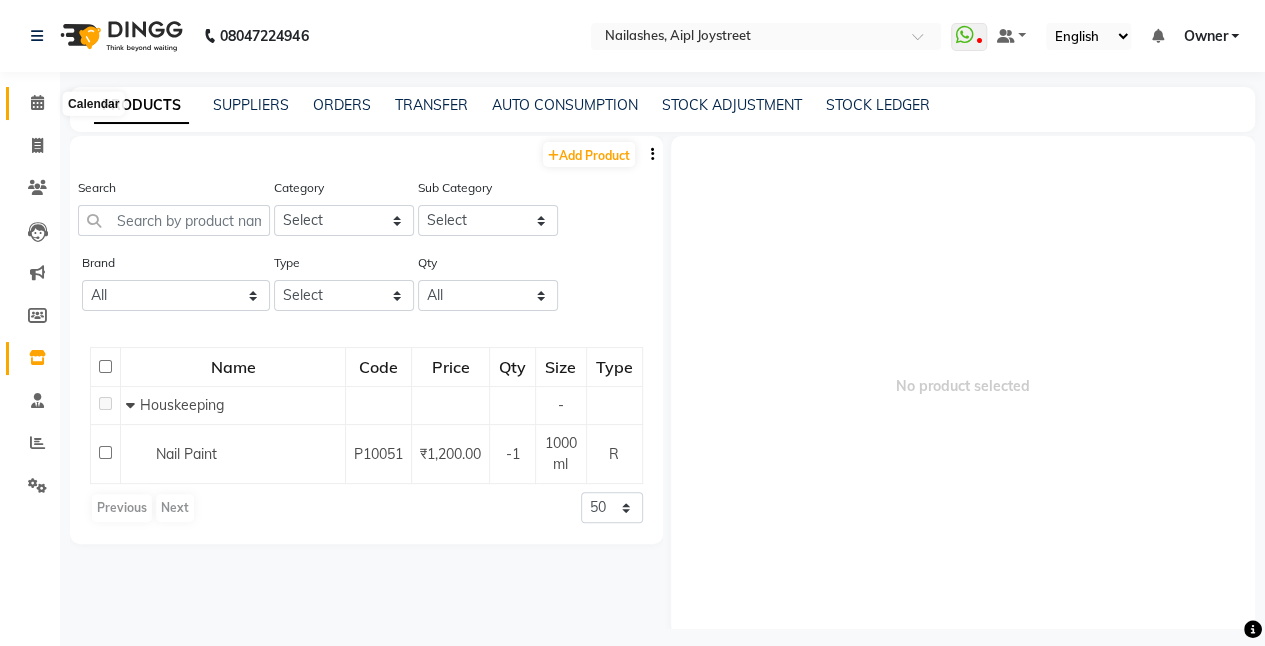 click 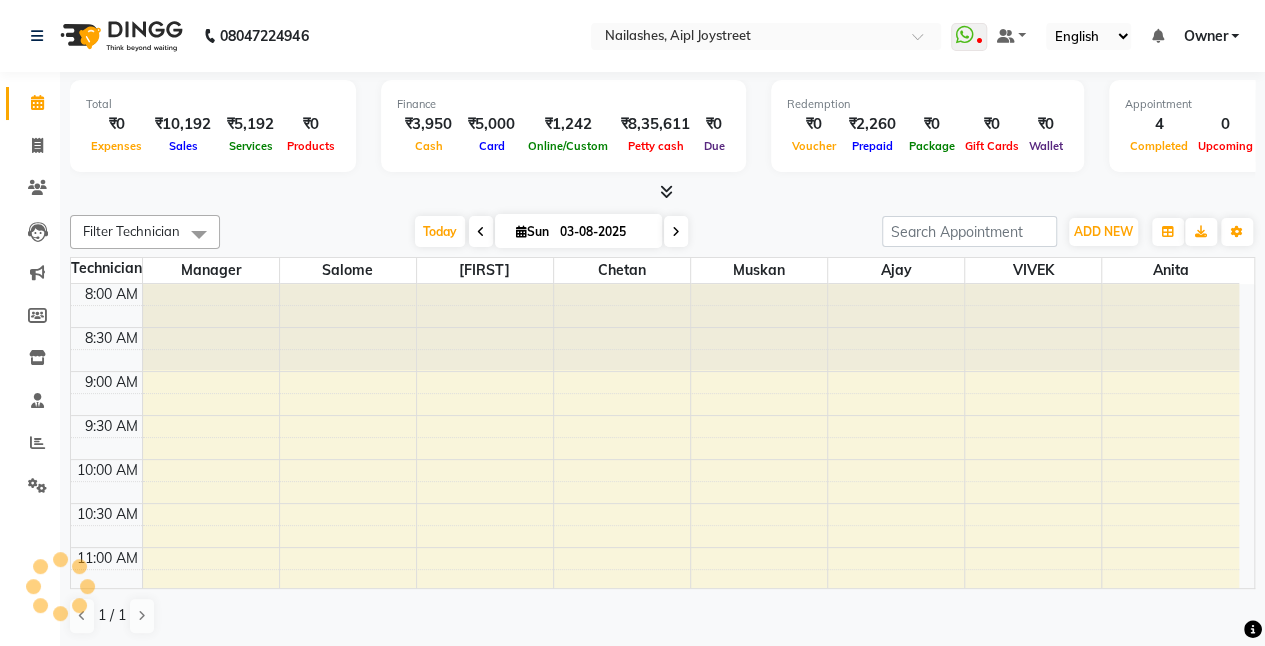 scroll, scrollTop: 0, scrollLeft: 0, axis: both 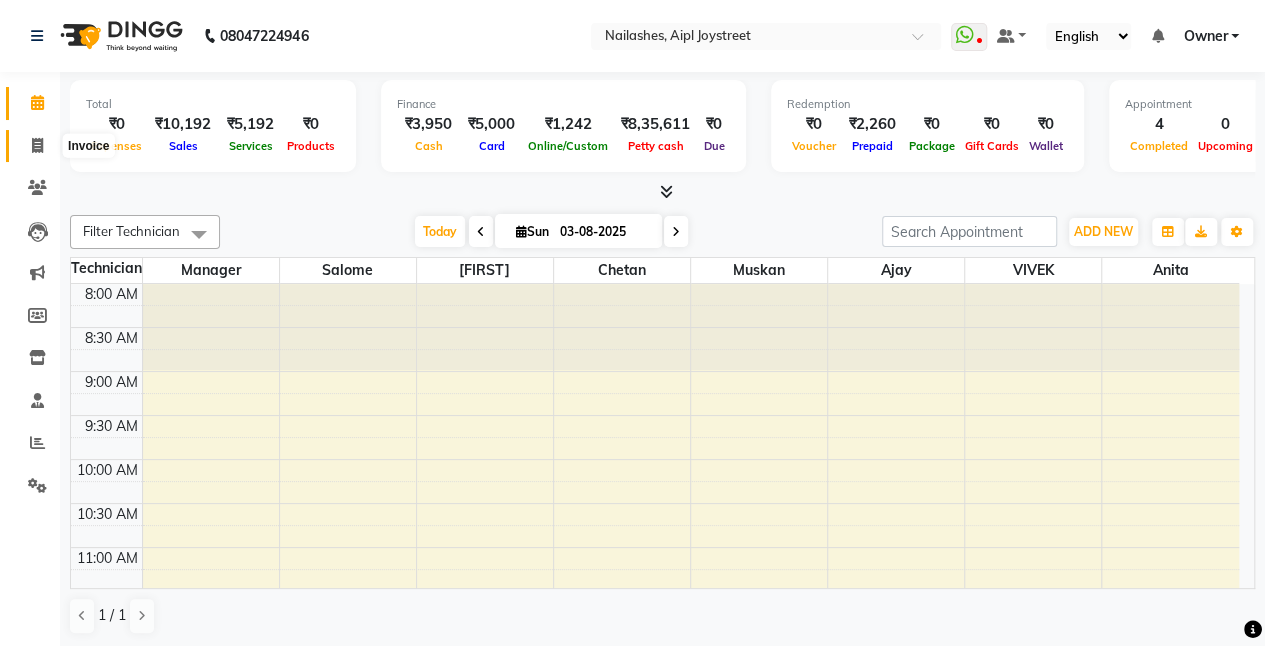 click 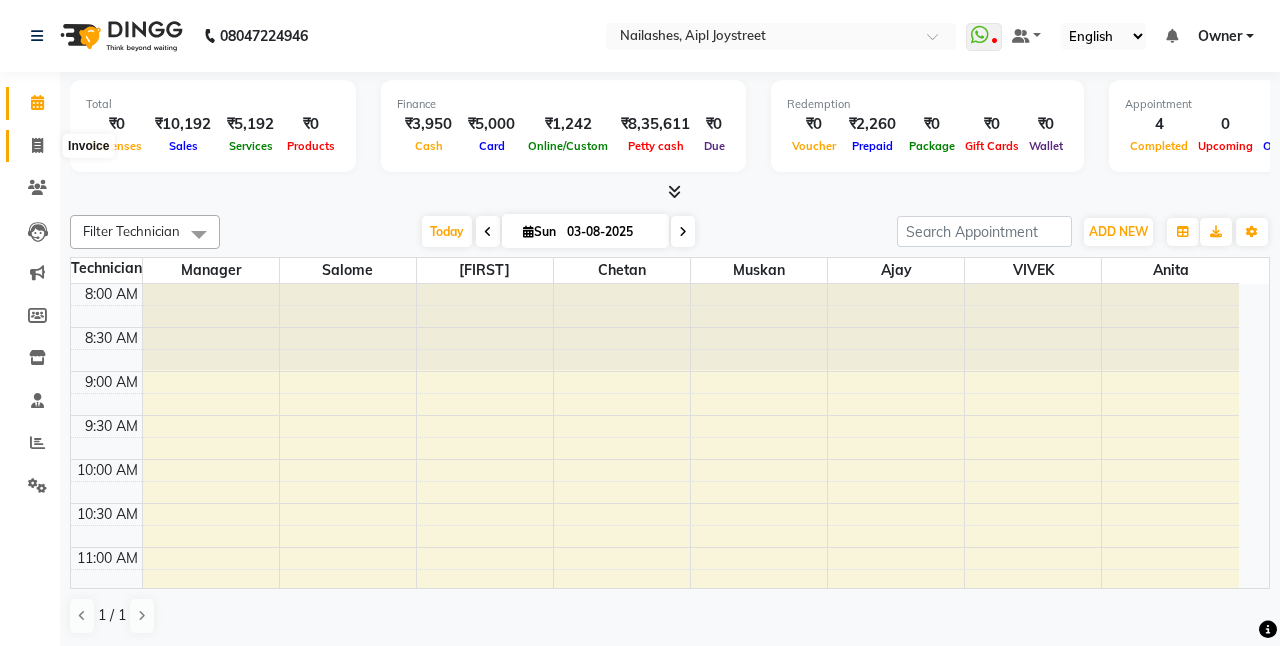 select on "5749" 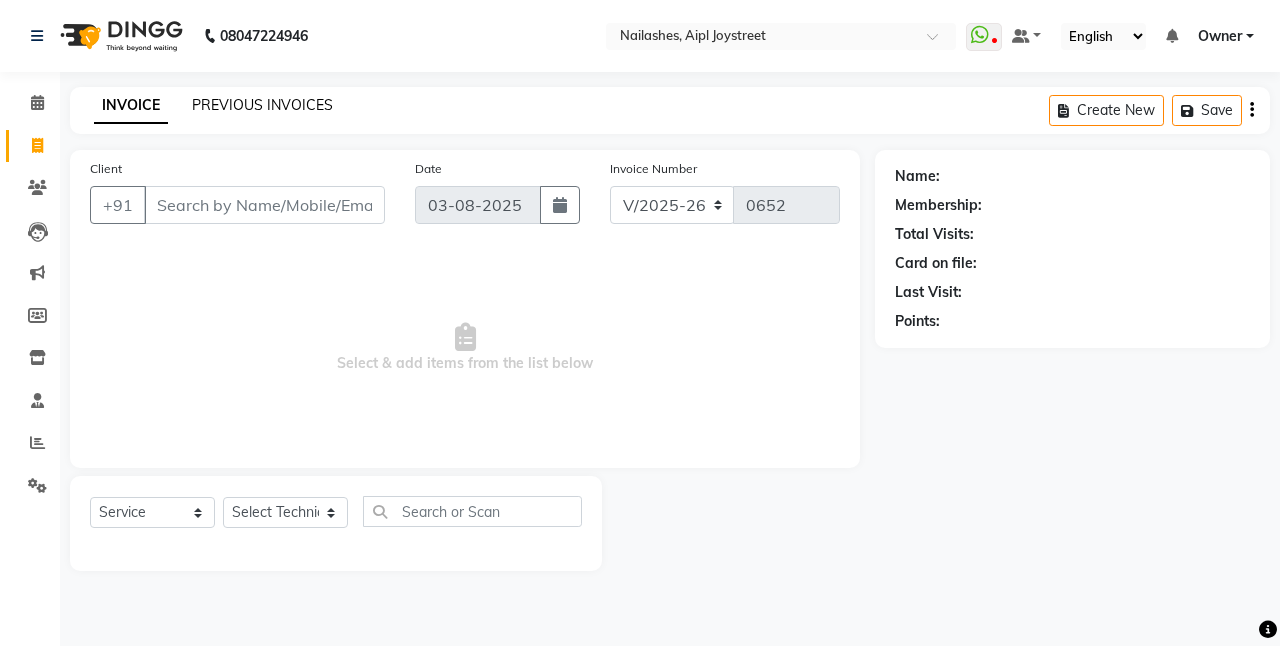 click on "PREVIOUS INVOICES" 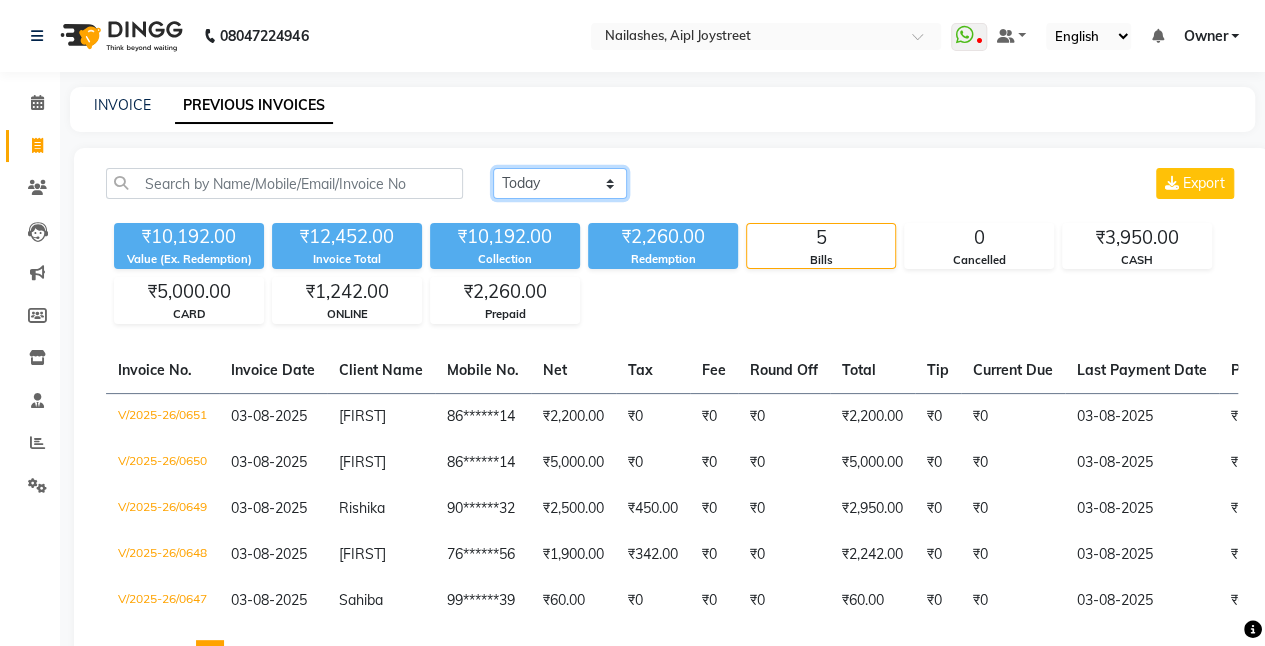 click on "Today Yesterday Custom Range" 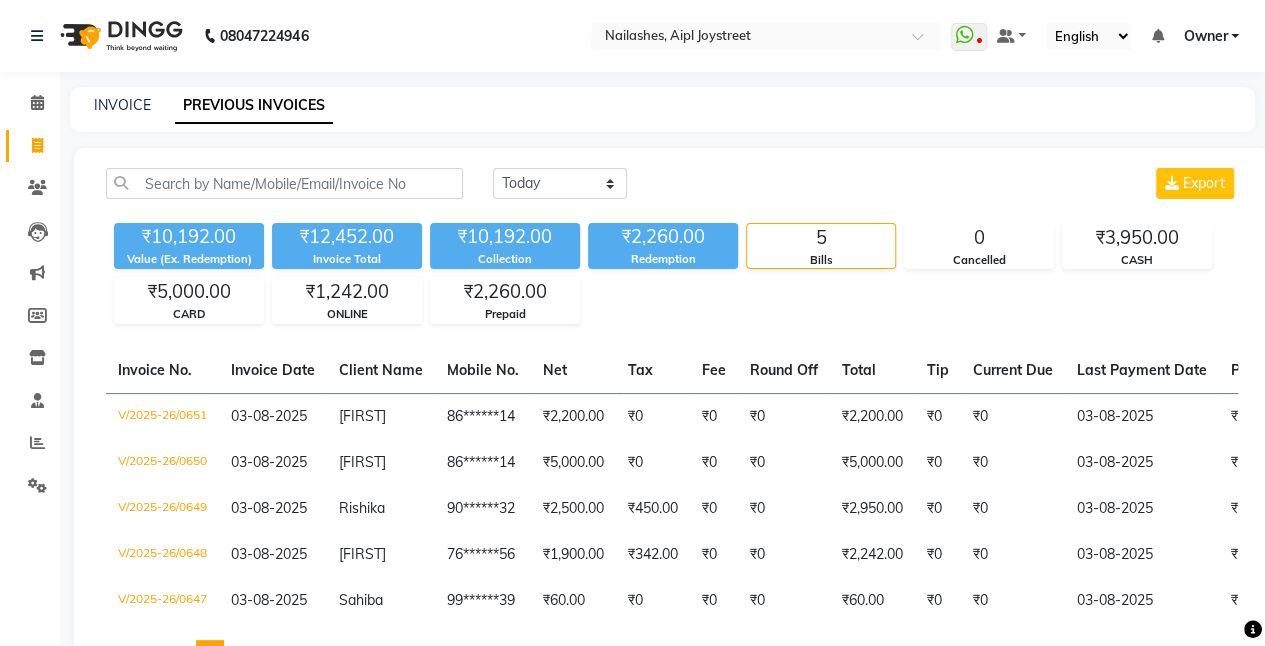 click on "Invoice No.   Invoice Date   Client Name   Mobile No.   Net   Tax   Fee   Round Off   Total   Tip   Current Due   Last Payment Date   Payment Amount   Payment Methods   Cancel Reason   Status   V/2025-26/0651  03-08-2025 [FIRST]   86******14 ₹2,200.00 ₹0  ₹0  ₹0 ₹2,200.00 ₹0 ₹0 03-08-2025 ₹2,200.00  Prepaid - PAID  V/2025-26/0650  03-08-2025 [FIRST]   86******14 ₹5,000.00 ₹0  ₹0  ₹0 ₹5,000.00 ₹0 ₹0 03-08-2025 ₹5,000.00  CARD - PAID  V/2025-26/0649  03-08-2025 [FIRST]   90******32 ₹2,500.00 ₹450.00  ₹0  ₹0 ₹2,950.00 ₹0 ₹0 03-08-2025 ₹2,950.00  CASH - PAID  V/2025-26/0648  03-08-2025 [FIRST]   76******56 ₹1,900.00 ₹342.00  ₹0  ₹0 ₹2,242.00 ₹0 ₹0 03-08-2025 ₹2,242.00  CASH,  ONLINE - PAID  V/2025-26/0647    -]" 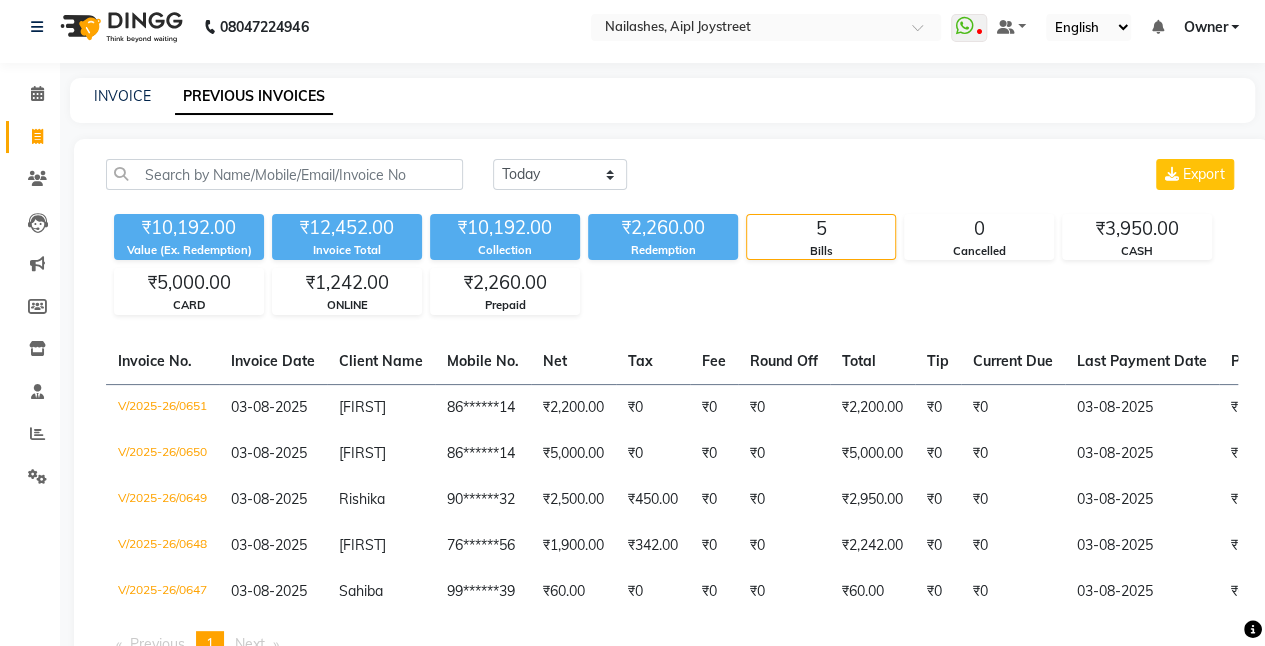 scroll, scrollTop: 0, scrollLeft: 0, axis: both 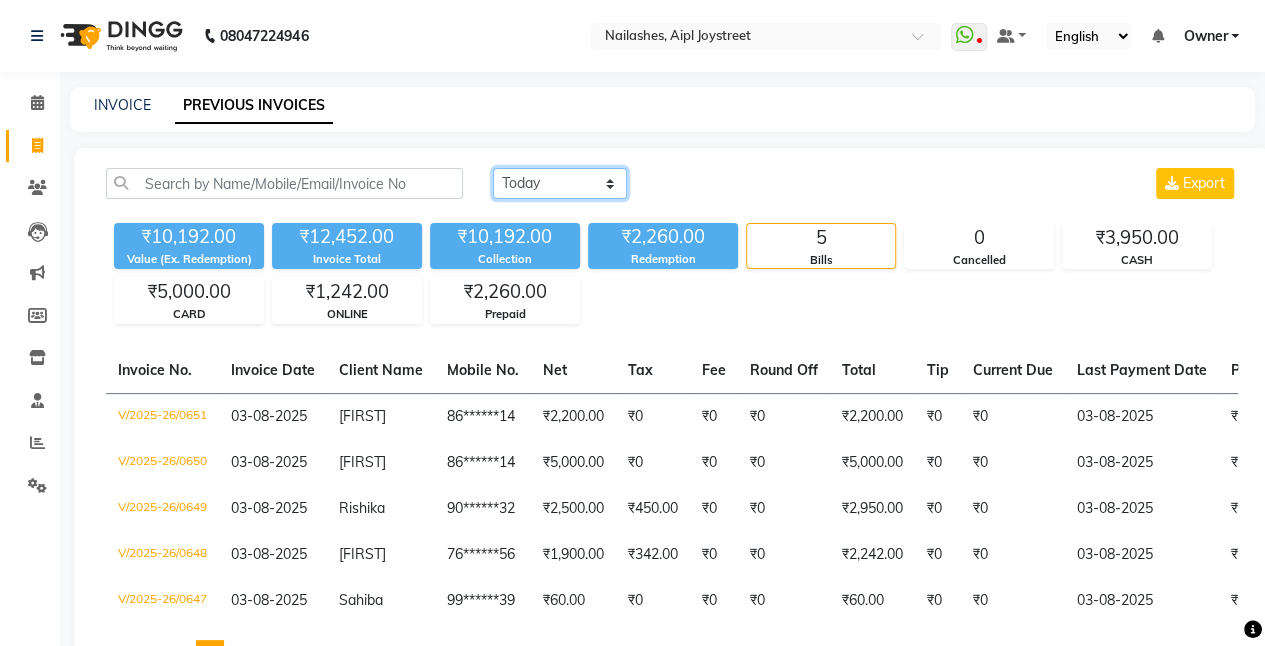 click on "Today Yesterday Custom Range" 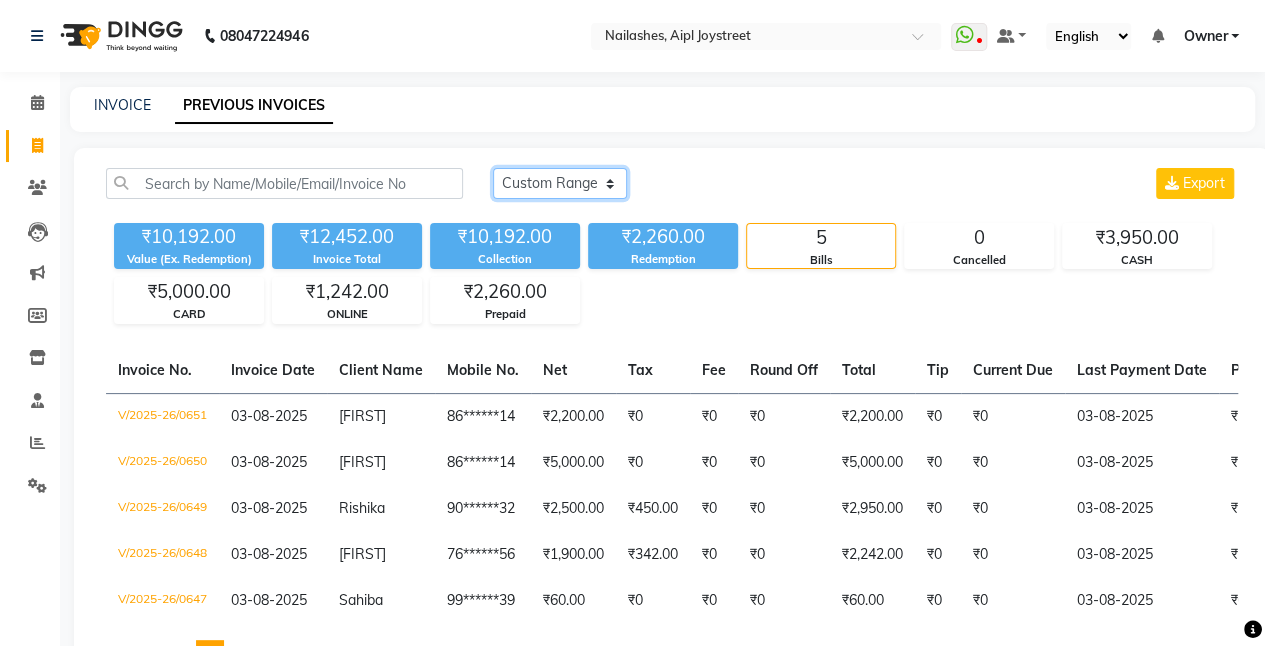 click on "Today Yesterday Custom Range" 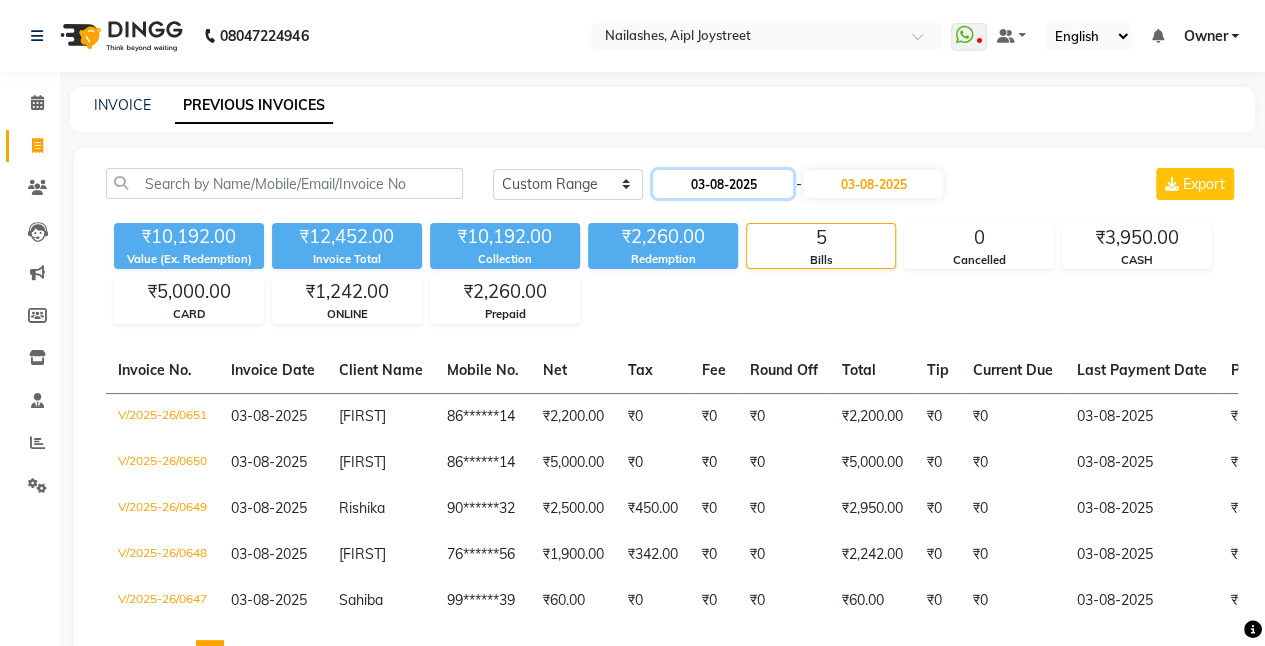click on "03-08-2025" 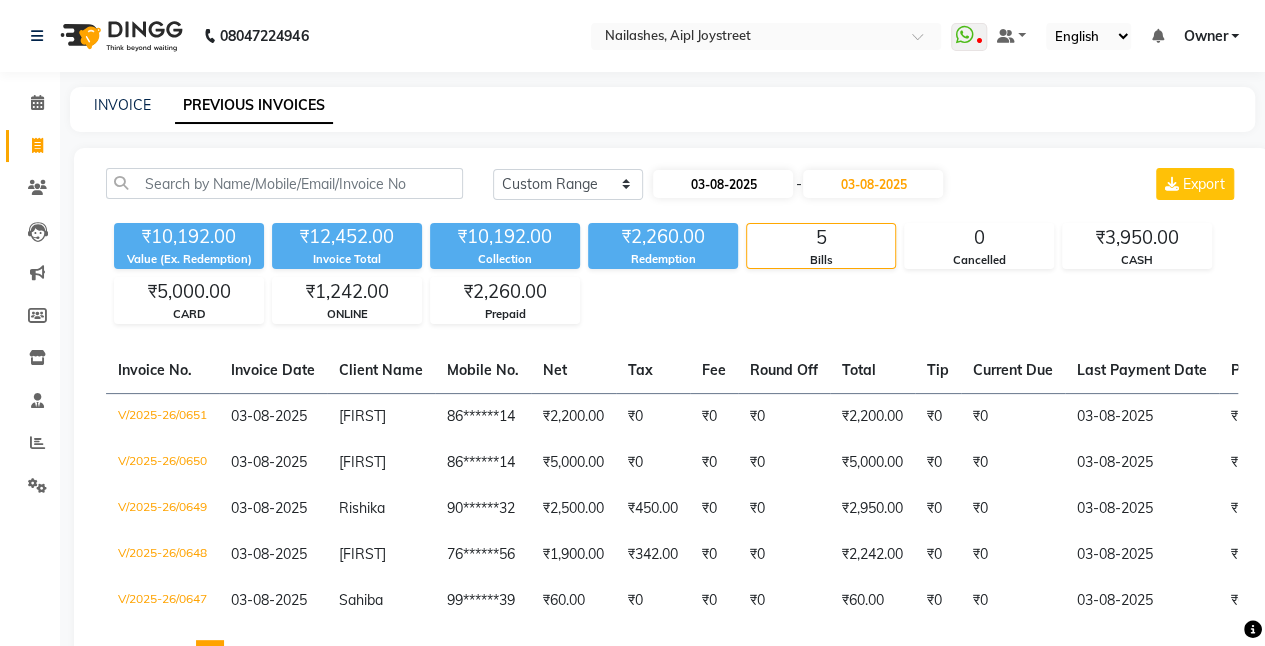 select on "8" 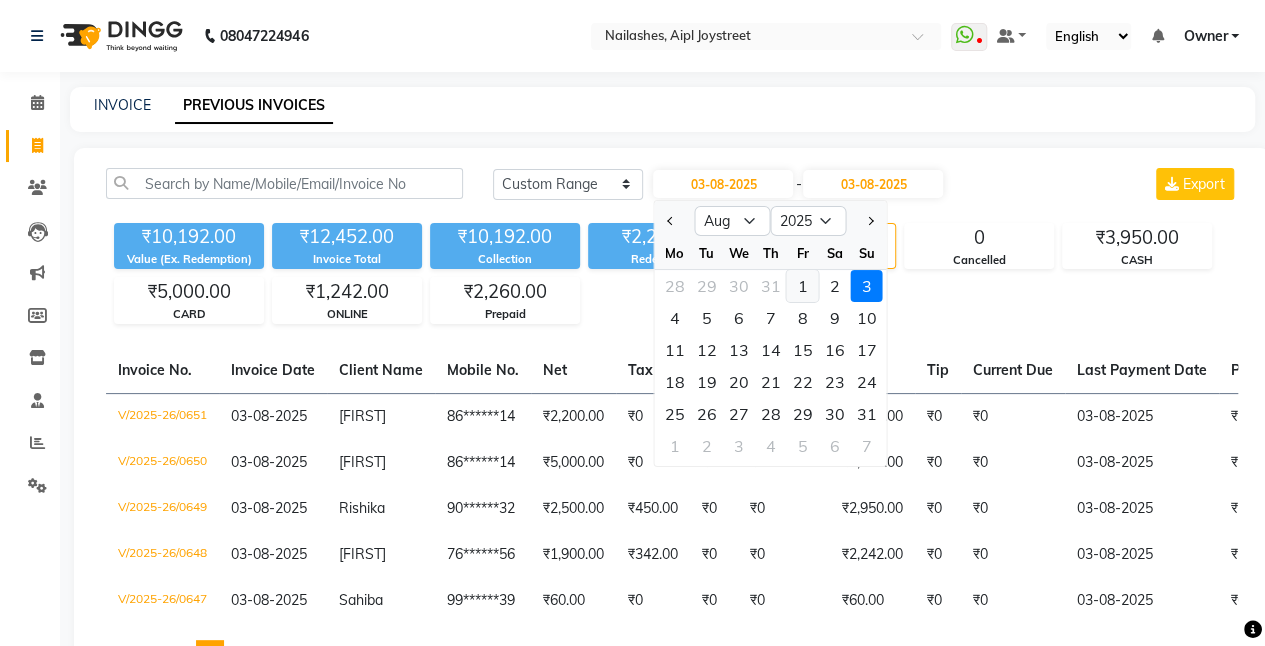 click on "1" 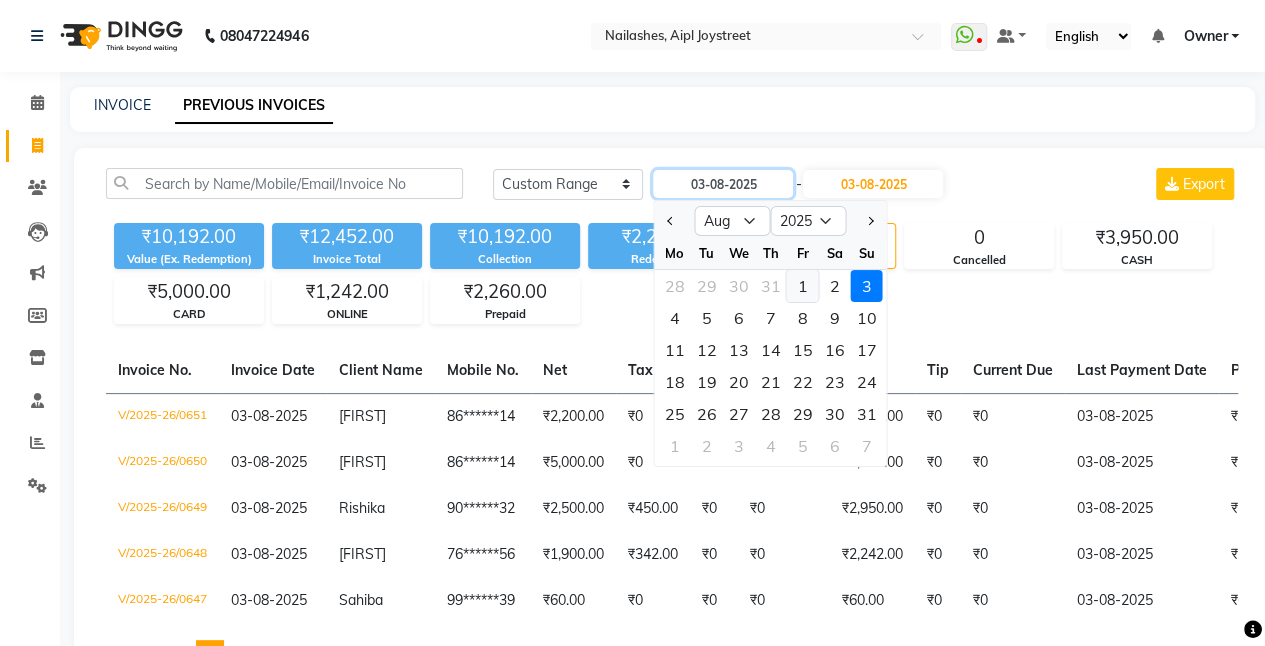 type on "01-08-2025" 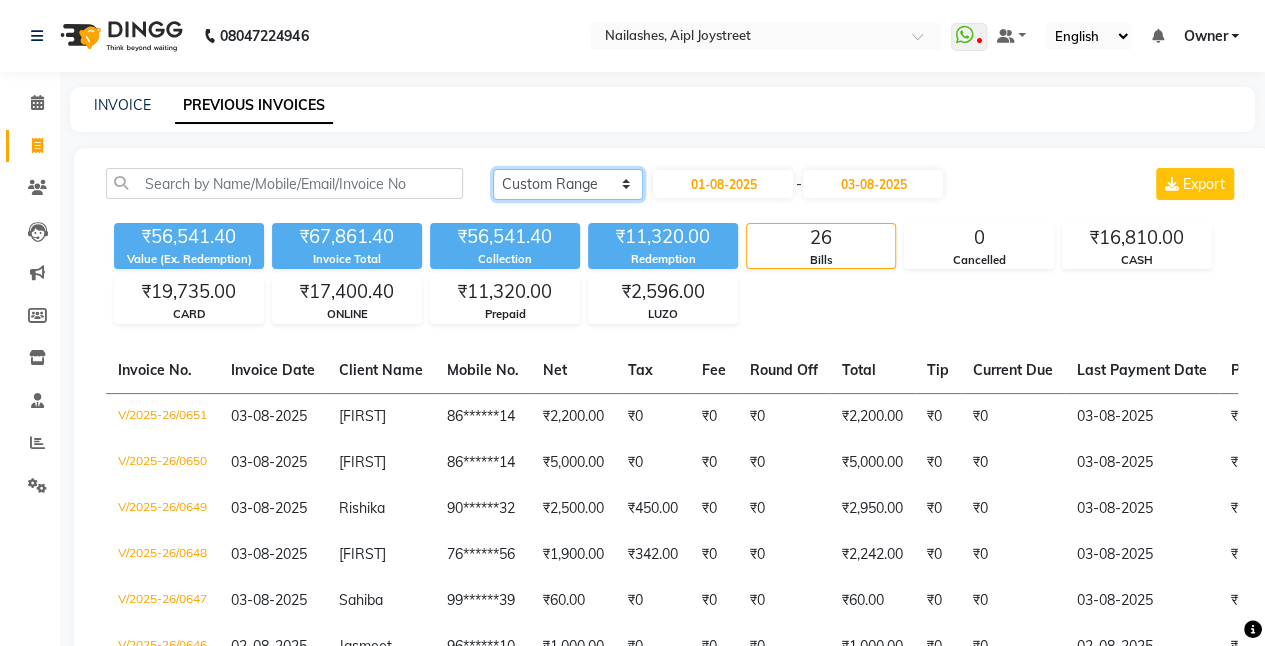 click on "Today Yesterday Custom Range" 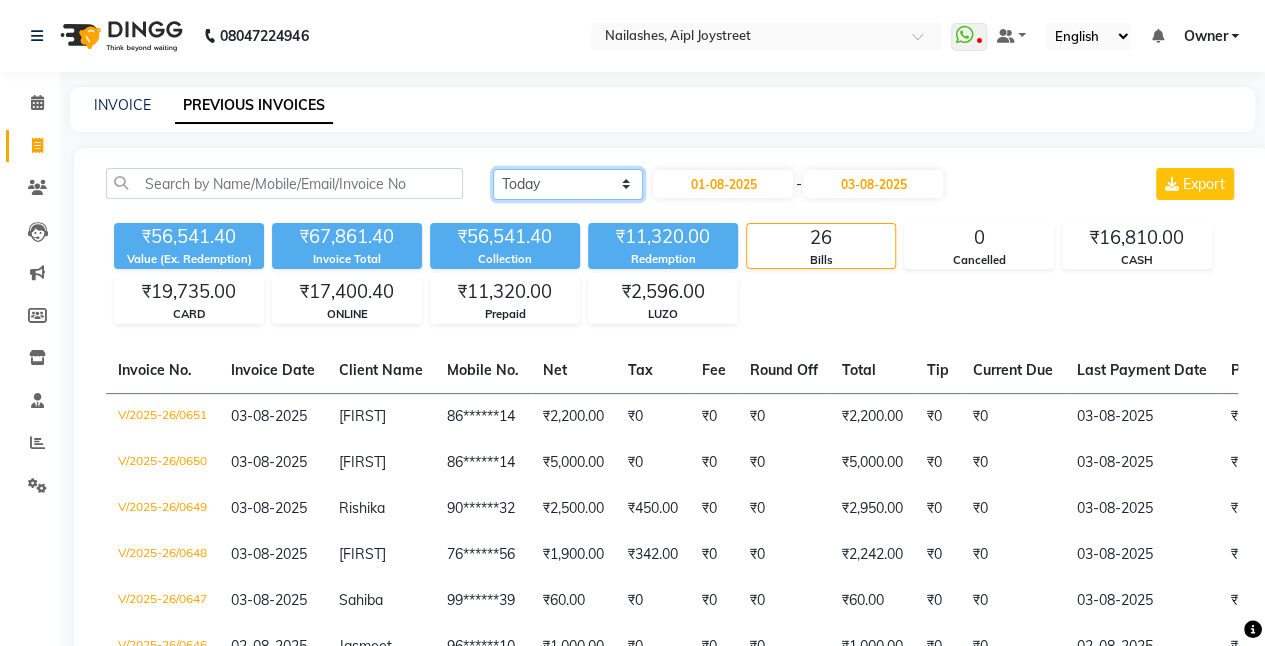 click on "Today Yesterday Custom Range" 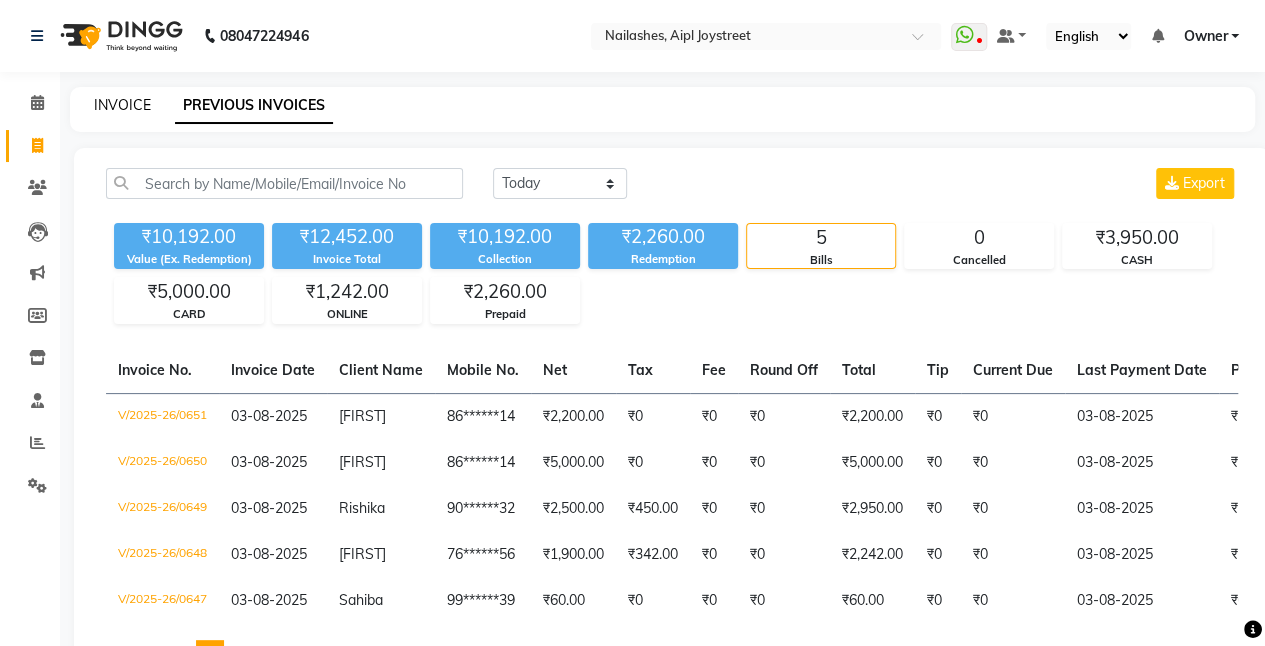 click on "INVOICE" 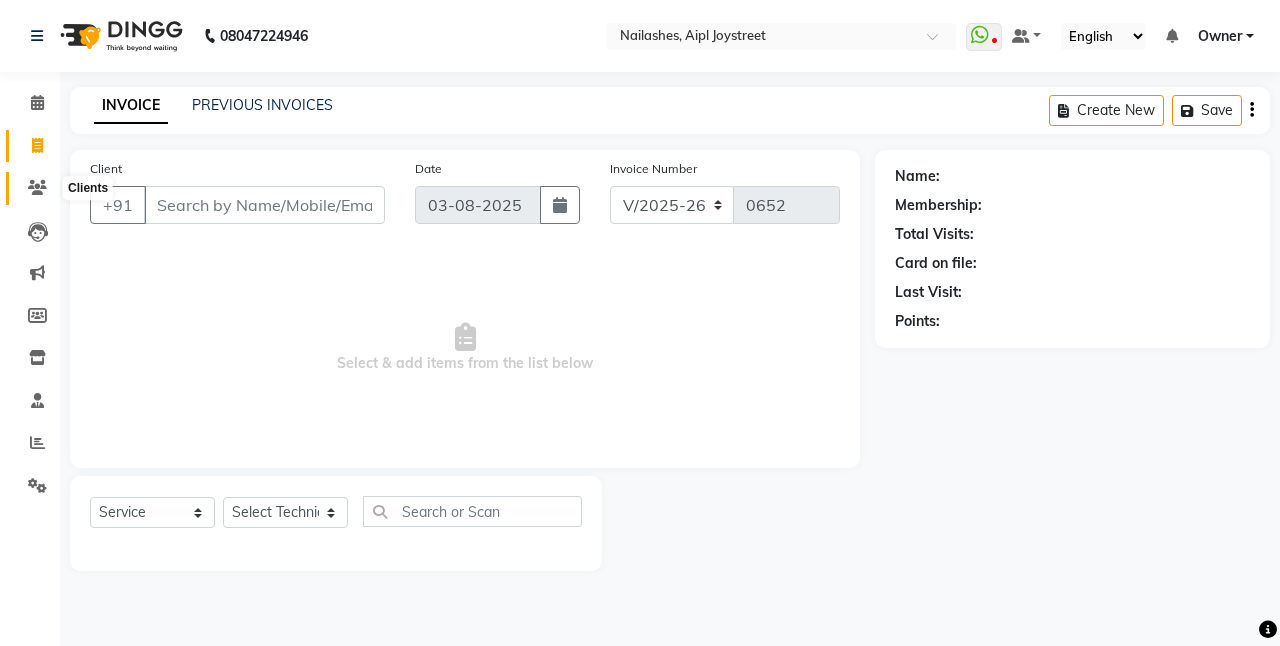 click 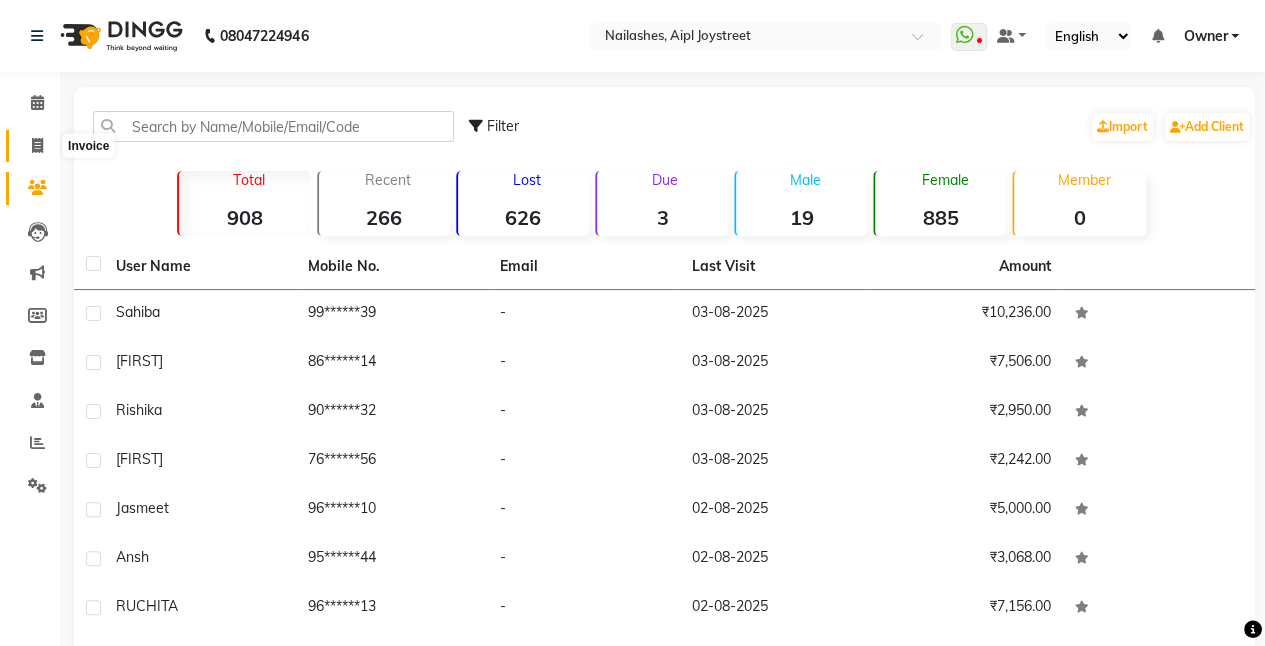 click 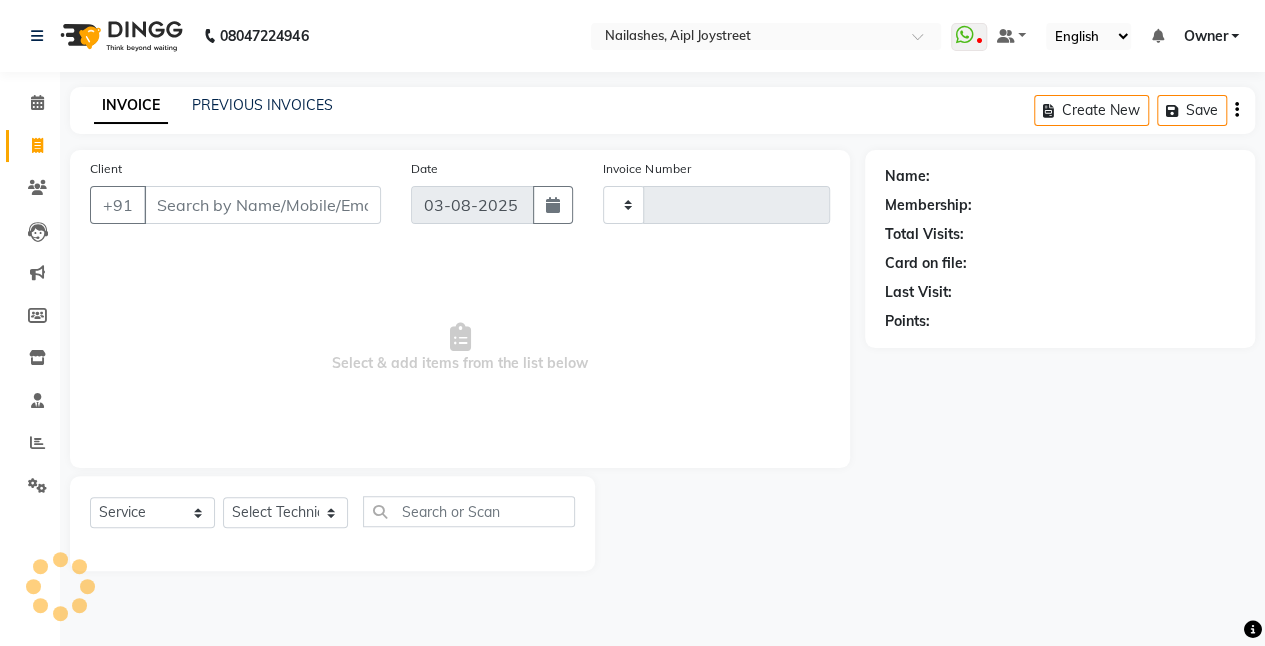 type on "0652" 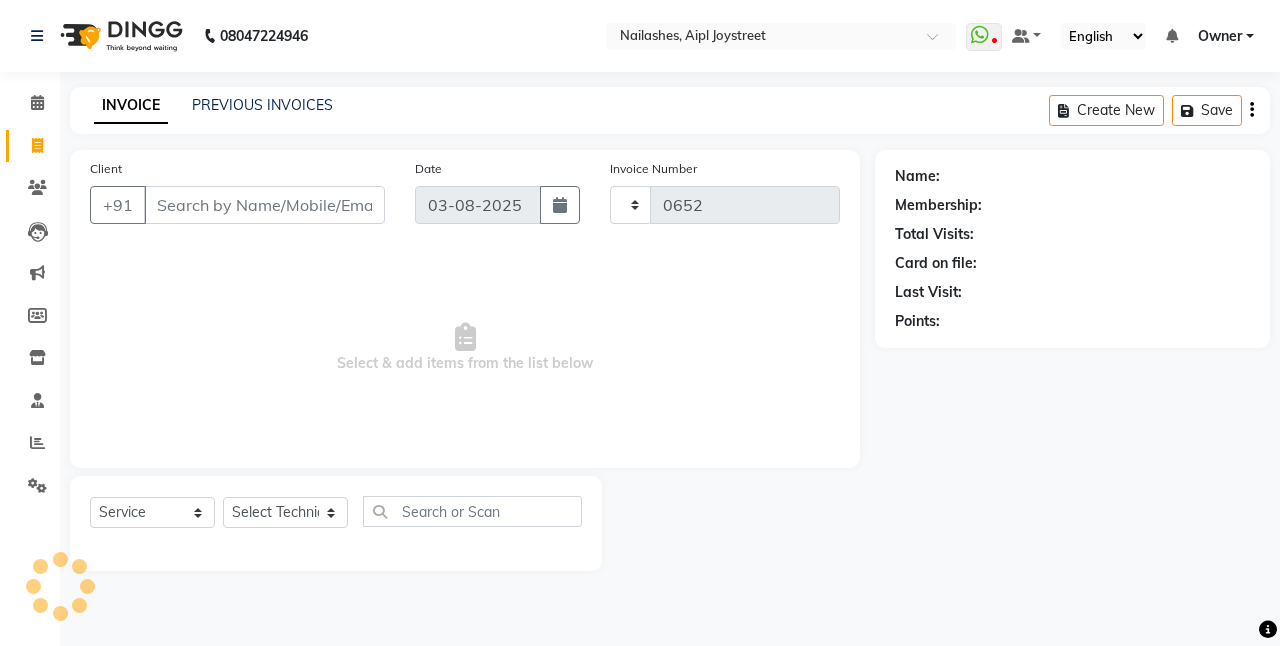 select on "5749" 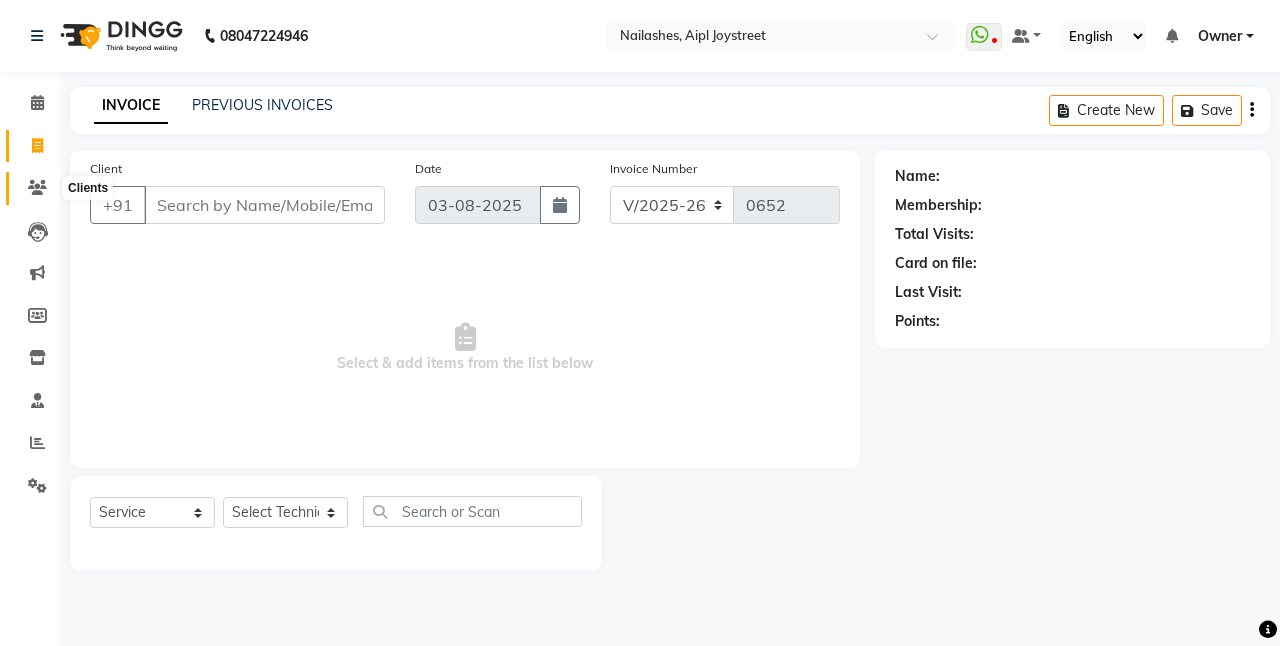 click 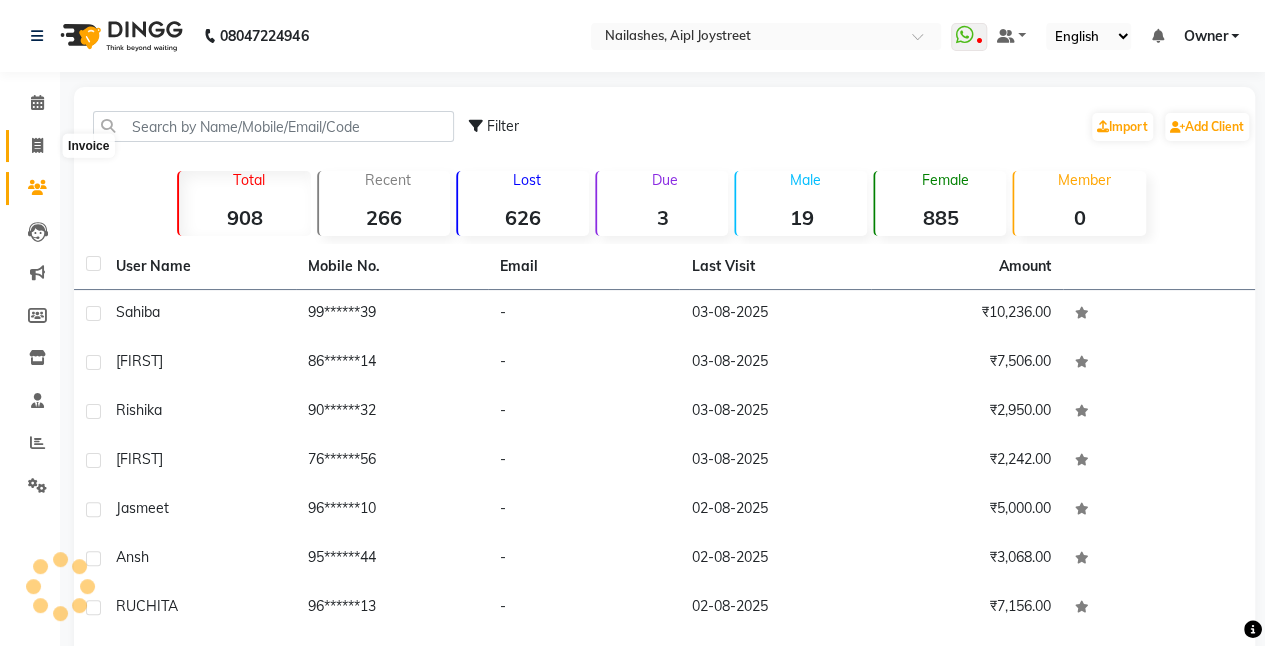click 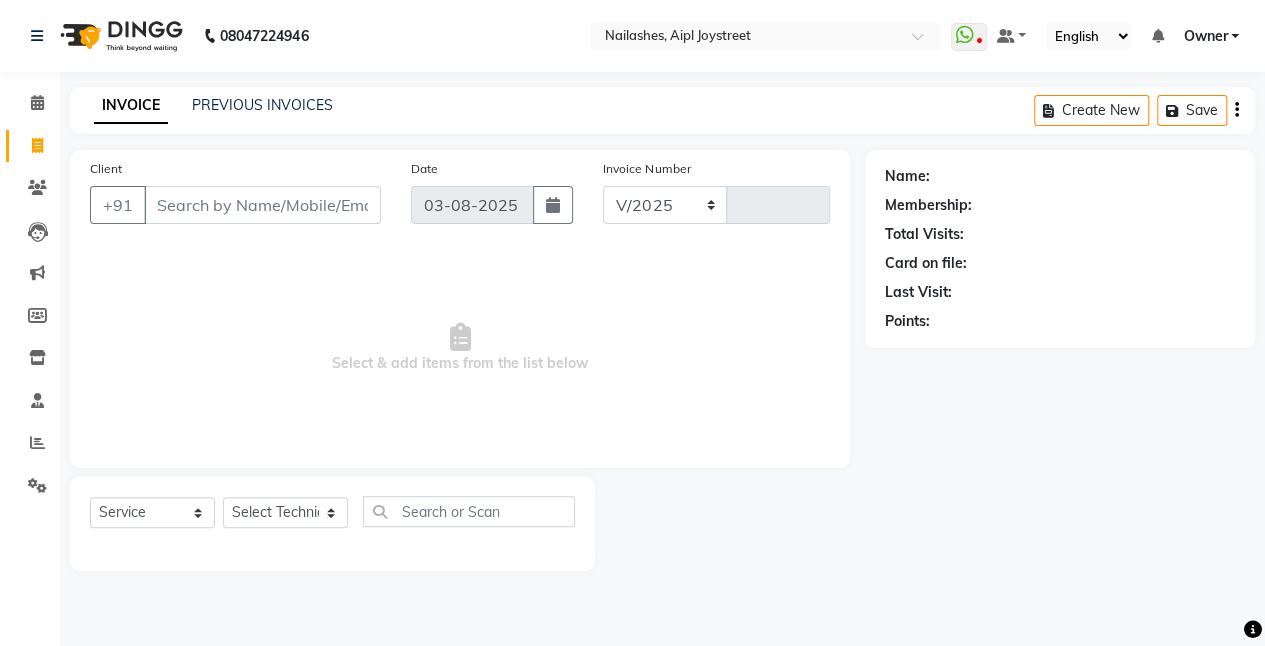 select on "5749" 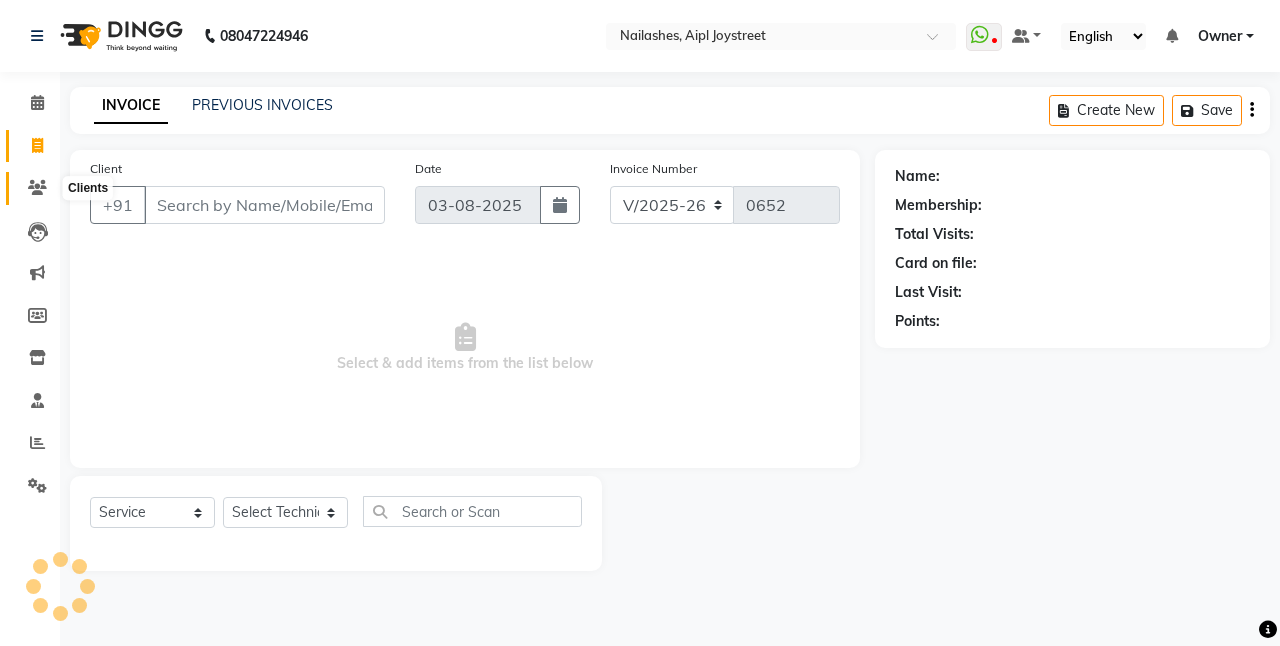 click 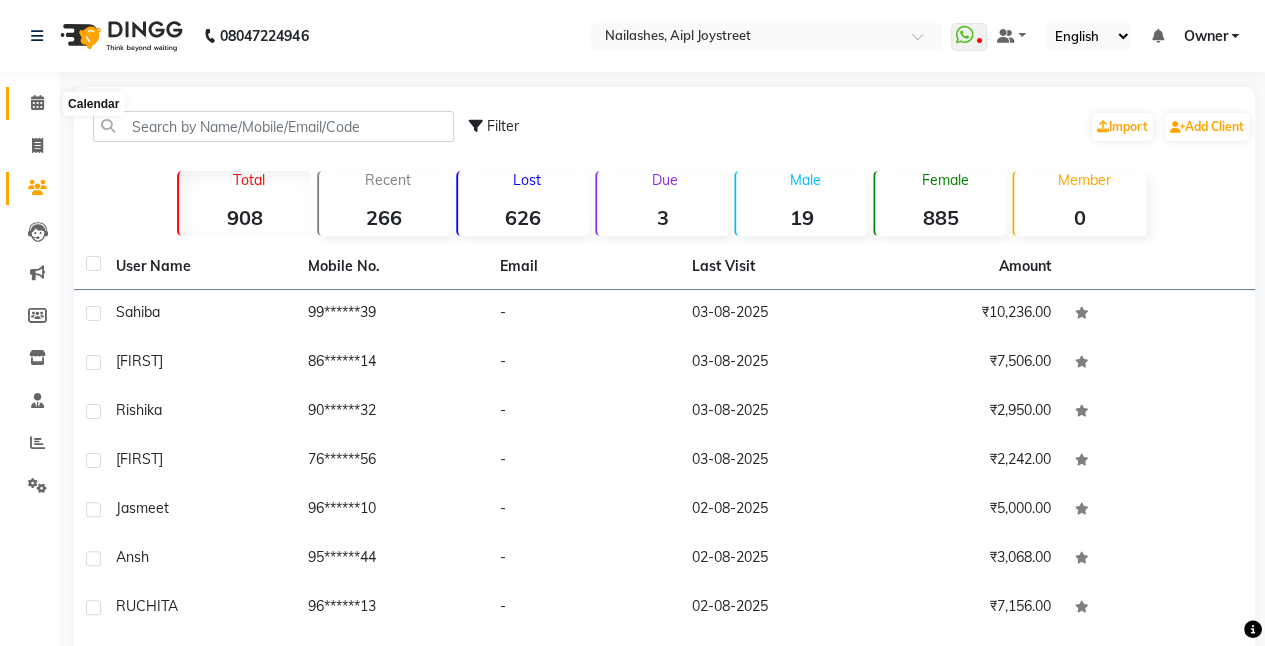 click 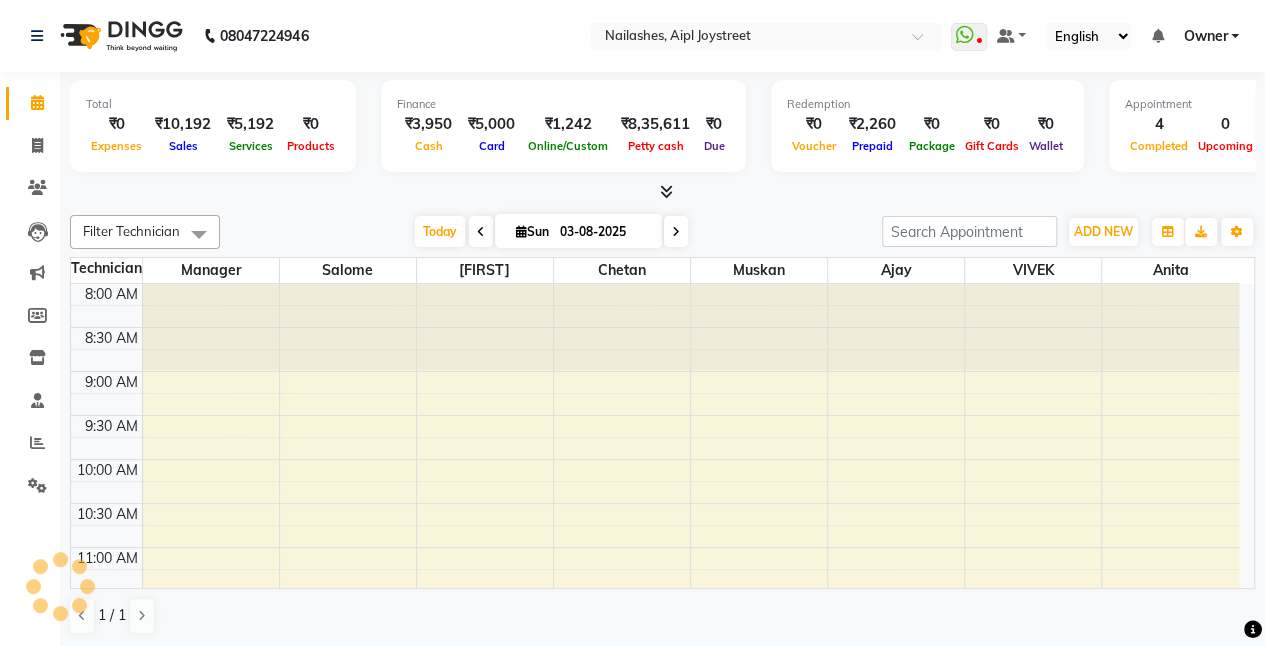 scroll, scrollTop: 782, scrollLeft: 0, axis: vertical 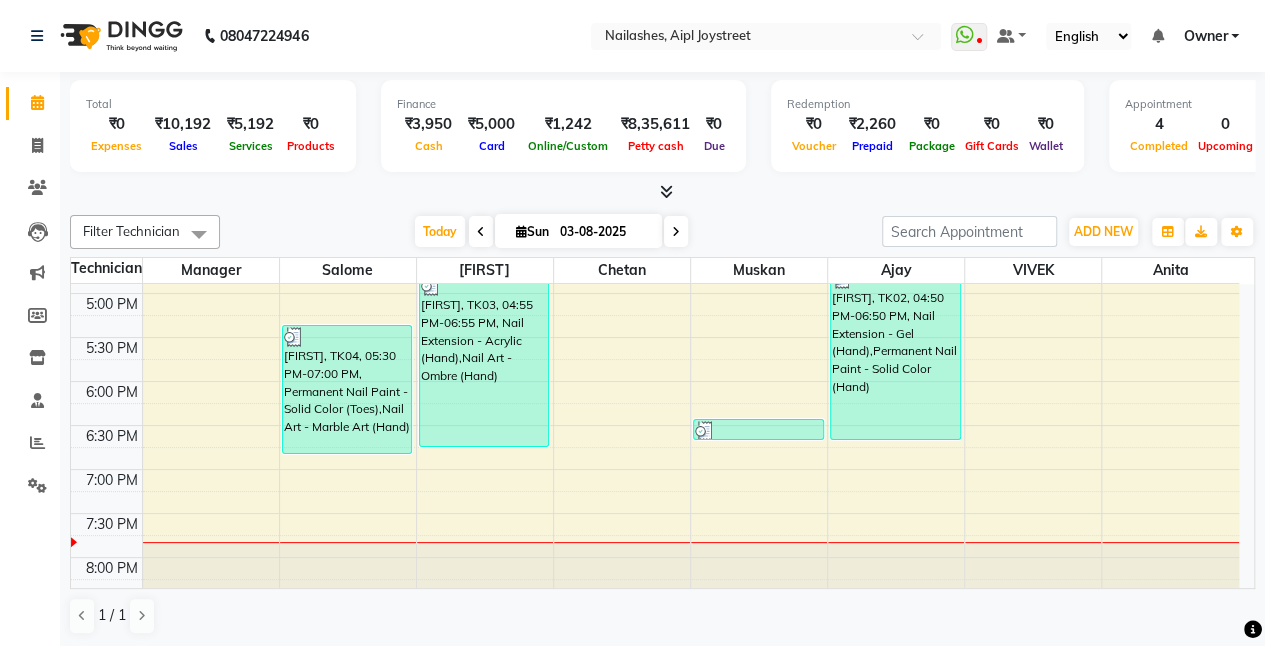 click on "8:00 PM" at bounding box center [112, 568] 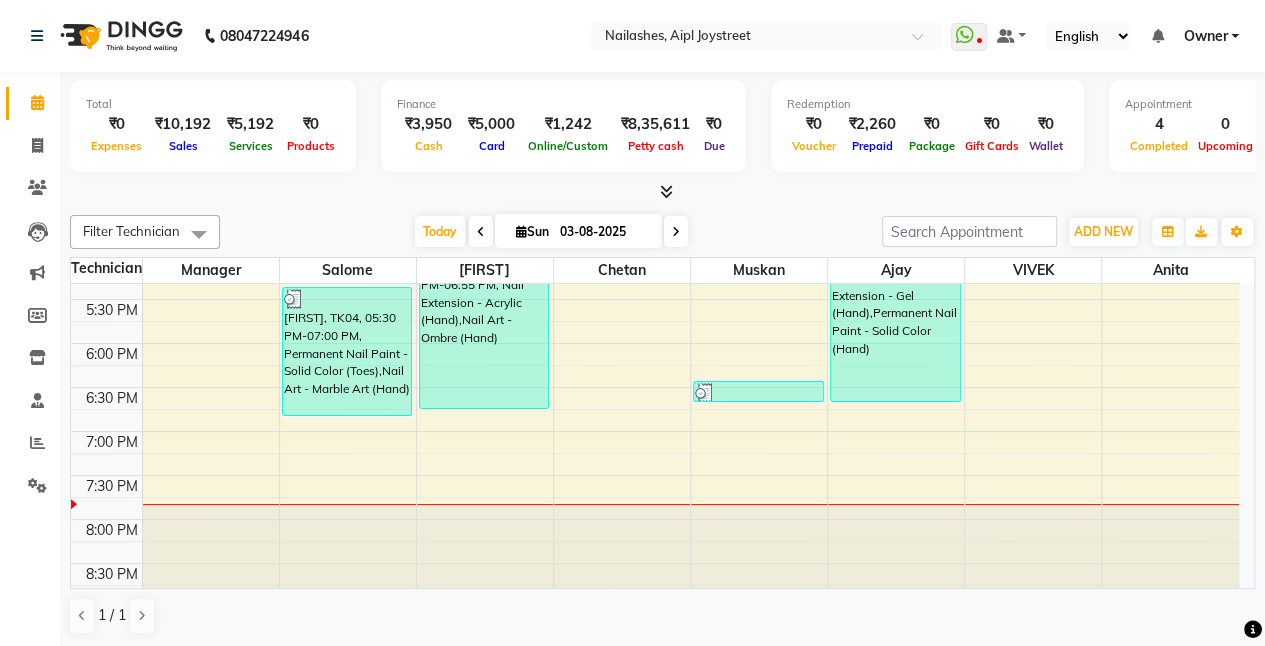 scroll, scrollTop: 0, scrollLeft: 0, axis: both 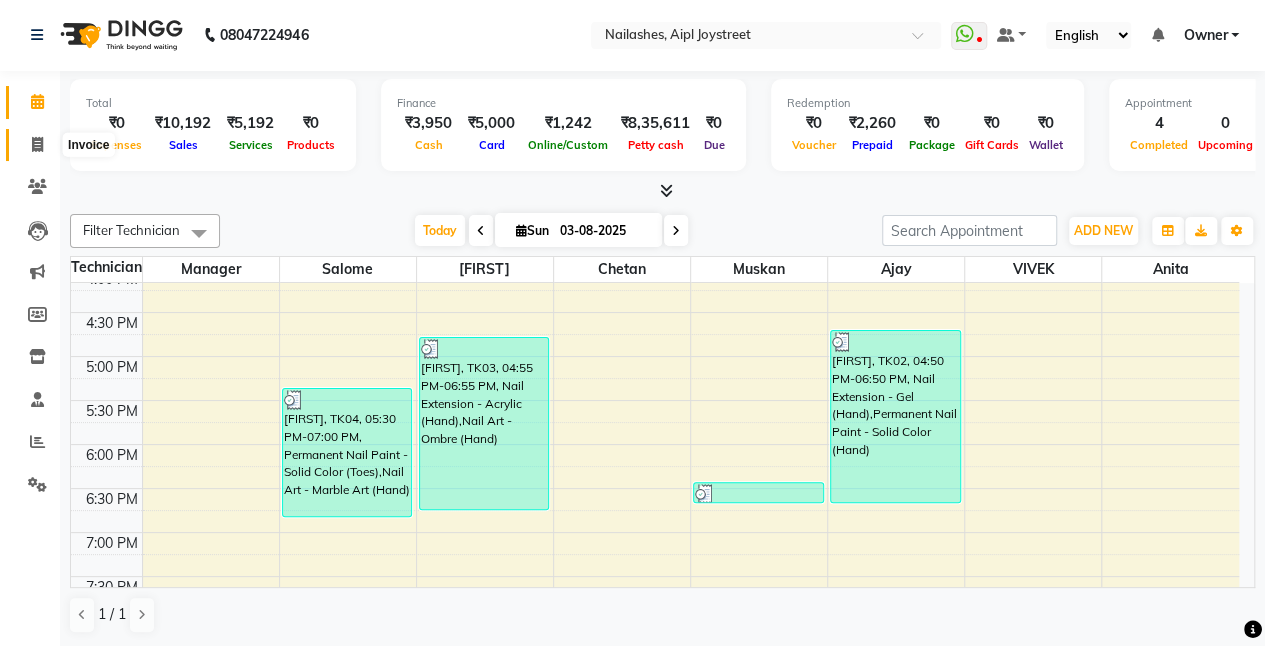 click 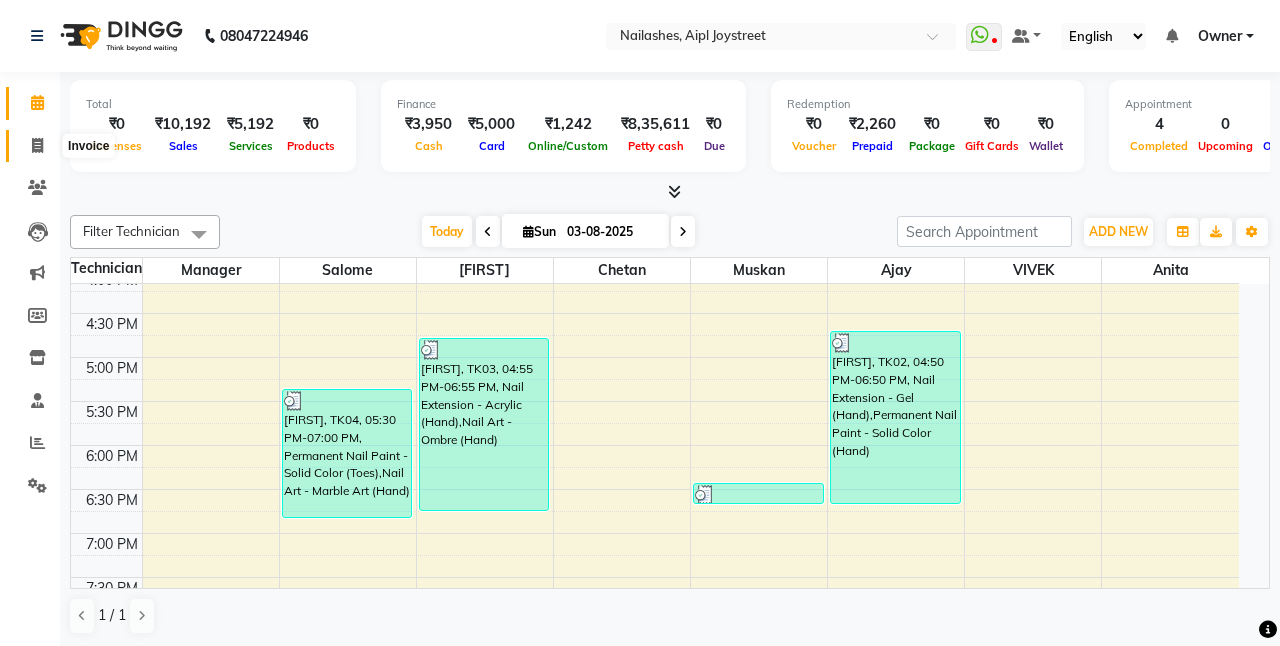 select on "service" 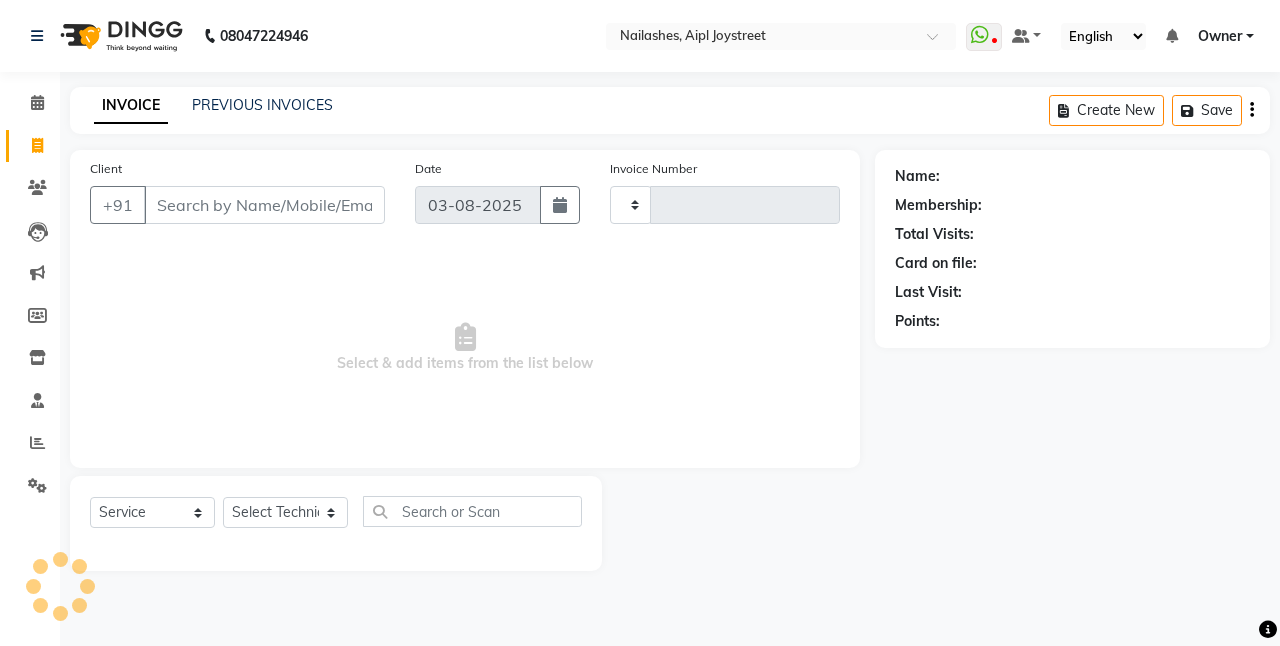 type on "0652" 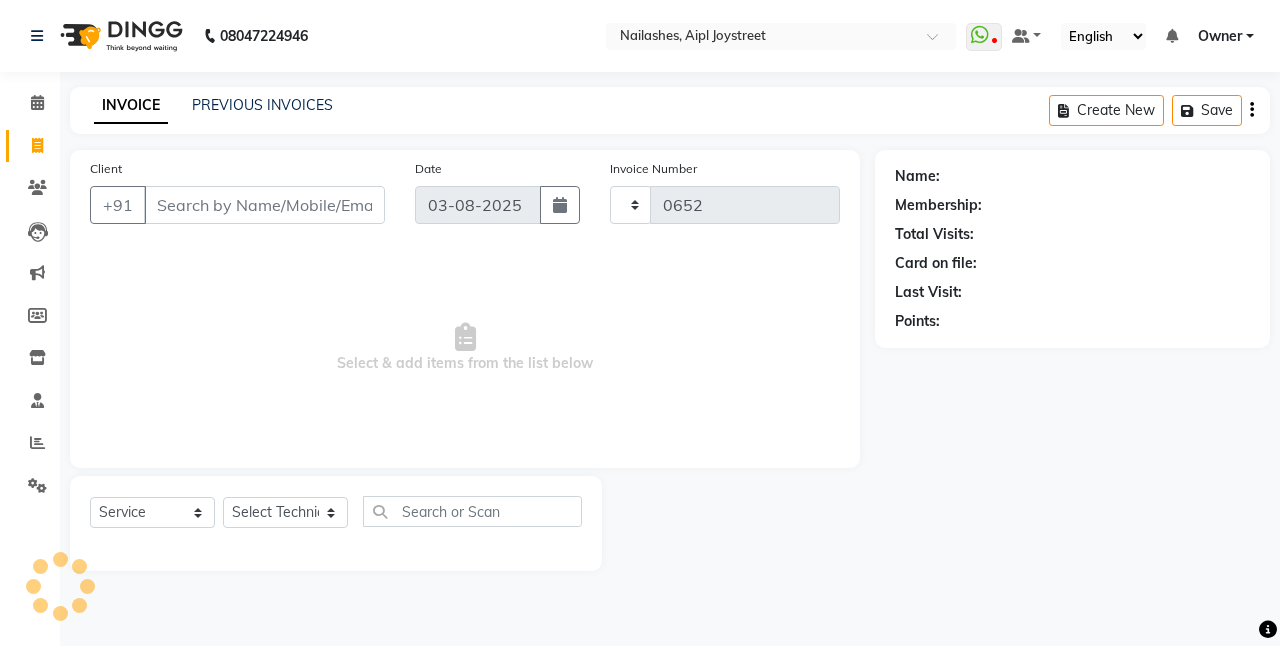select on "5749" 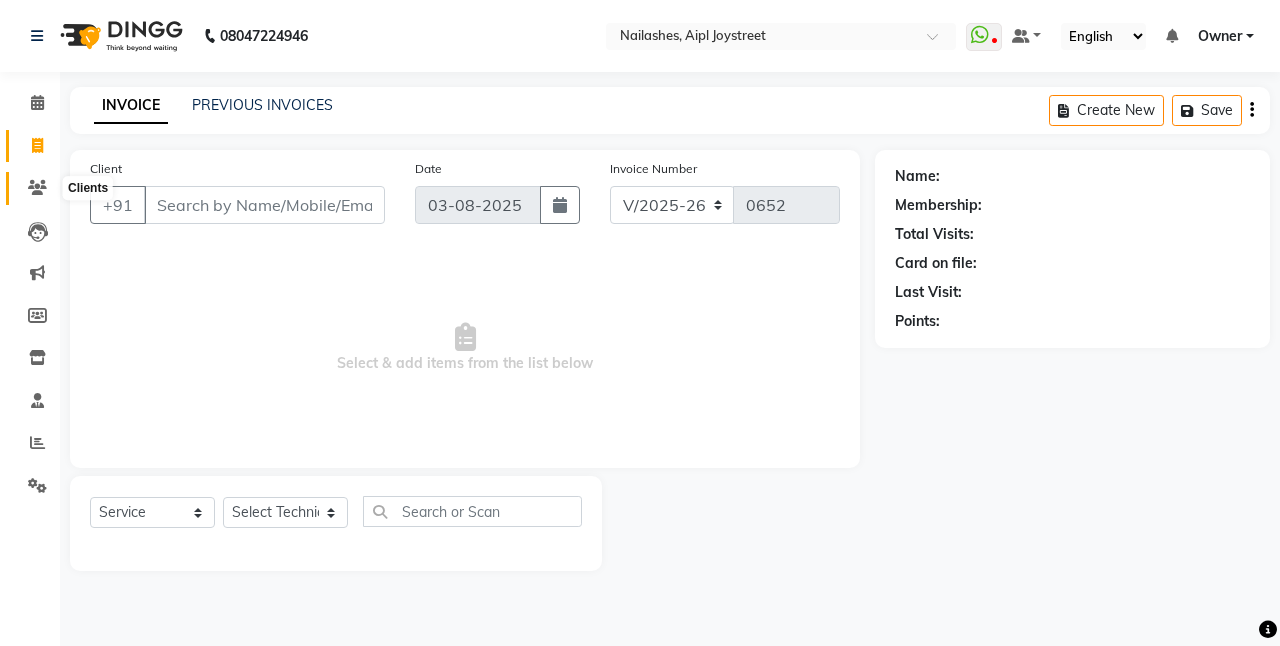 click 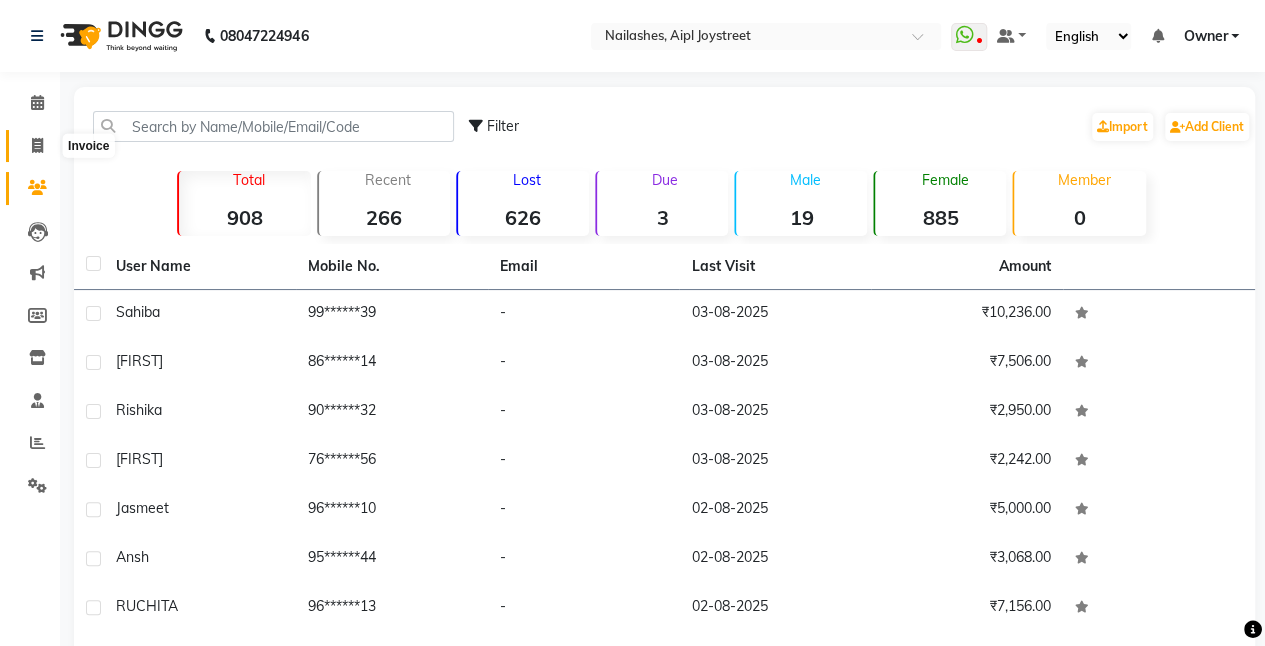 click 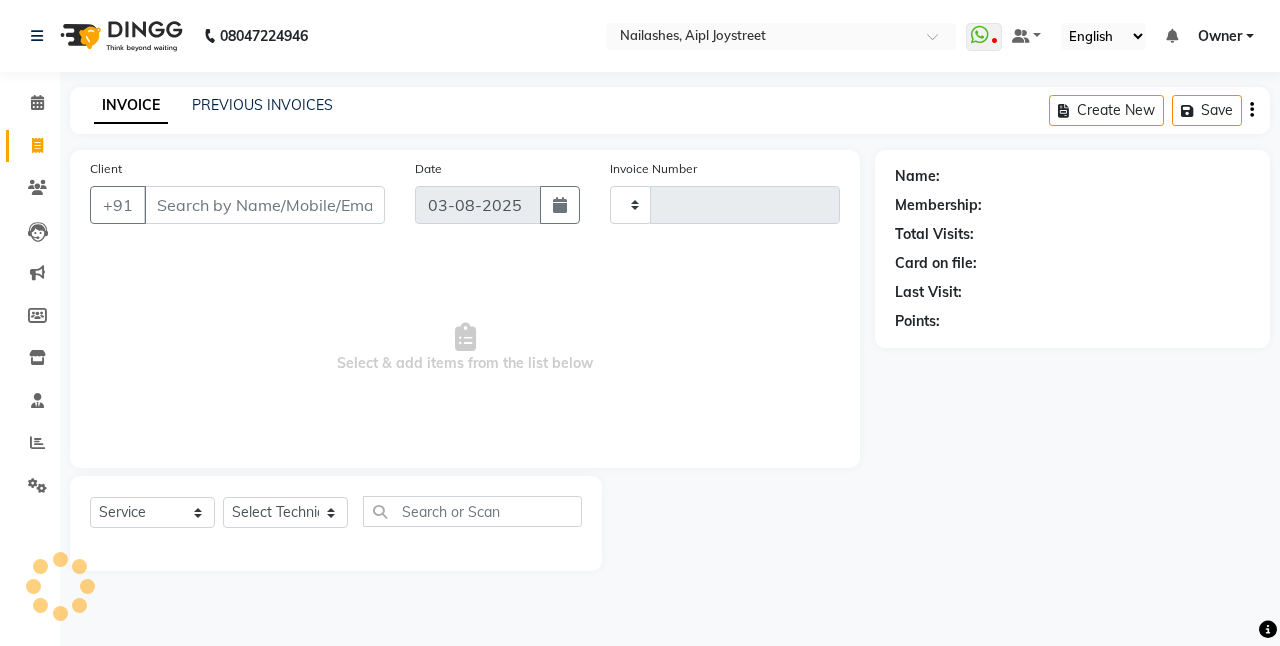 type on "0652" 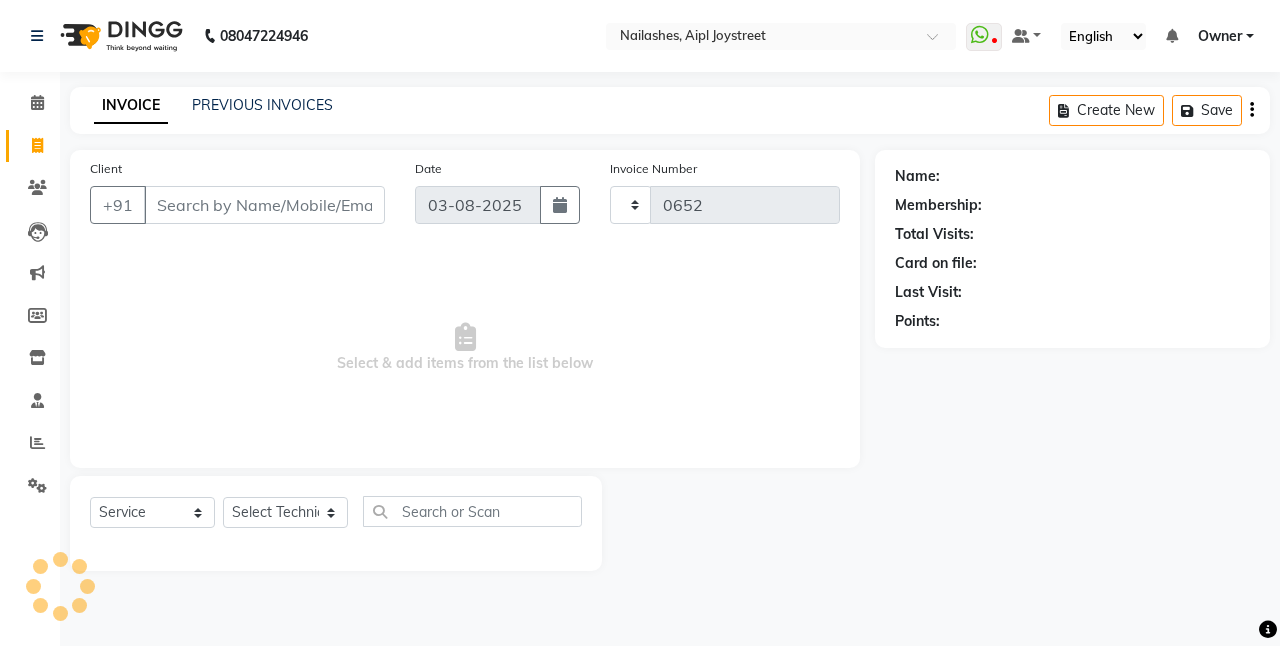 select on "5749" 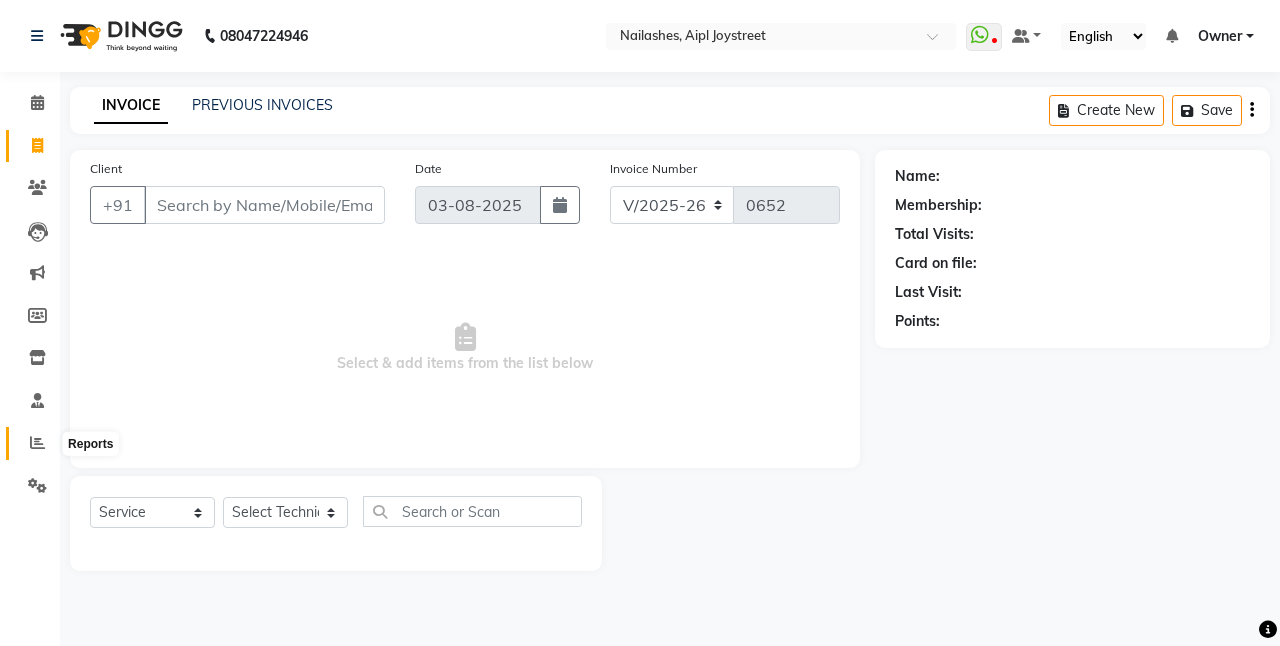click 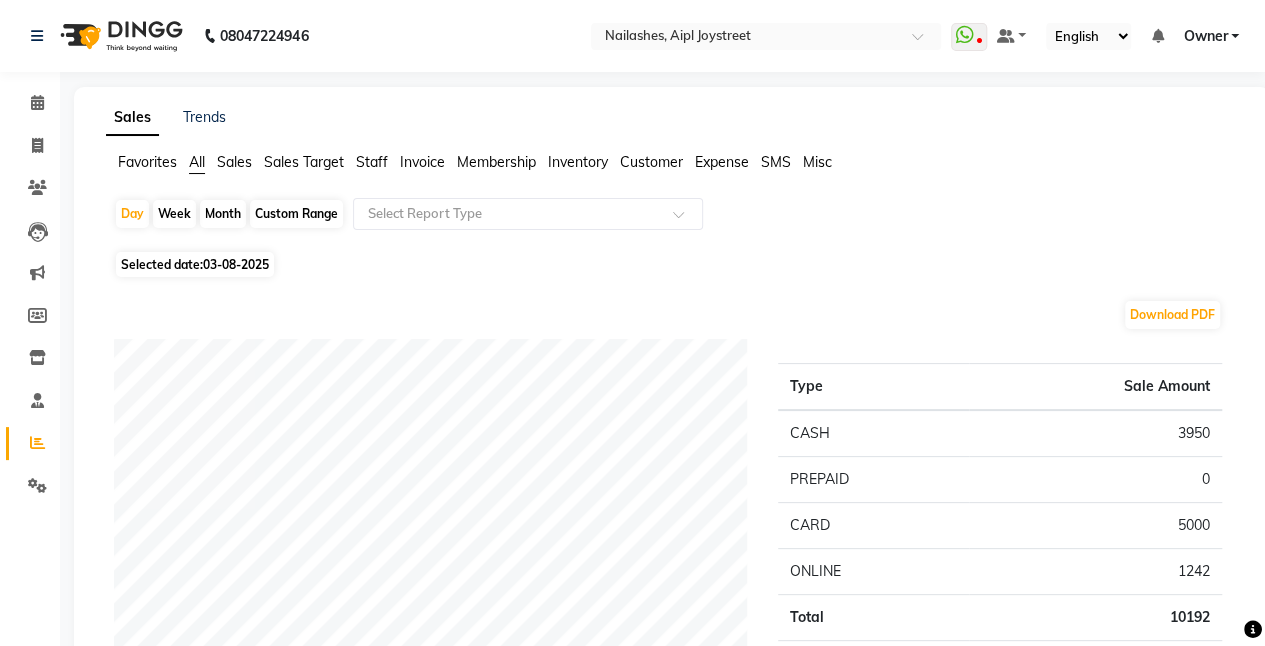 click on "Staff" 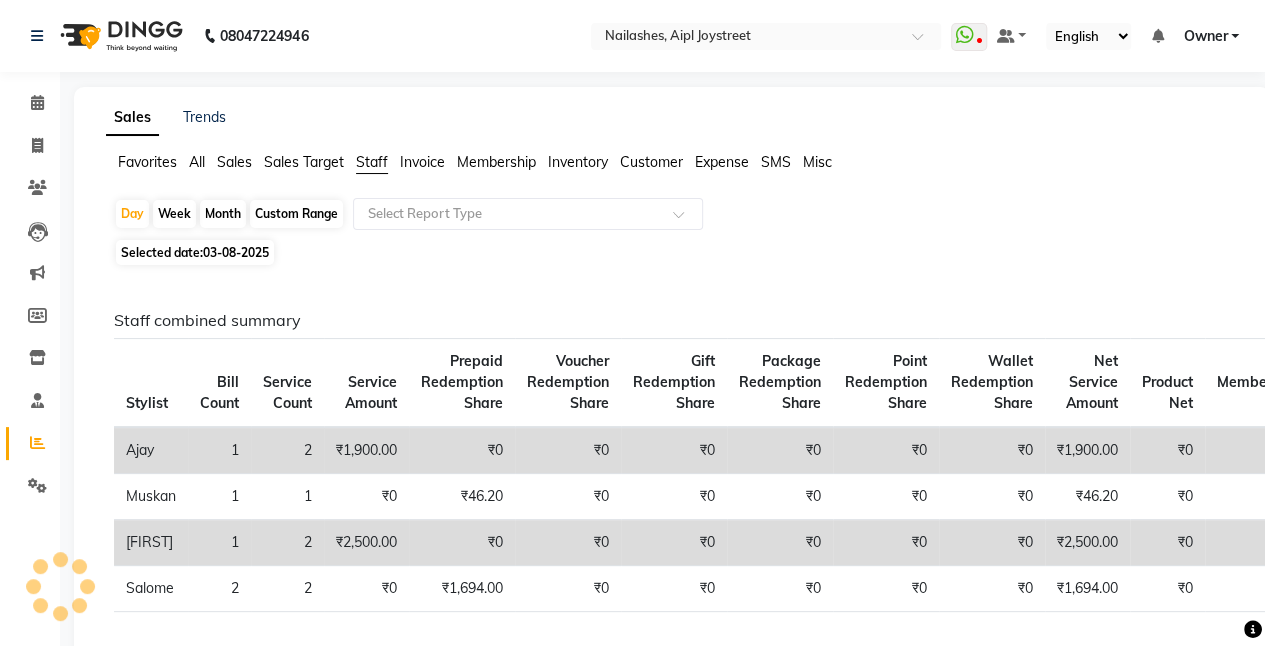 click on "Custom Range" 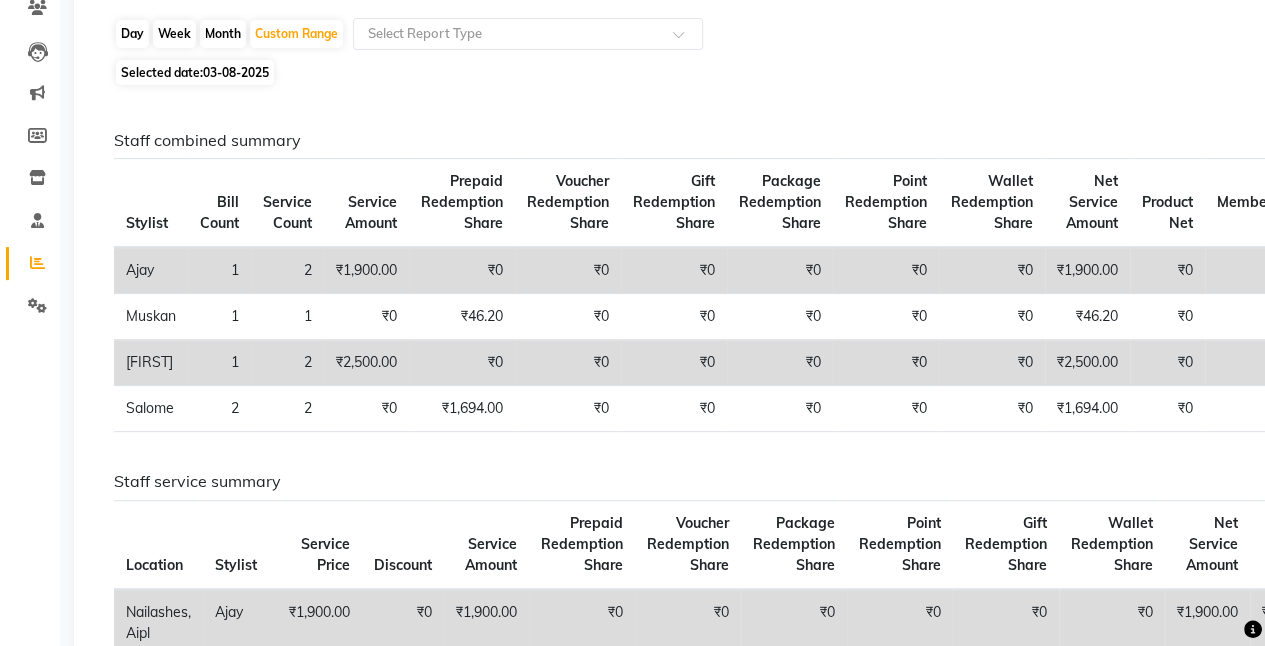 scroll, scrollTop: 195, scrollLeft: 0, axis: vertical 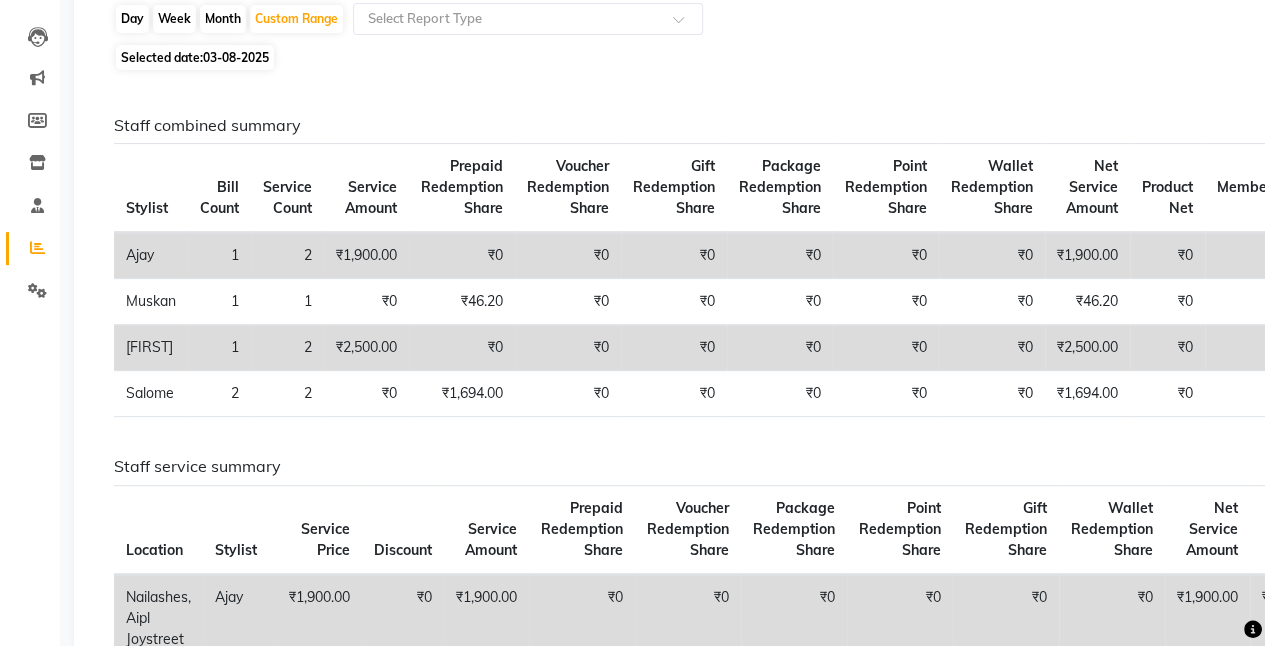 click on "03-08-2025" 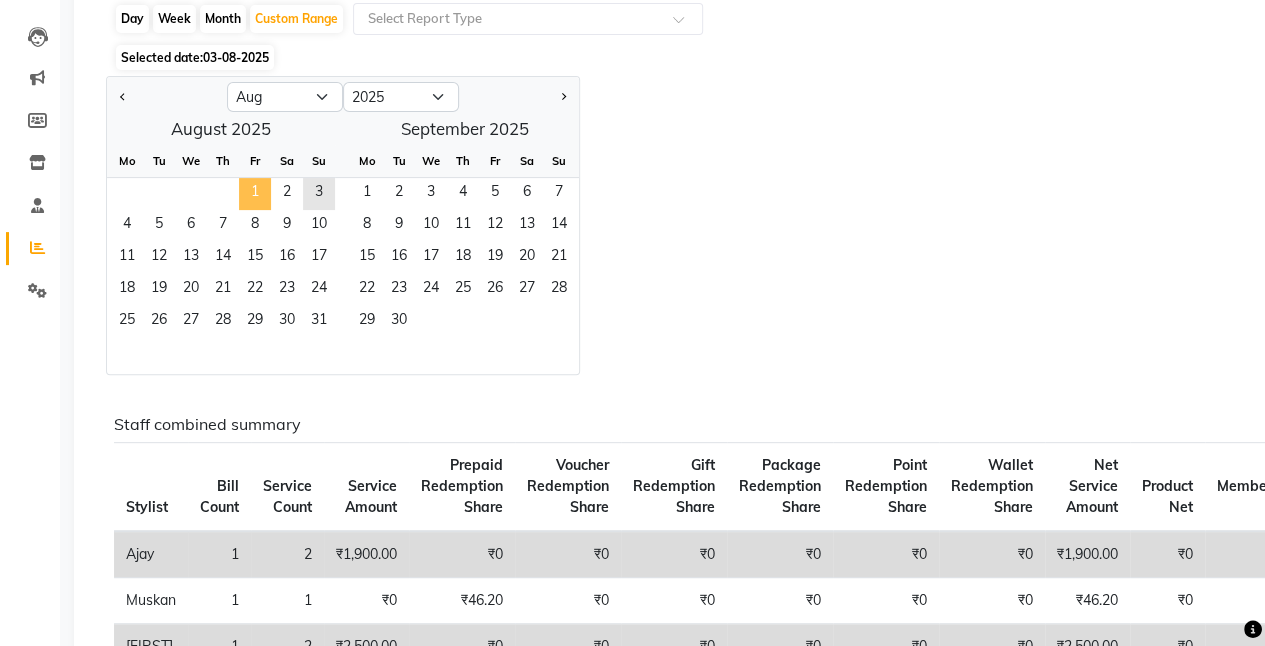 click on "1" 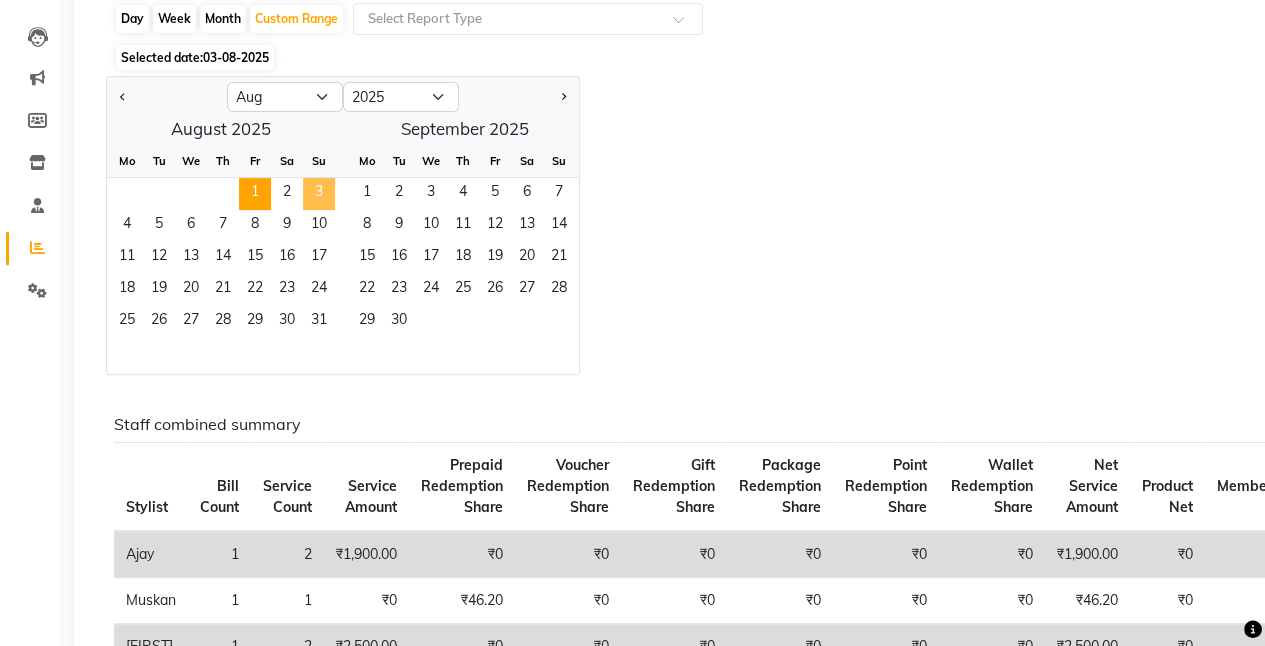 click on "3" 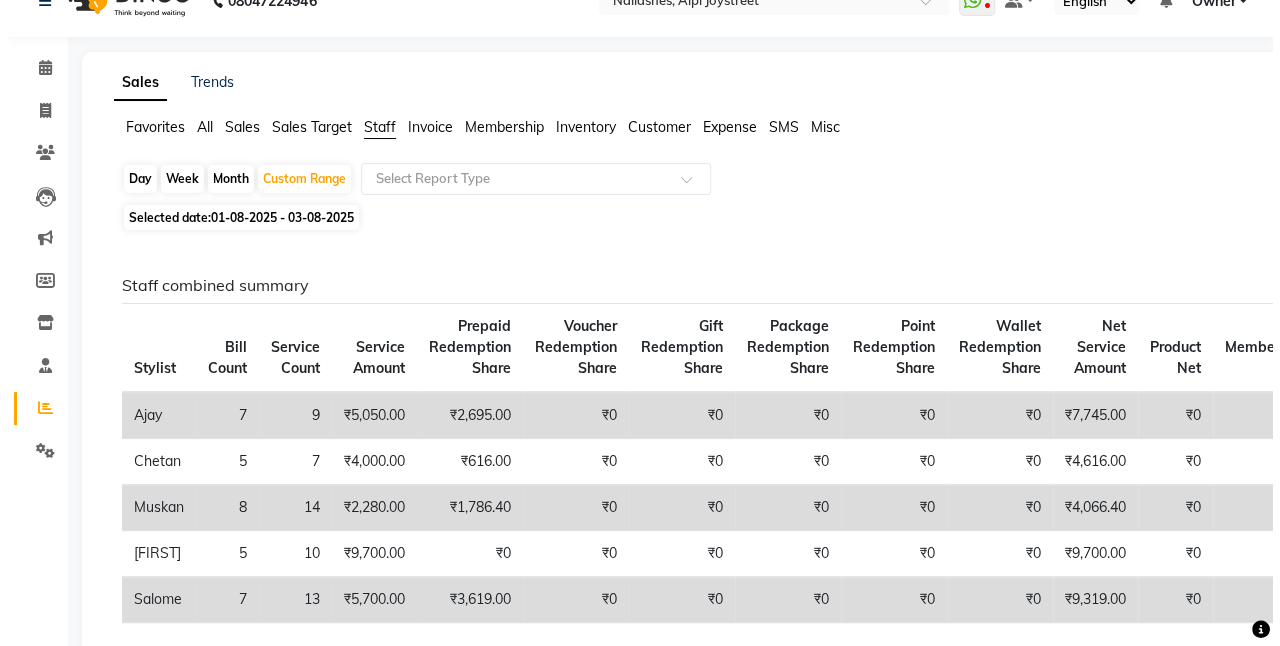 scroll, scrollTop: 0, scrollLeft: 0, axis: both 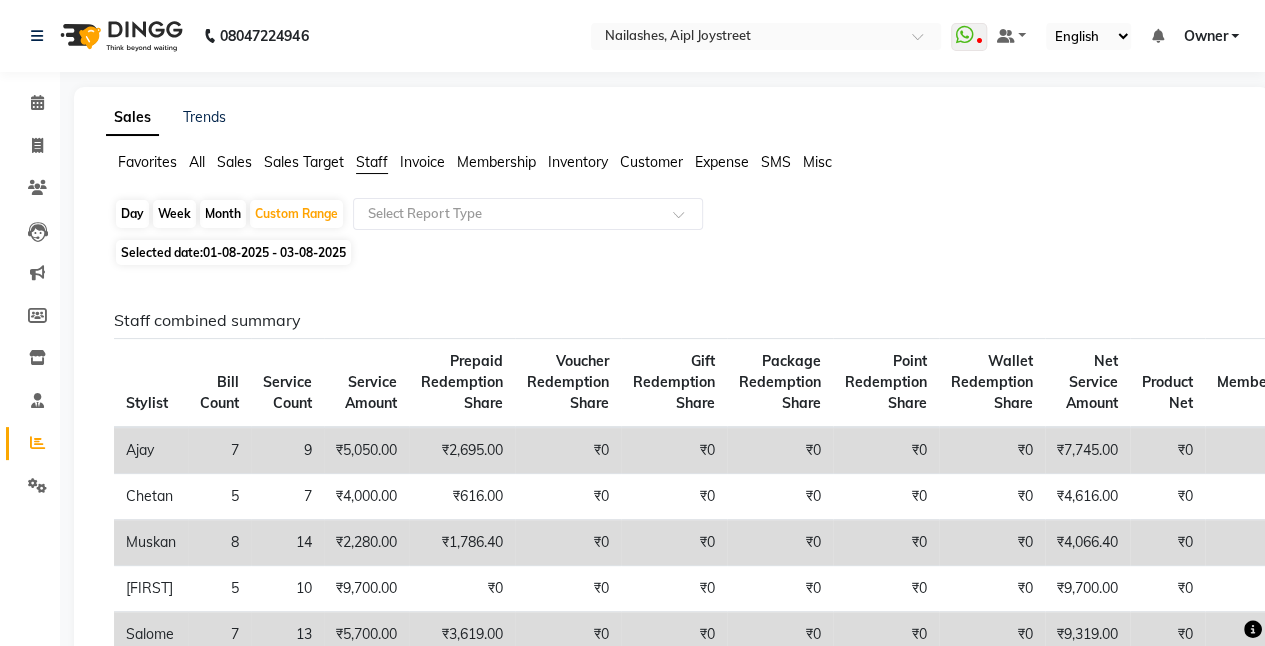 click on "Invoice" 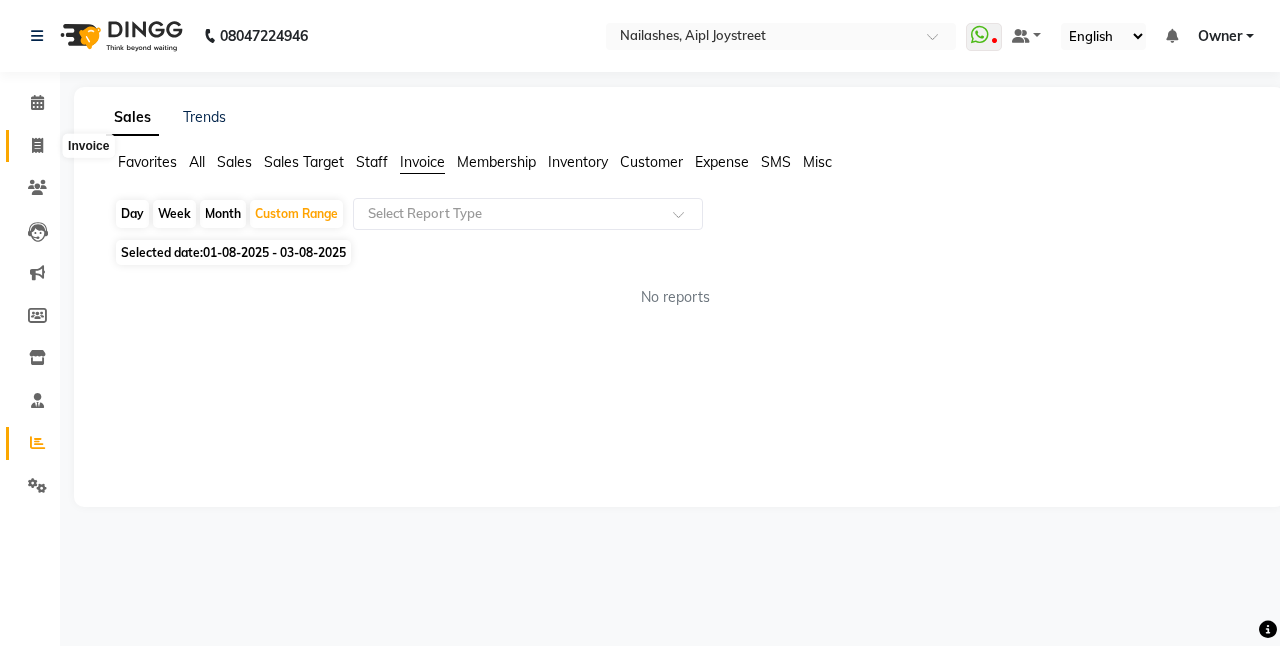 click 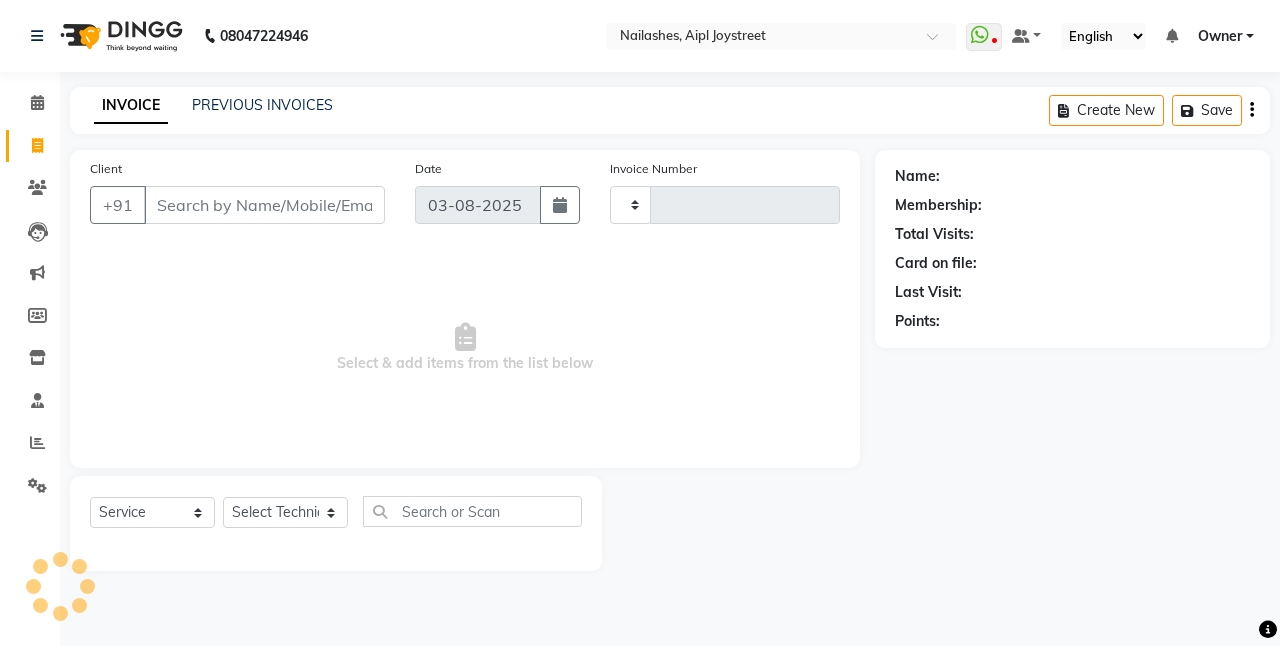 type on "0652" 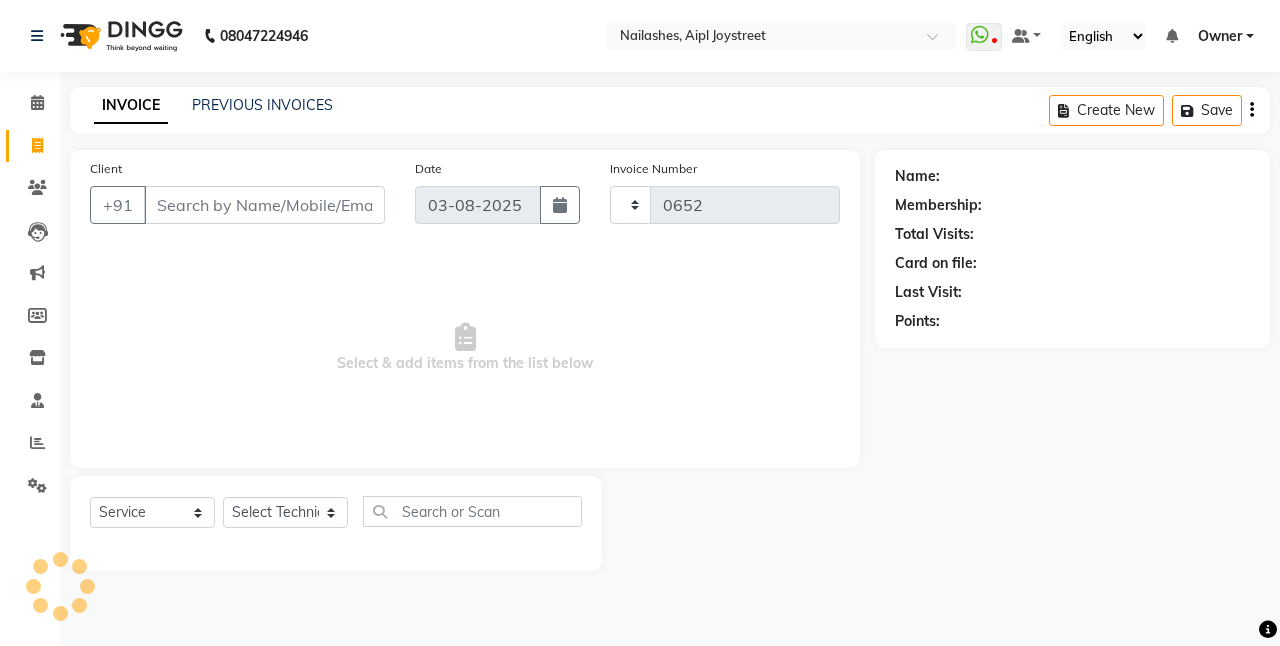 select on "5749" 